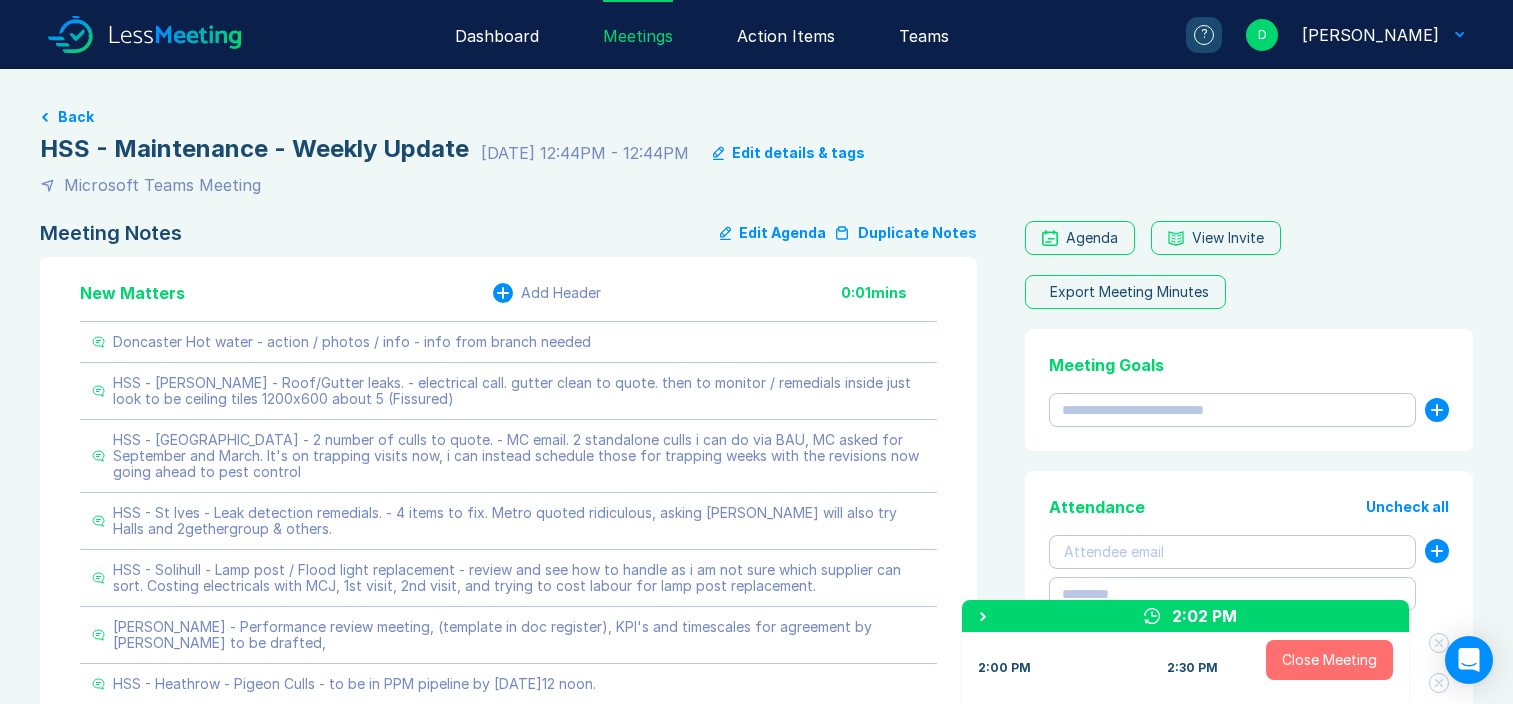 scroll, scrollTop: 0, scrollLeft: 0, axis: both 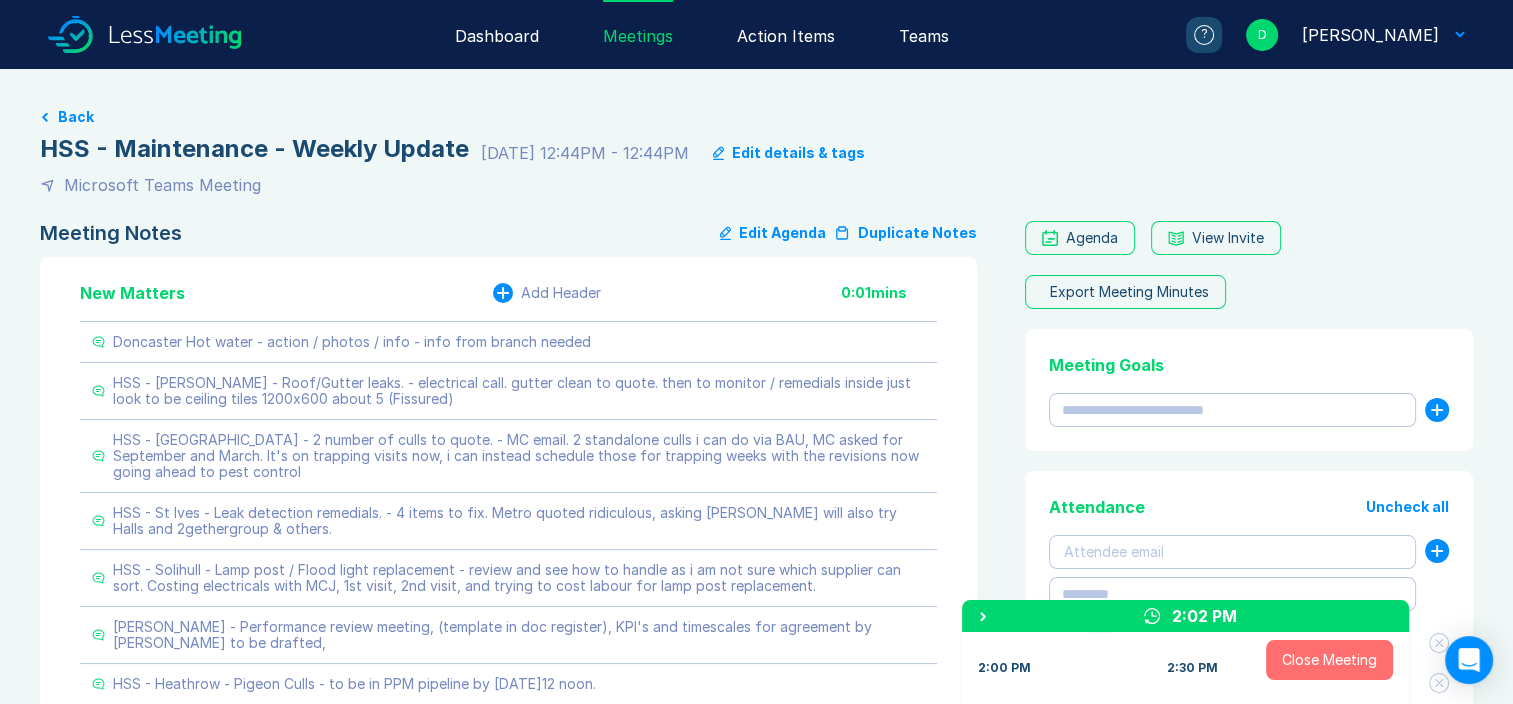click on "Meeting Notes Edit Agenda Duplicate Notes New Matters Add Header 0:01  mins Doncaster Hot water - action / photos / info - info from branch needed HSS - [PERSON_NAME] - Roof/Gutter leaks. - electrical call. gutter clean to quote. then to monitor / remedials inside just look to be ceiling tiles 1200x600 about 5 (Fissured) HSS - [GEOGRAPHIC_DATA] - 2 number of culls to quote. - MC email. 2 standalone culls i can do via BAU, MC asked for September and March. It's on trapping visits now, i can instead schedule those for trapping weeks with the revisions now going ahead to pest control HSS - St Ives - Leak detection remedials.   -   4 items to fix. Metro quoted ridiculous, asking [PERSON_NAME] will also try Halls and 2gethergroup & others. HSS - Solihull - Lamp post  / Flood light replacement - review and see how to handle as i am not sure which supplier can sort. Costing electricals with MCJ, 1st visit, 2nd visit, and trying to cost labour for lamp post replacement. Add Key point, Decision and Action Item On-Going Matters 0  mins" at bounding box center (756, 11182) 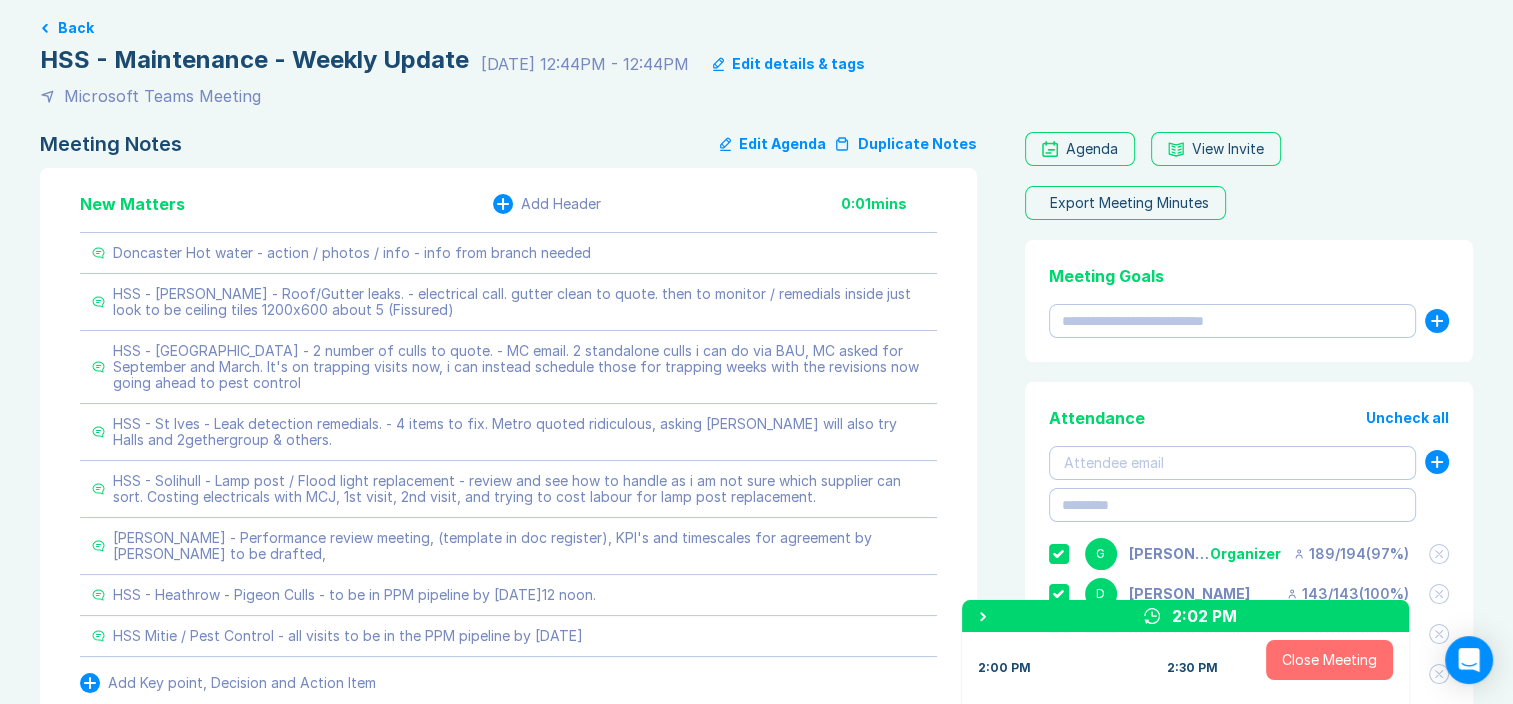 scroll, scrollTop: 120, scrollLeft: 0, axis: vertical 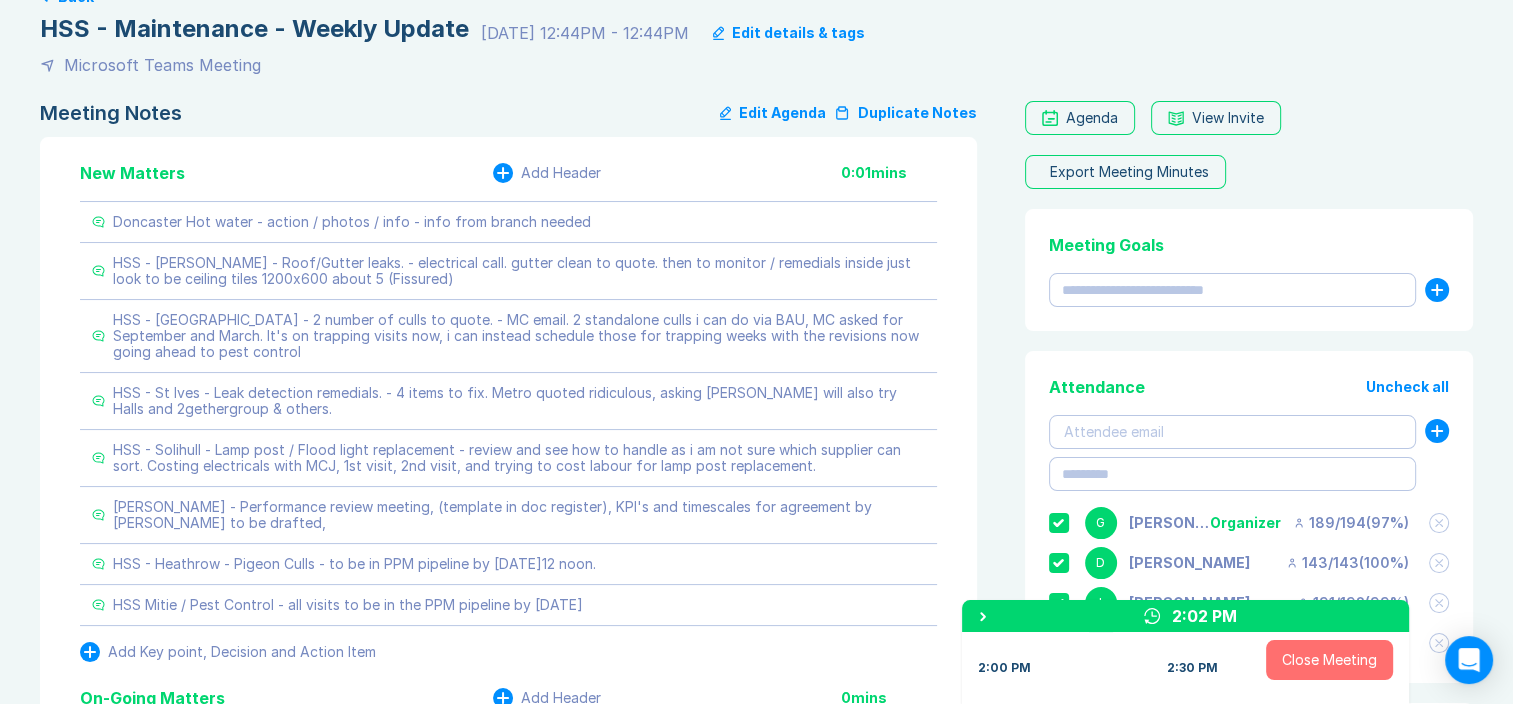 click on "Meeting Notes Edit Agenda Duplicate Notes New Matters Add Header 0:01  mins Doncaster Hot water - action / photos / info - info from branch needed HSS - [PERSON_NAME] - Roof/Gutter leaks. - electrical call. gutter clean to quote. then to monitor / remedials inside just look to be ceiling tiles 1200x600 about 5 (Fissured) HSS - [GEOGRAPHIC_DATA] - 2 number of culls to quote. - MC email. 2 standalone culls i can do via BAU, MC asked for September and March. It's on trapping visits now, i can instead schedule those for trapping weeks with the revisions now going ahead to pest control HSS - St Ives - Leak detection remedials.   -   4 items to fix. Metro quoted ridiculous, asking [PERSON_NAME] will also try Halls and 2gethergroup & others. HSS - Solihull - Lamp post  / Flood light replacement - review and see how to handle as i am not sure which supplier can sort. Costing electricals with MCJ, 1st visit, 2nd visit, and trying to cost labour for lamp post replacement. Add Key point, Decision and Action Item On-Going Matters 0  mins" at bounding box center [756, 11062] 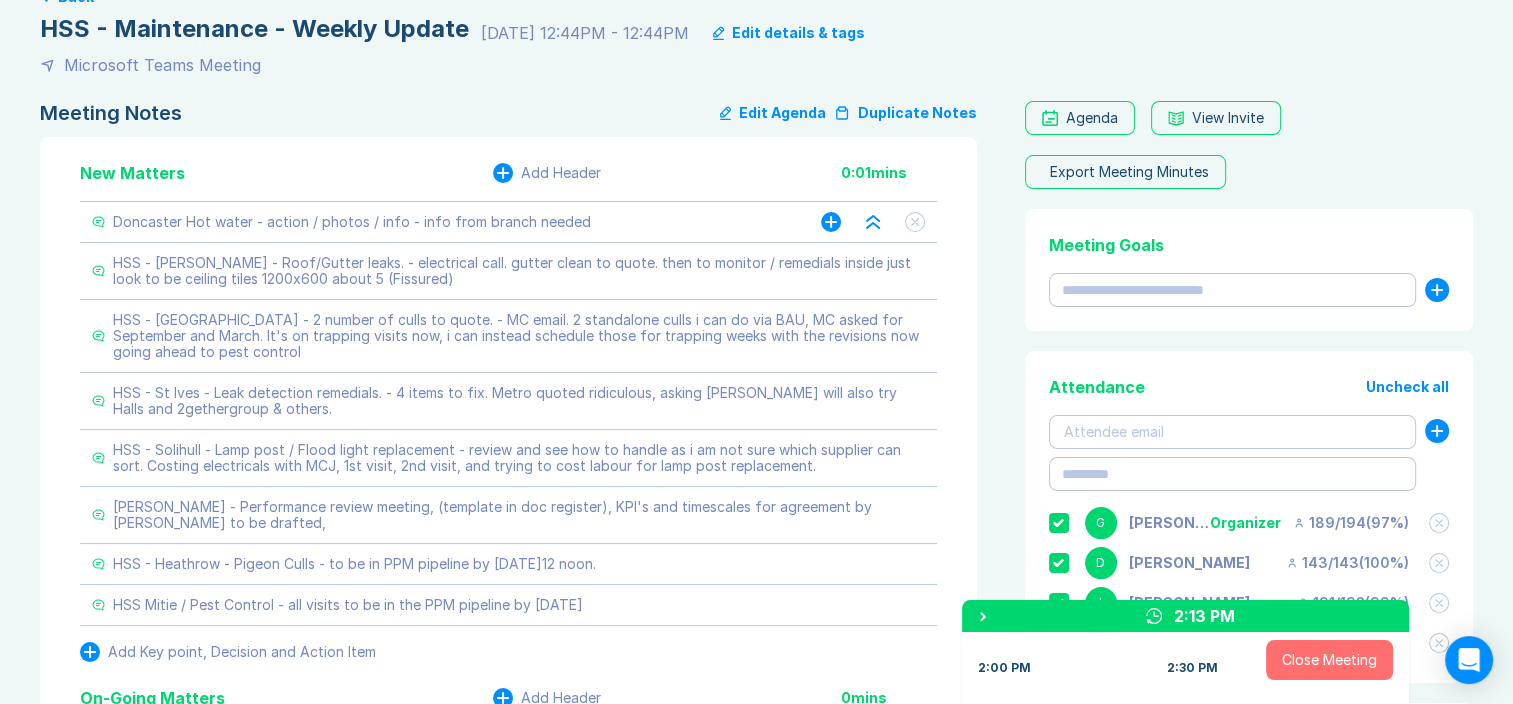 click on "Doncaster Hot water - action / photos / info - info from branch needed" at bounding box center (436, 222) 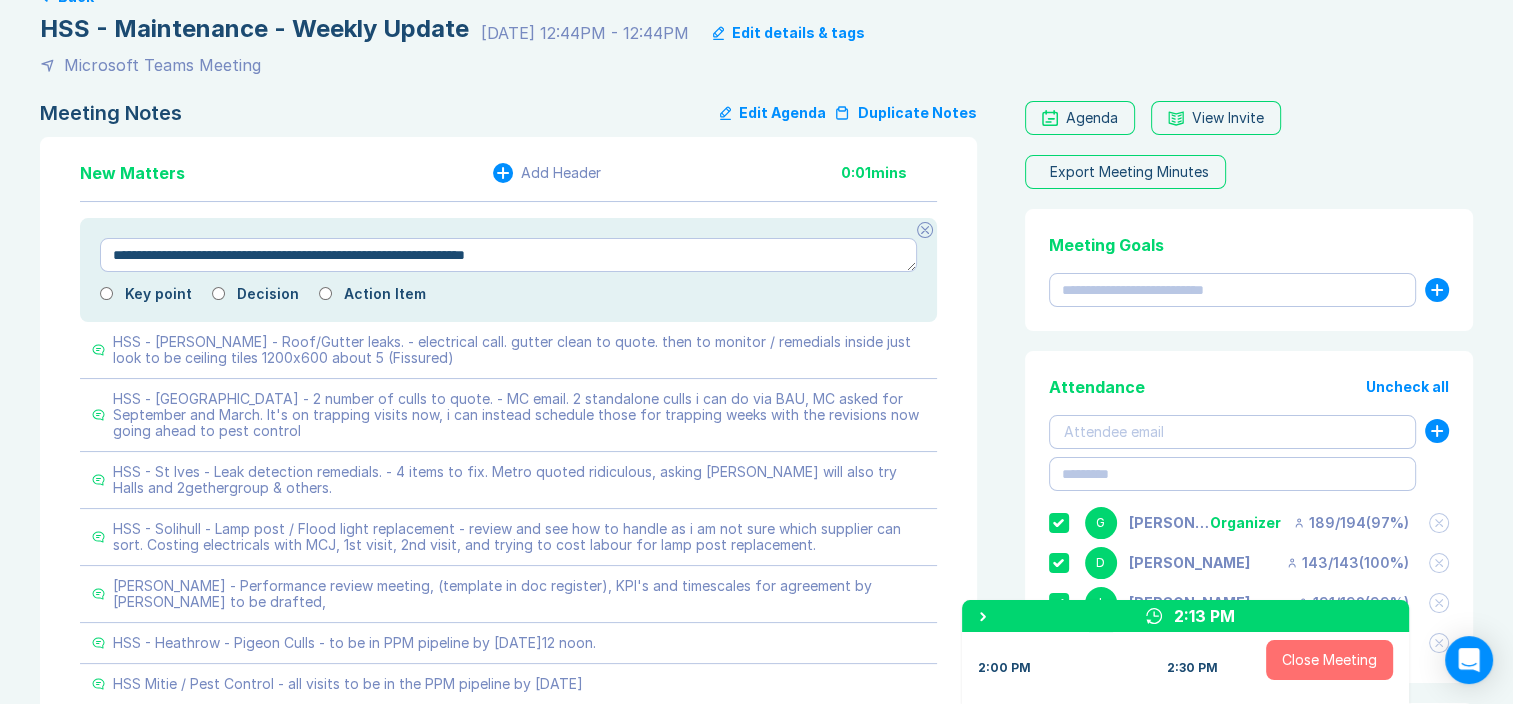 click on "**********" at bounding box center [508, 255] 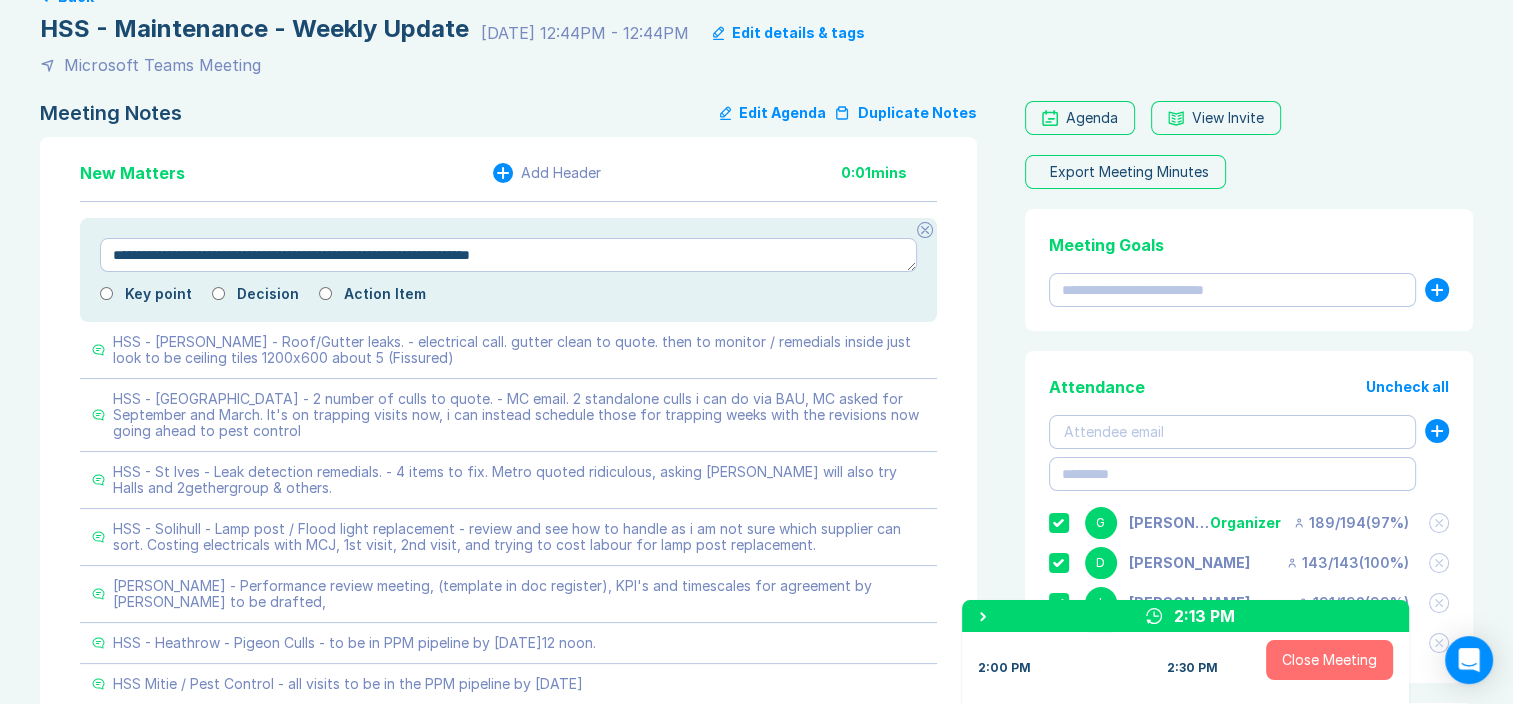 type on "*" 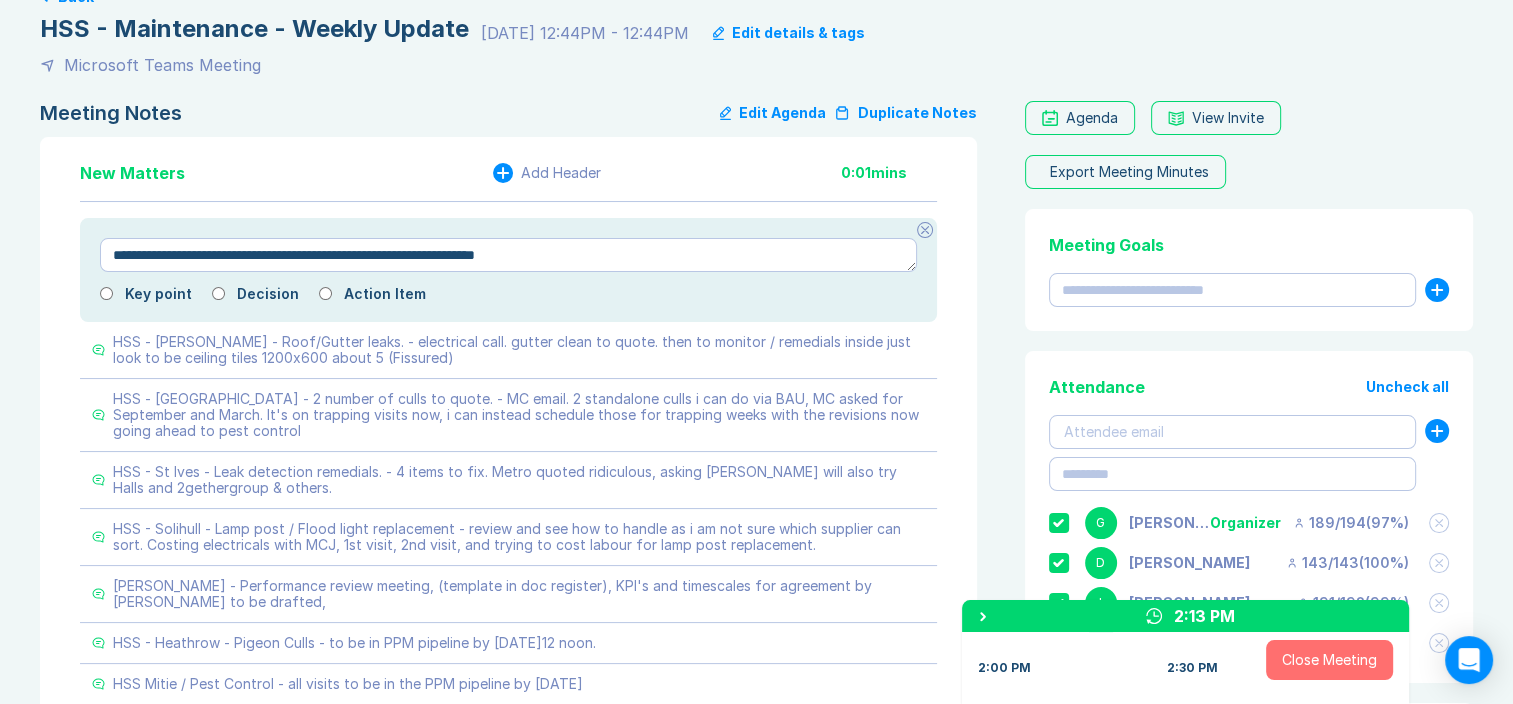 type on "*" 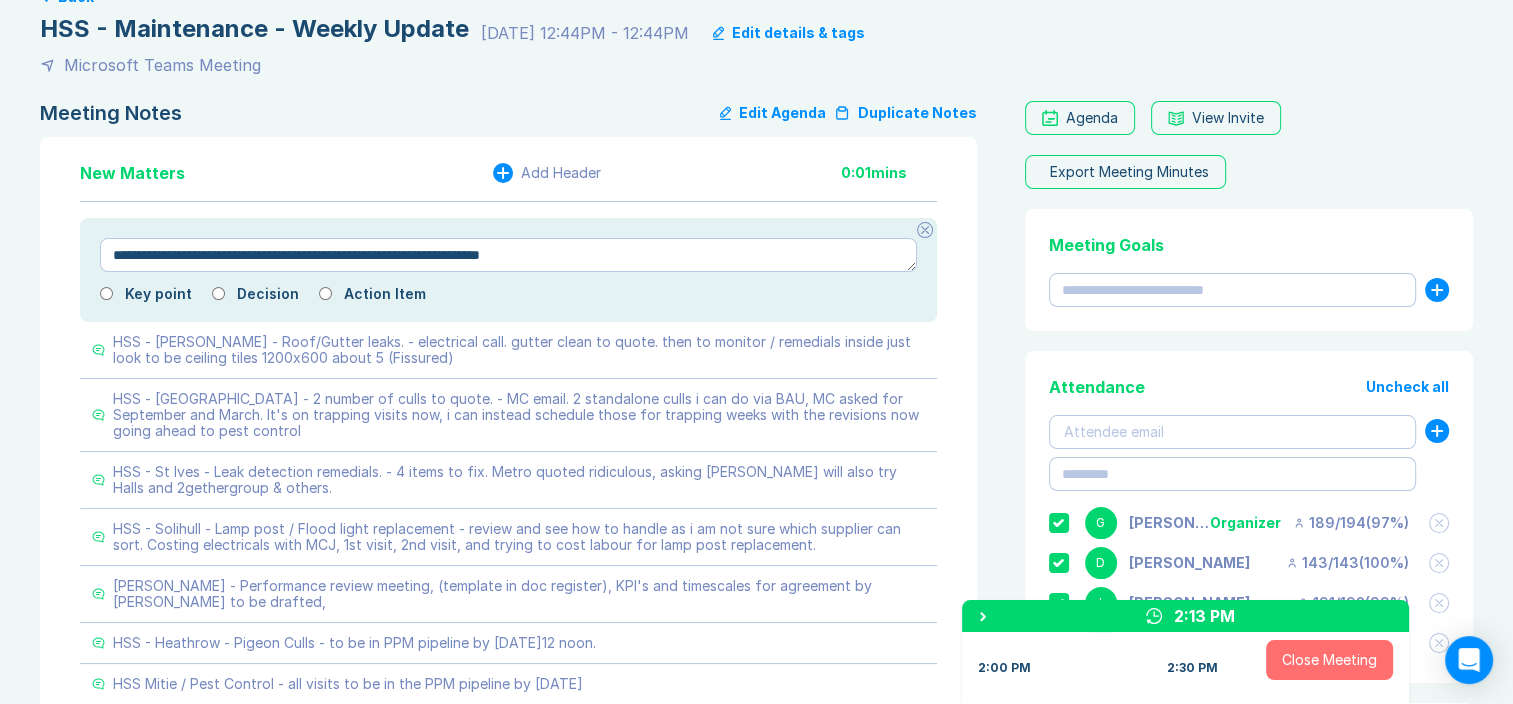 type on "*" 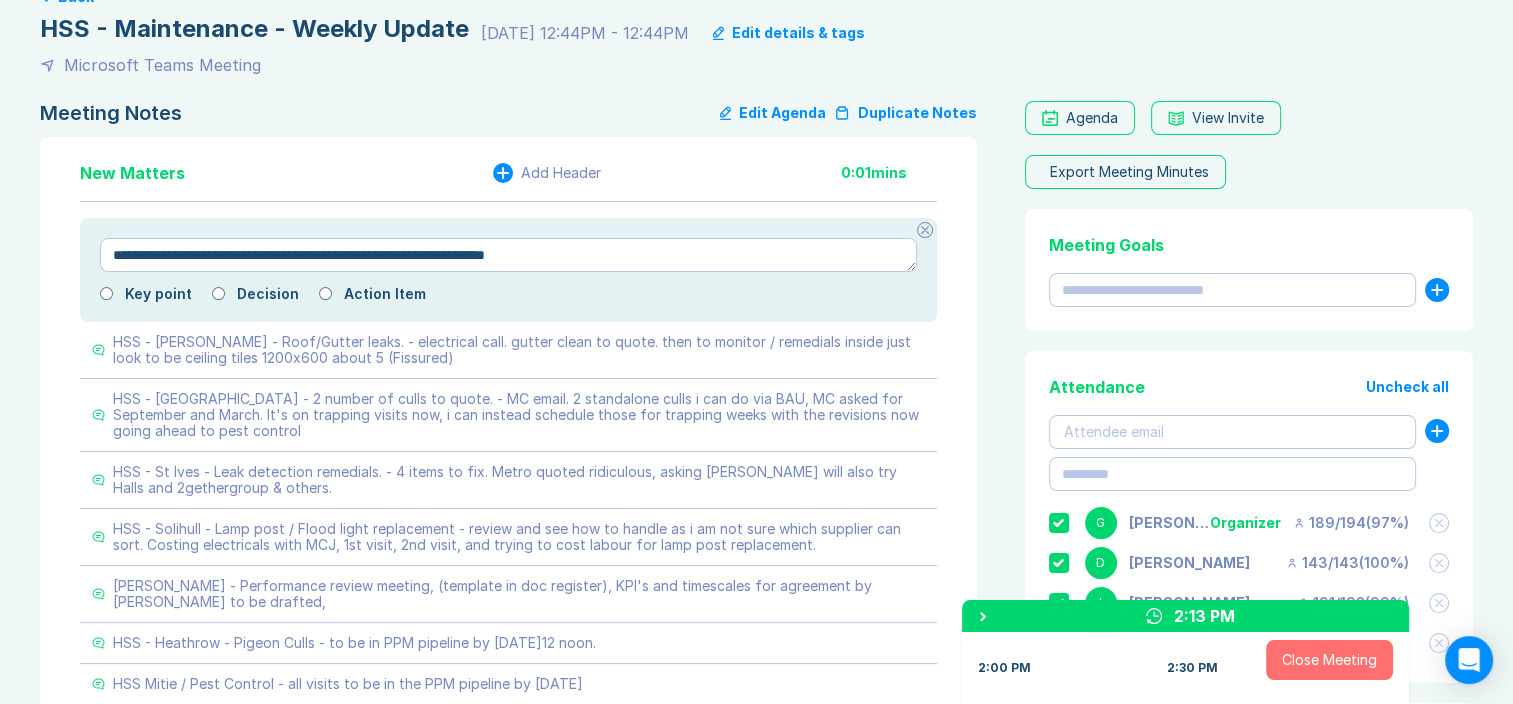 type on "*" 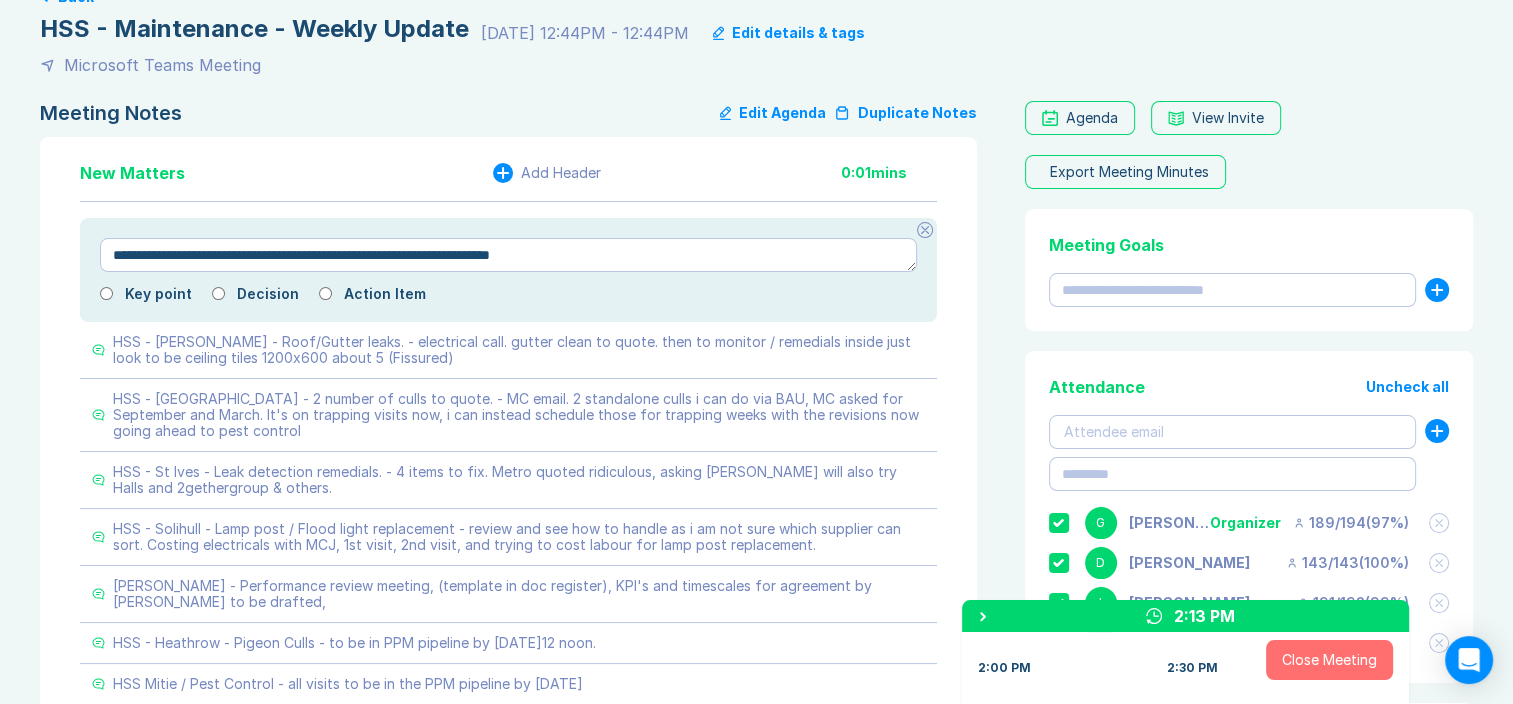 type on "*" 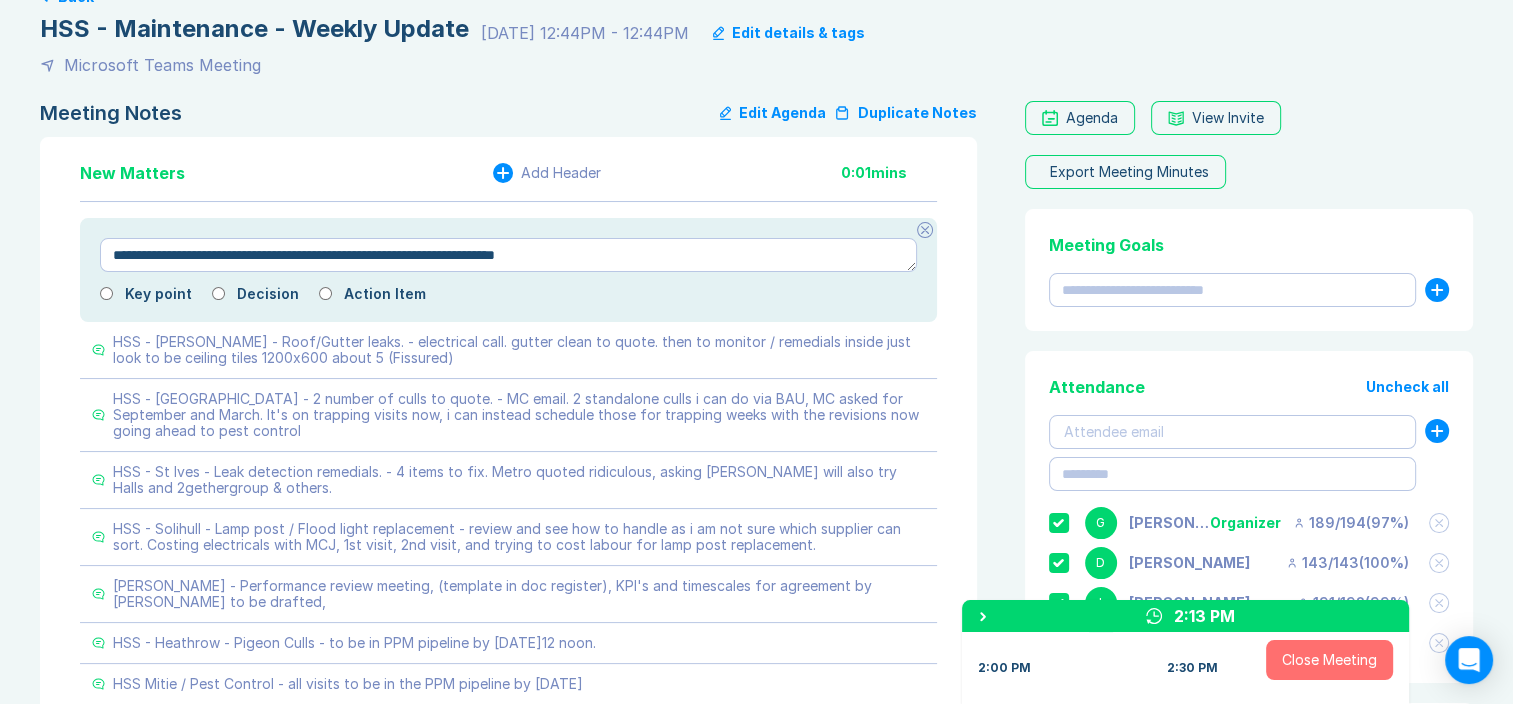 type on "*" 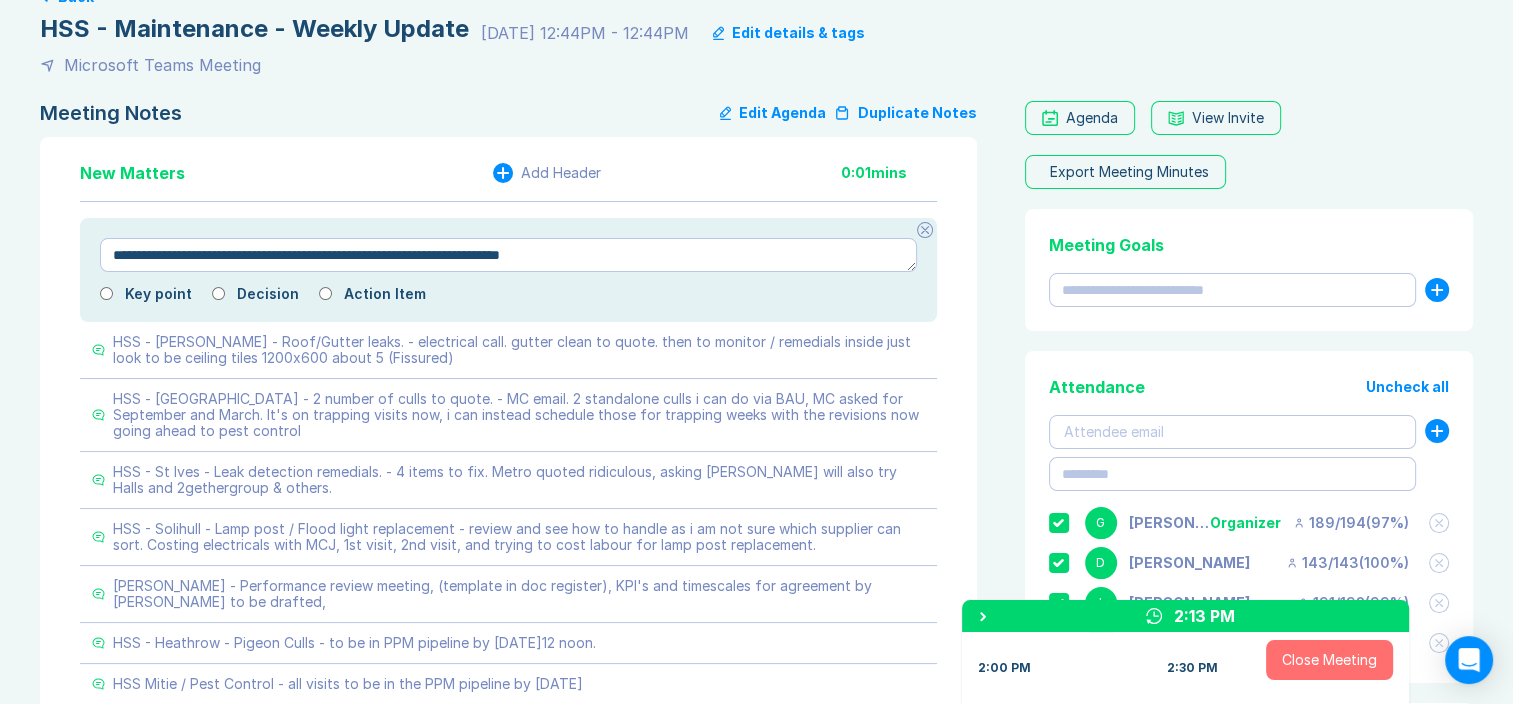 type on "*" 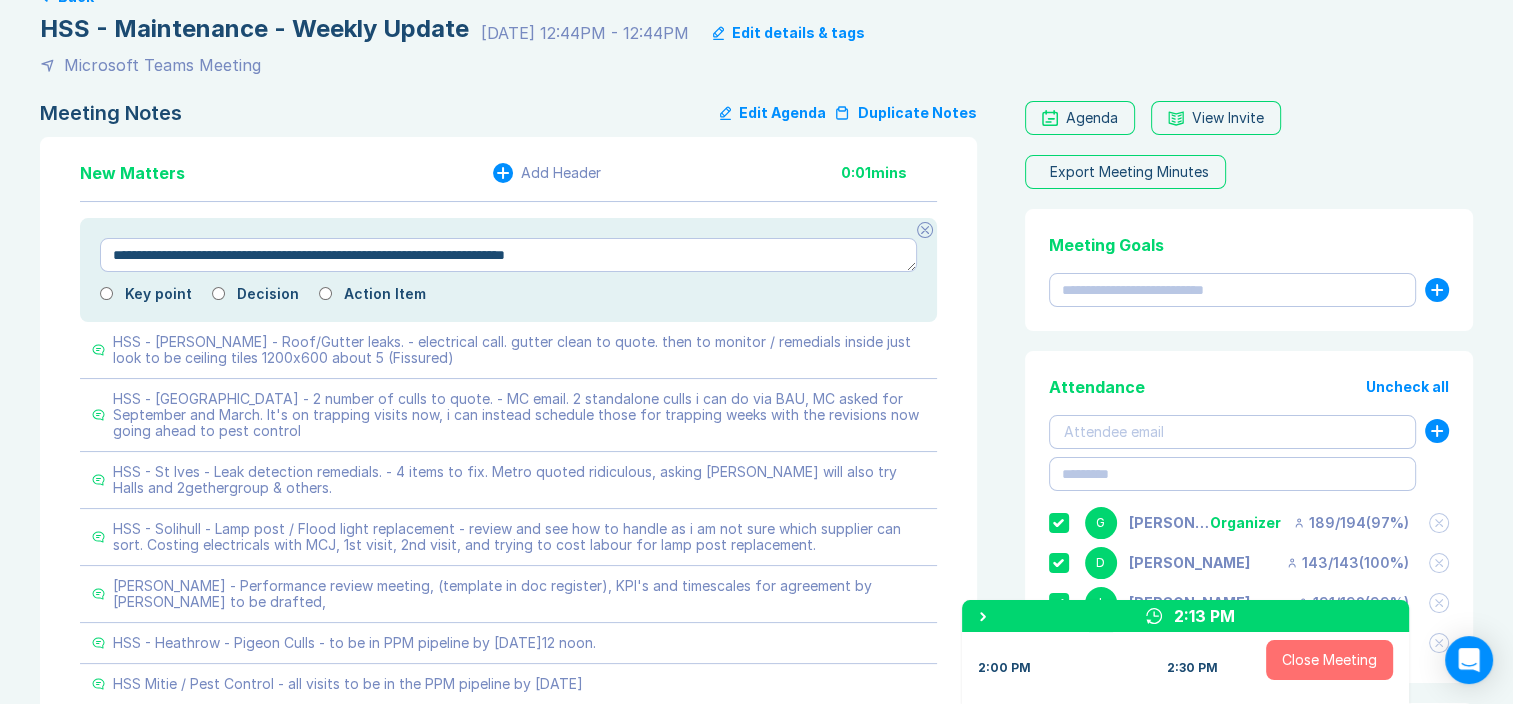 type on "*" 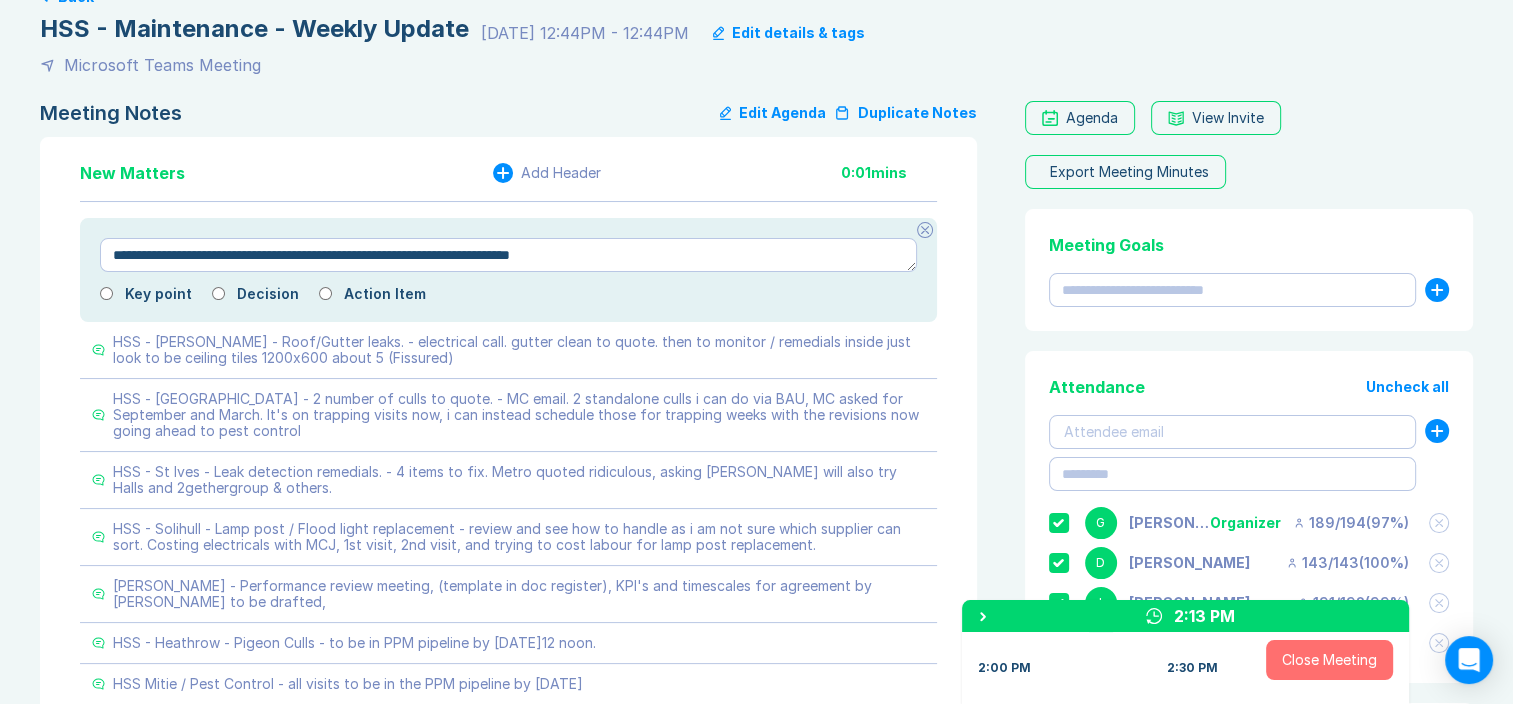 type on "*" 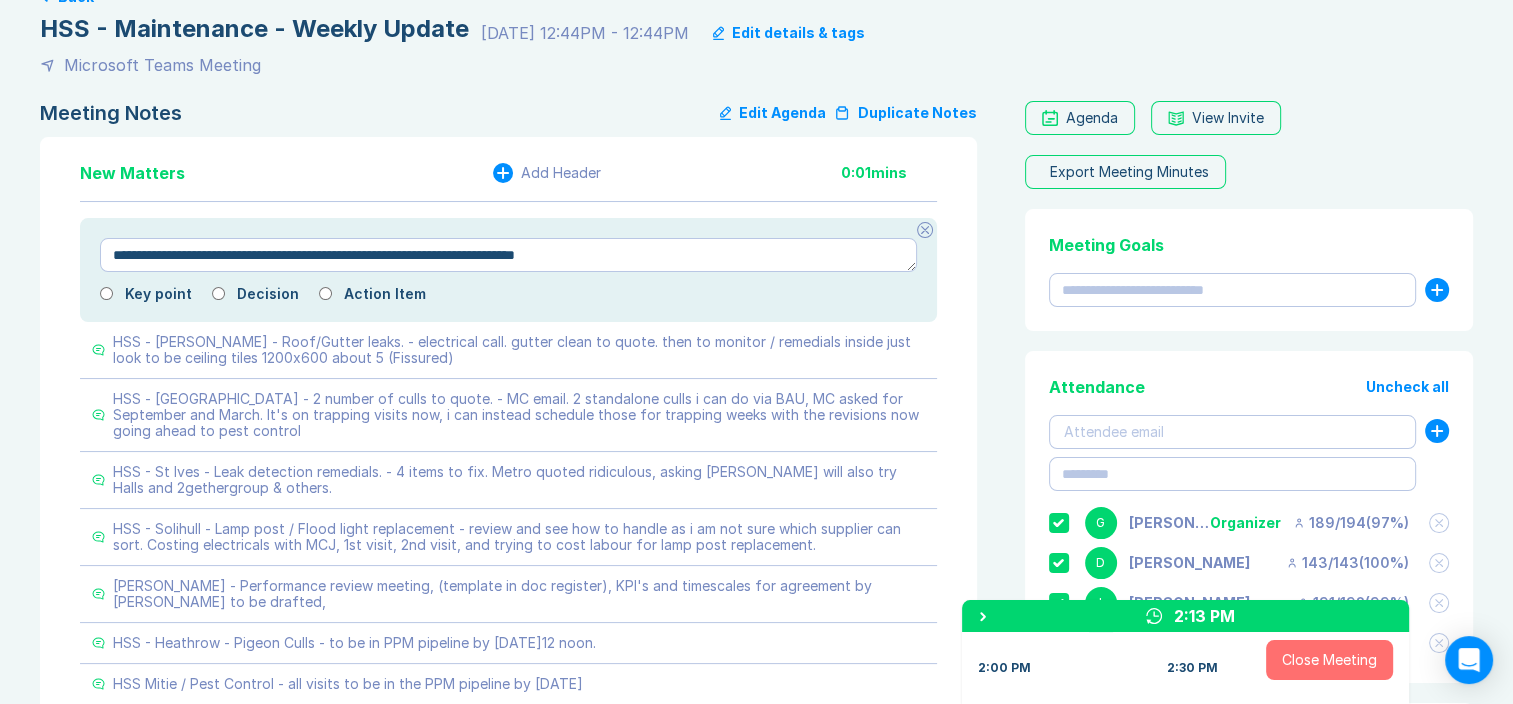 type on "*" 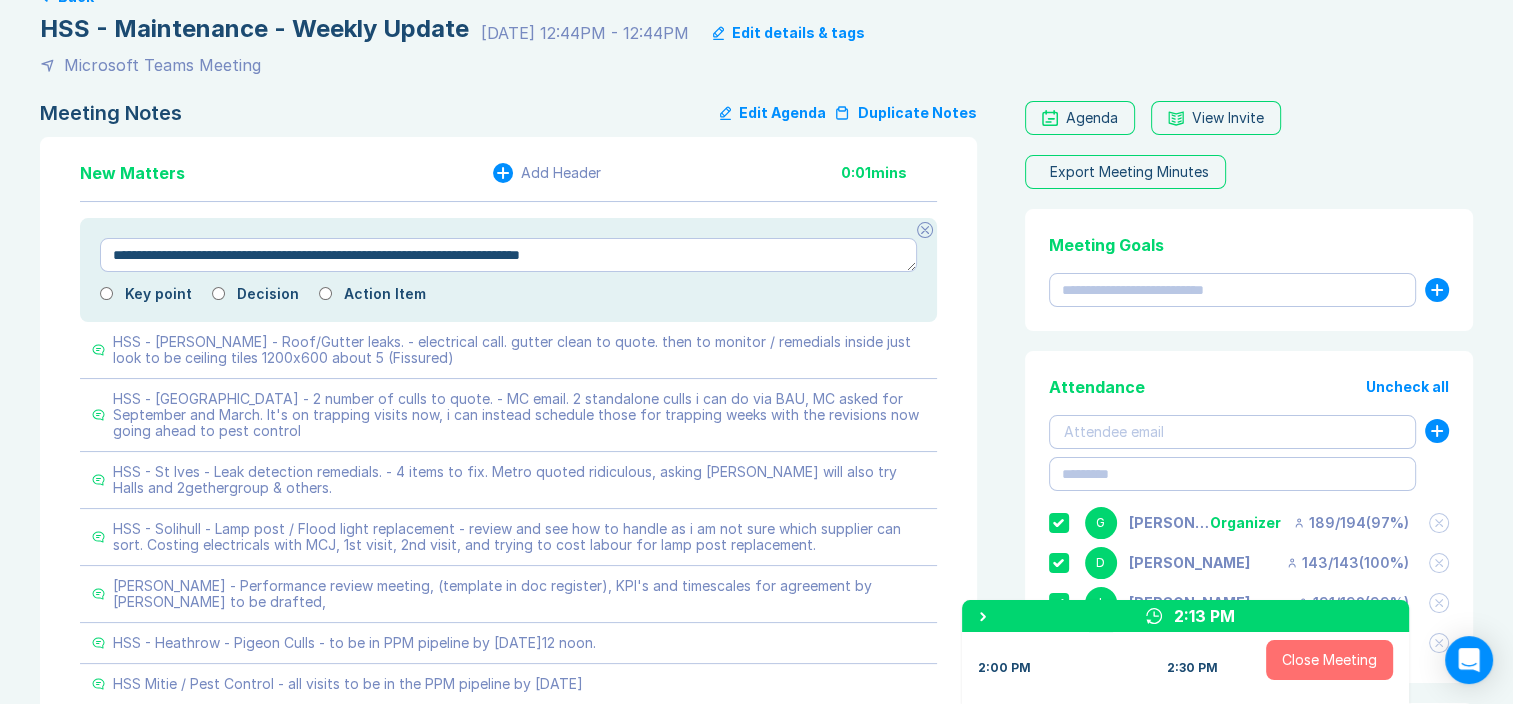 type on "*" 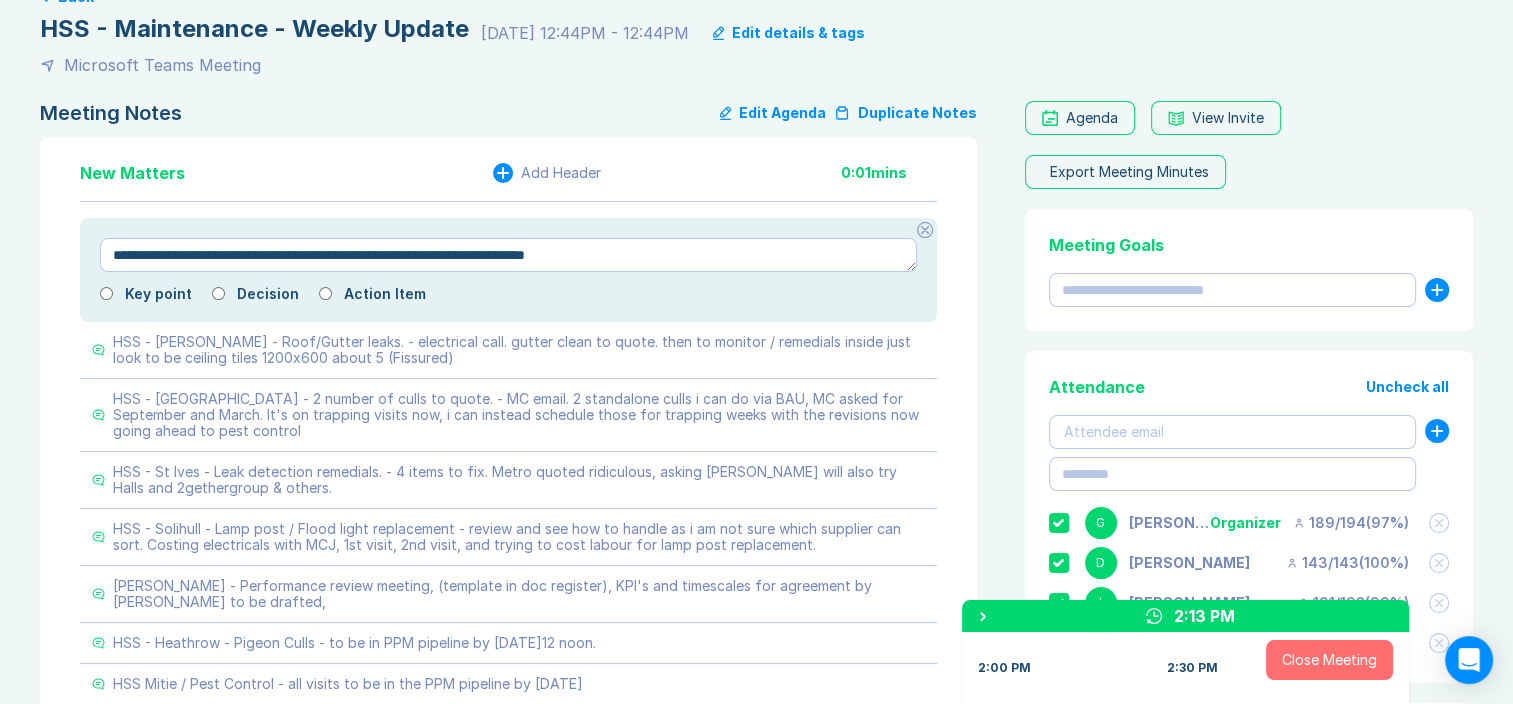 type on "*" 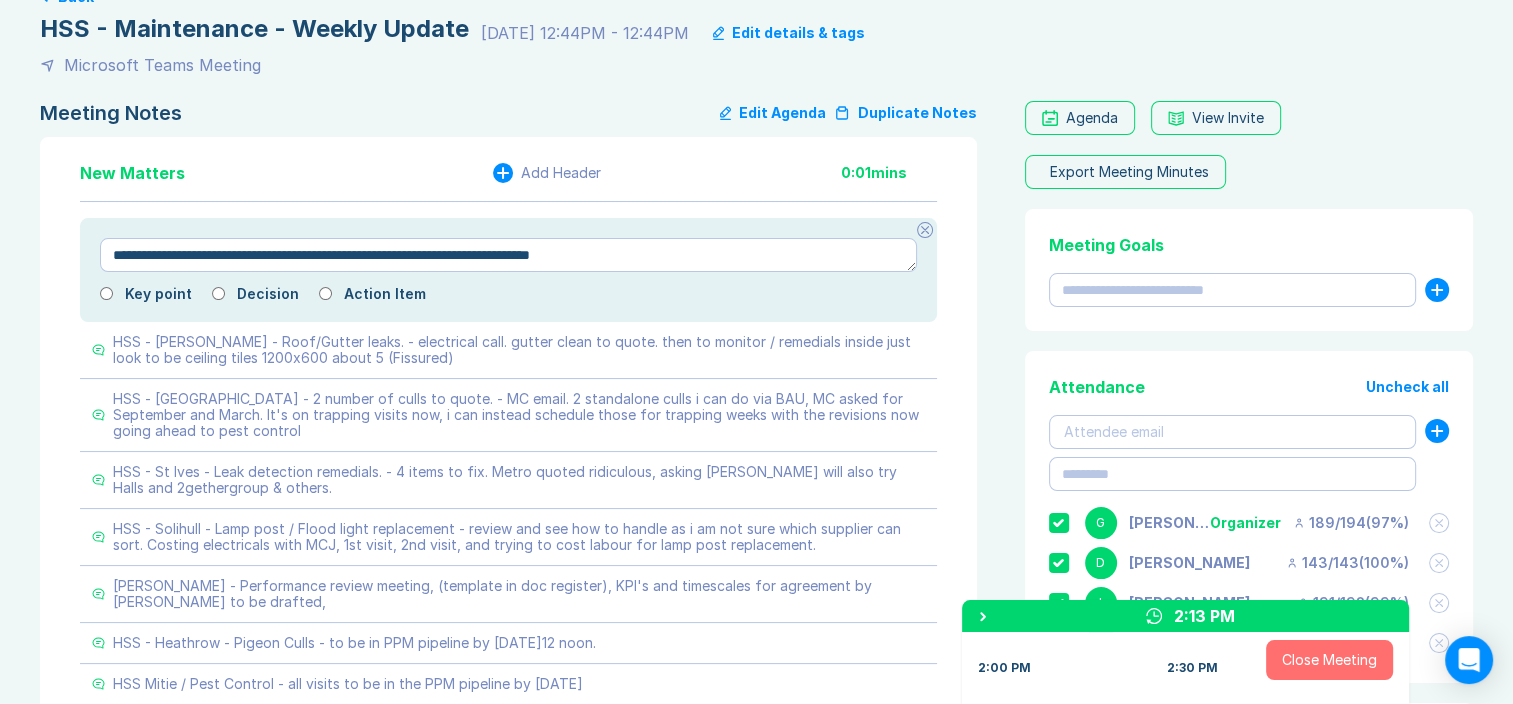 type on "*" 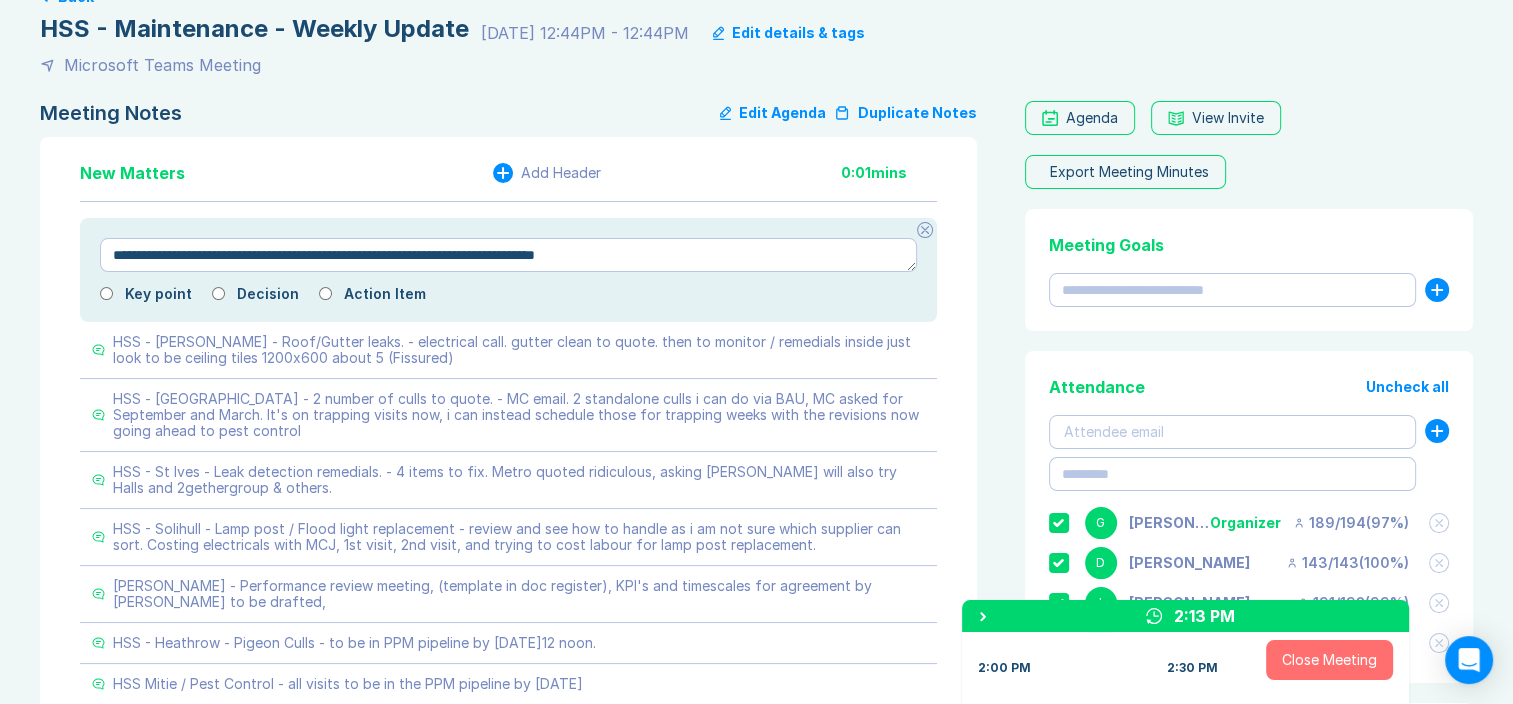 type on "*" 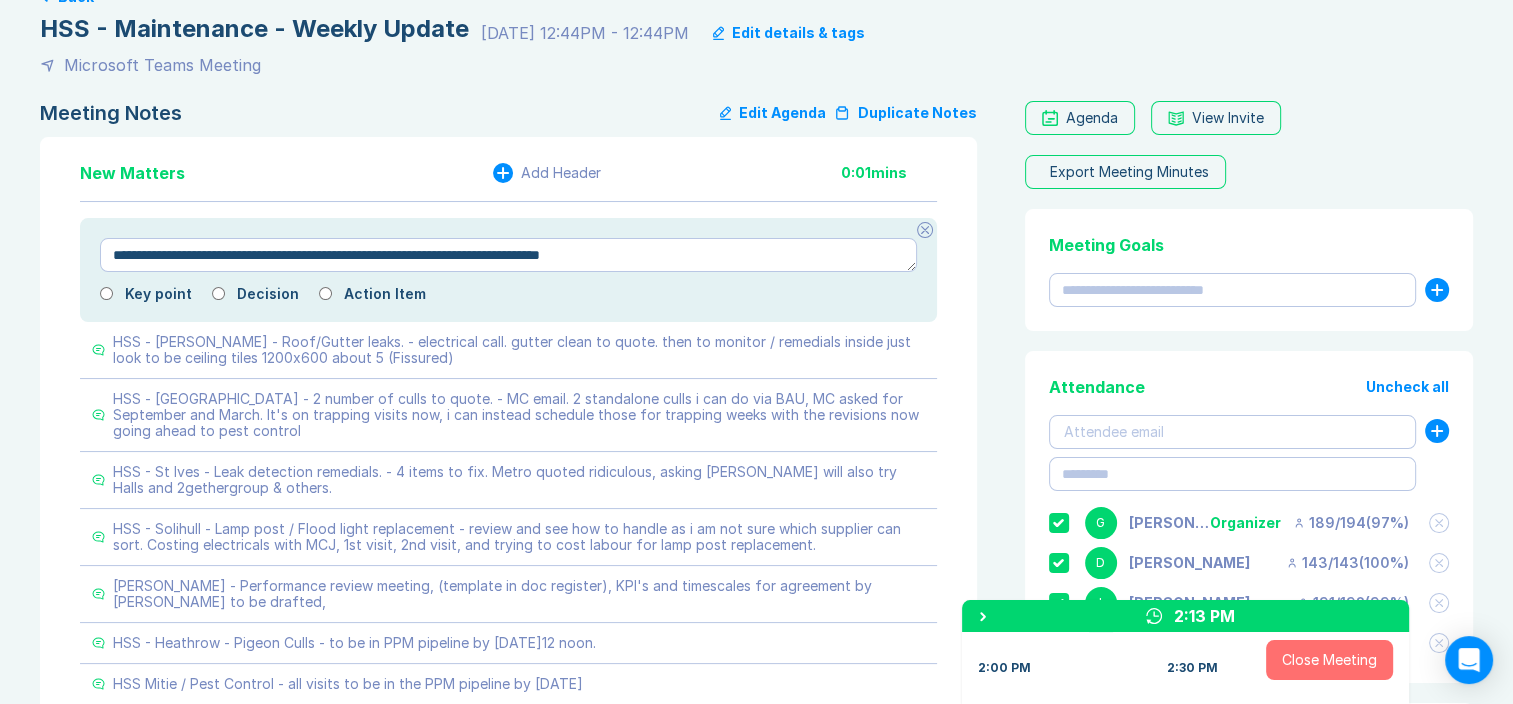 type on "*" 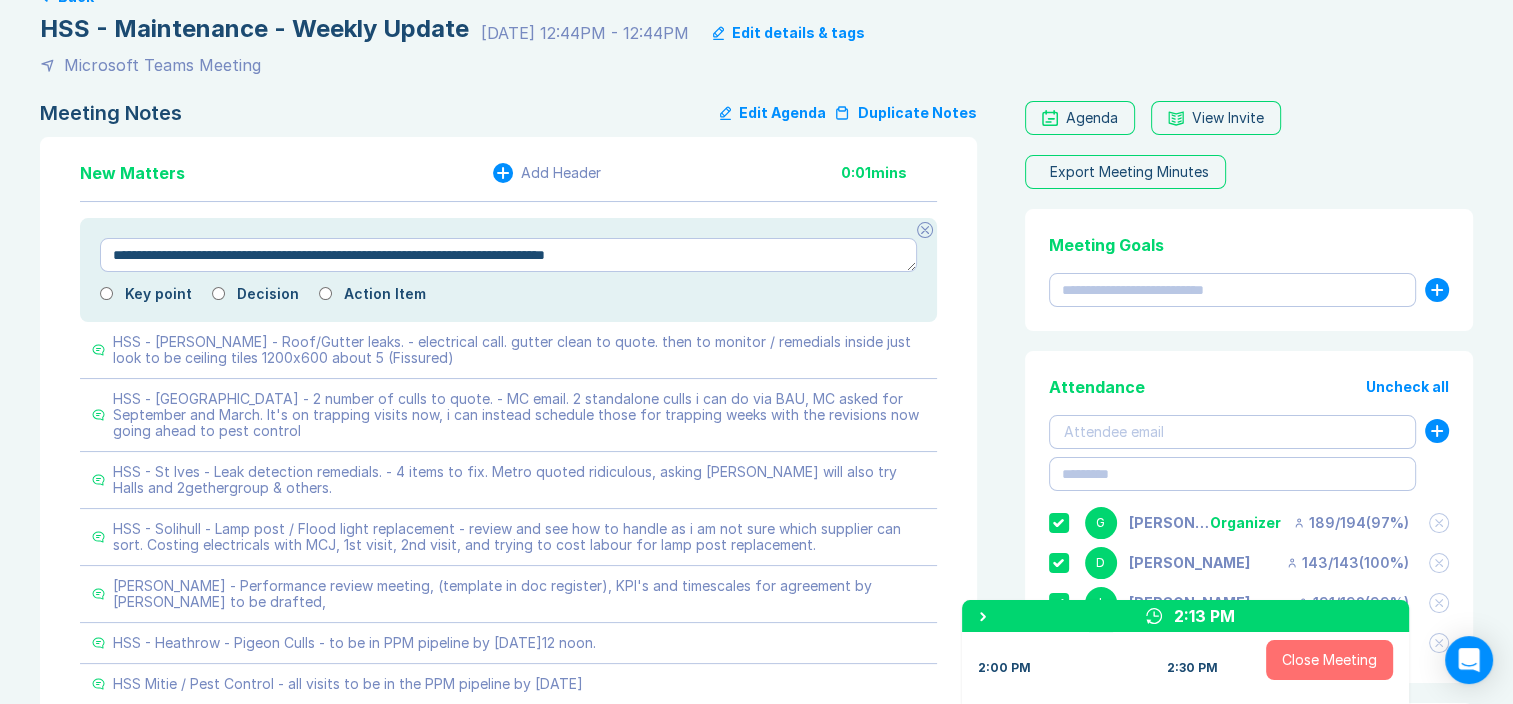 type on "*" 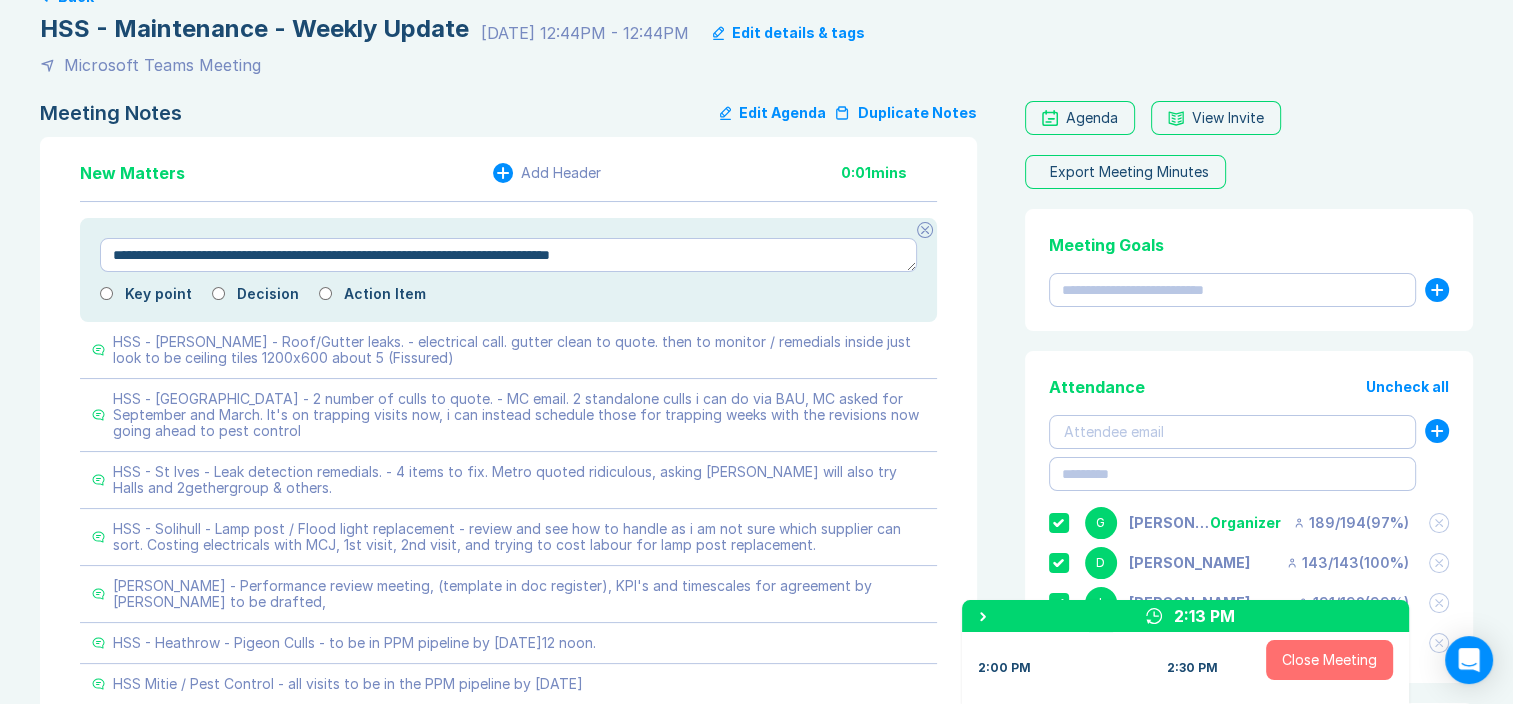 type on "*" 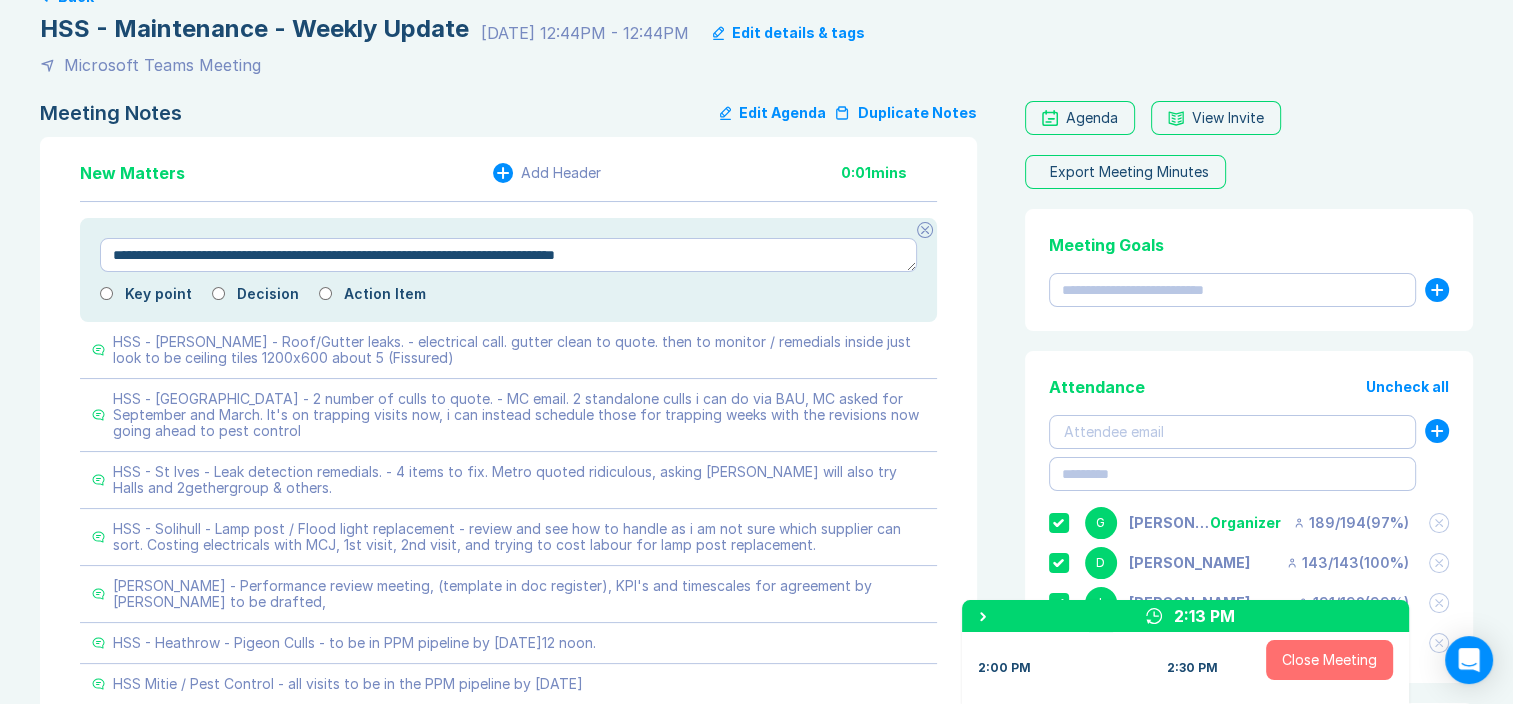 type on "*" 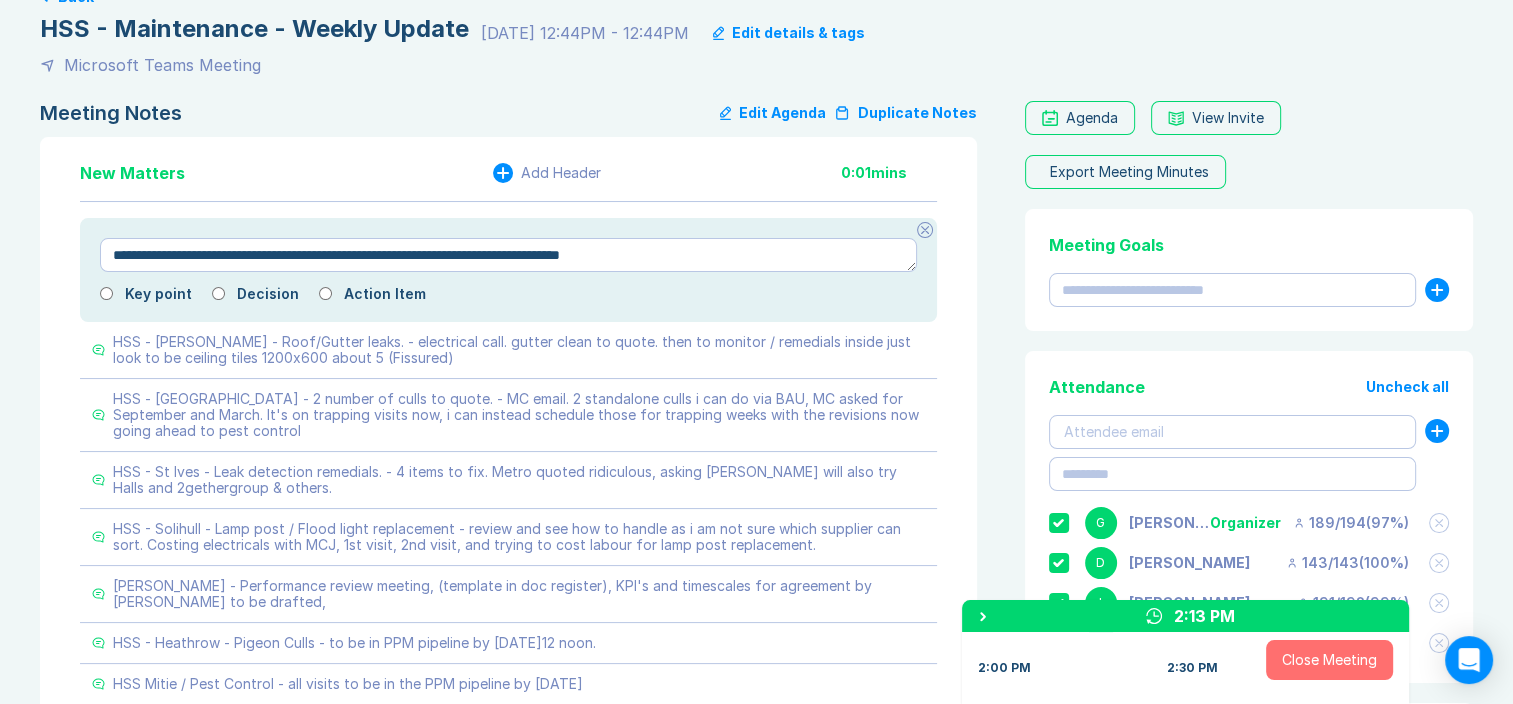 type on "*" 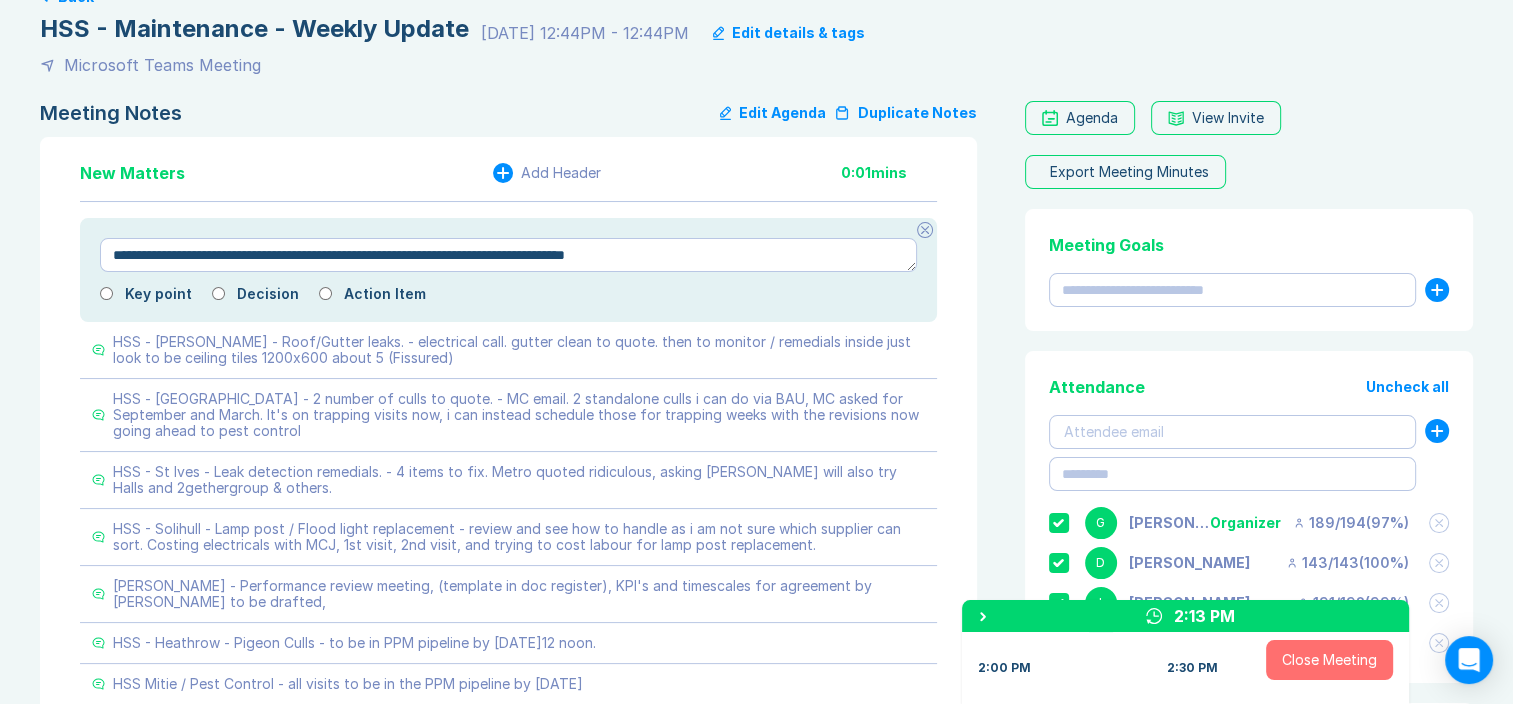 type on "*" 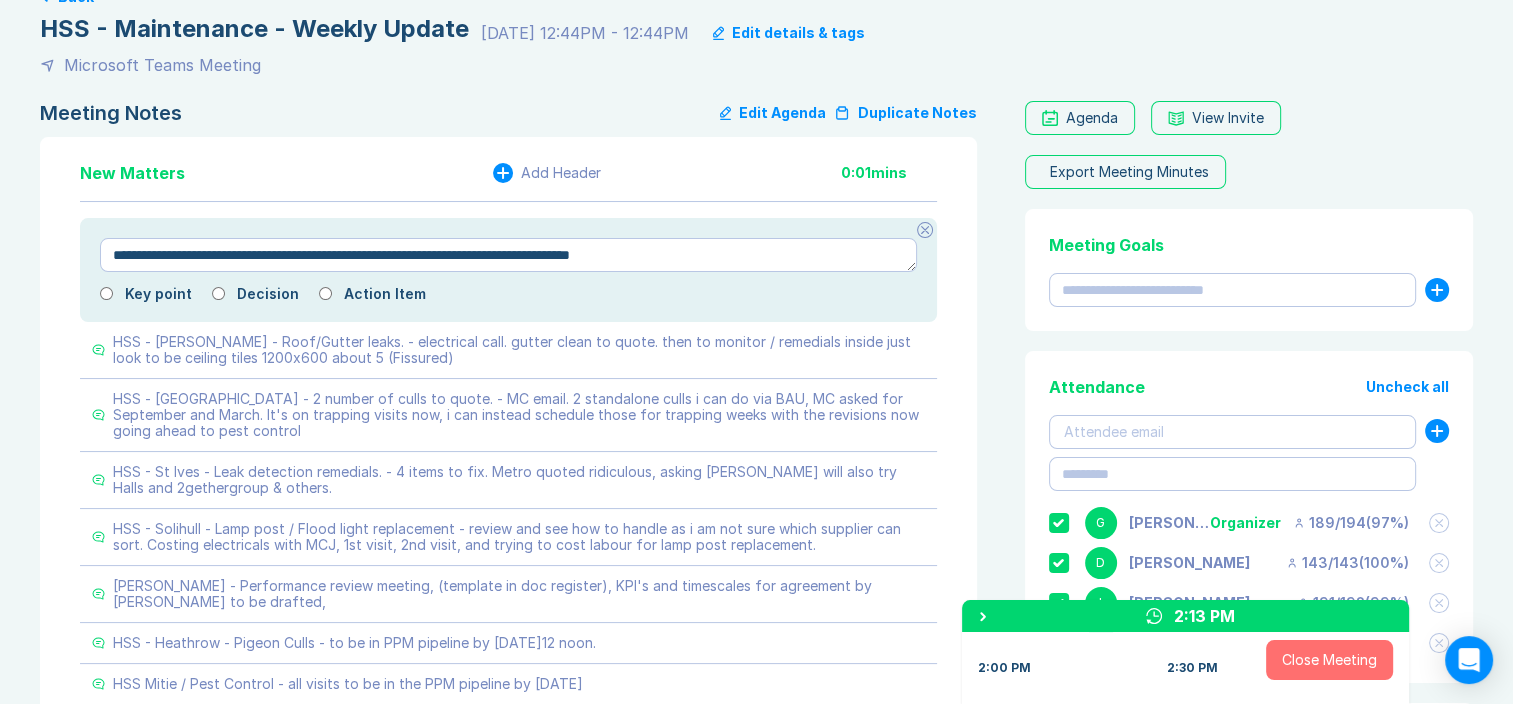 type on "*" 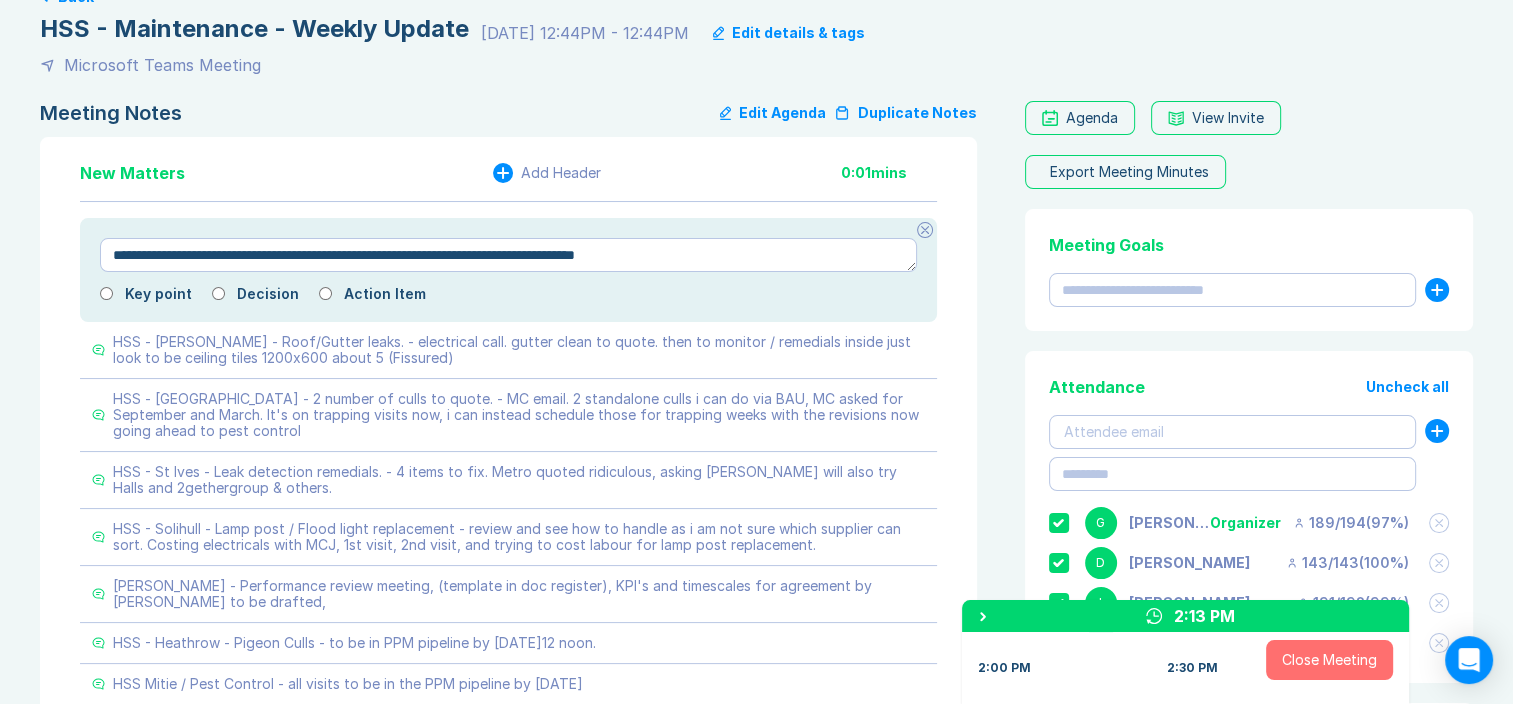 type on "*" 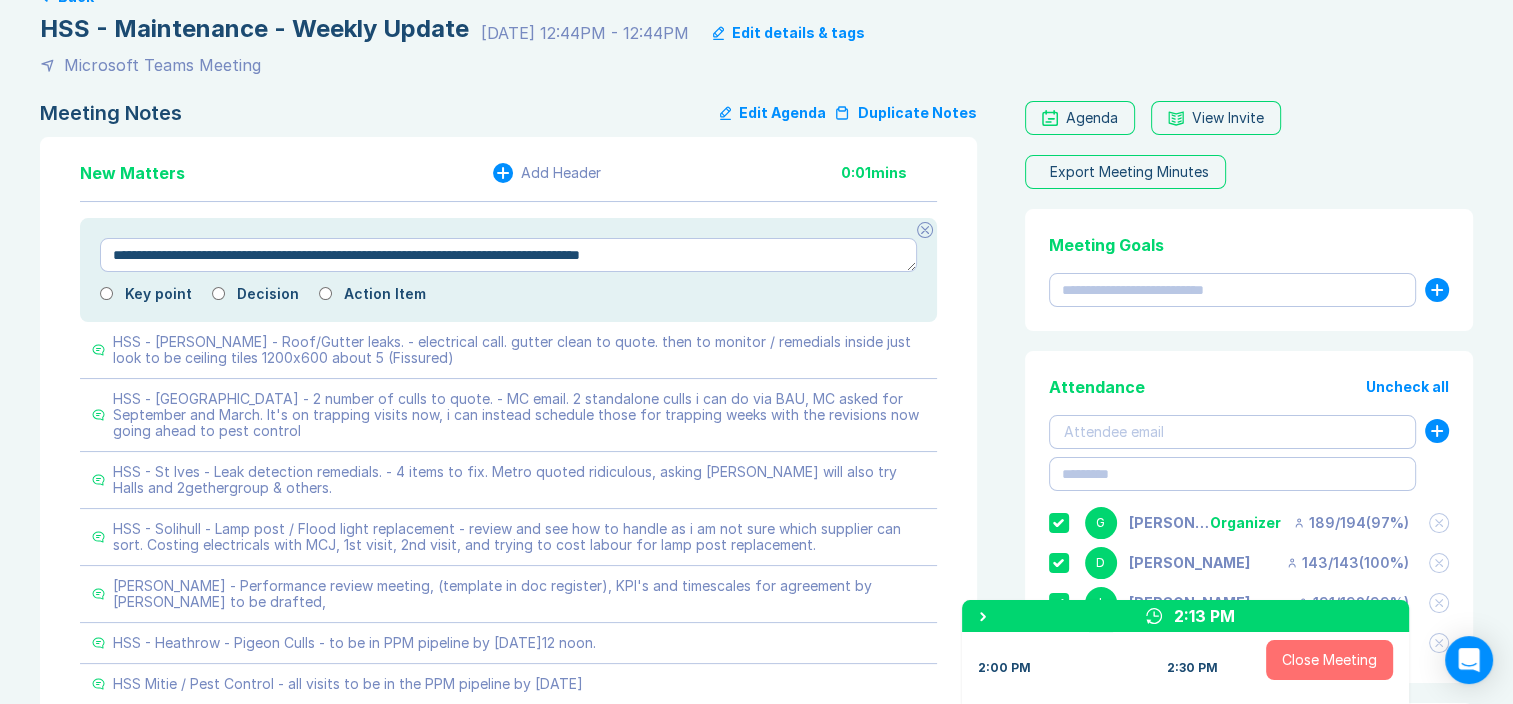 type on "*" 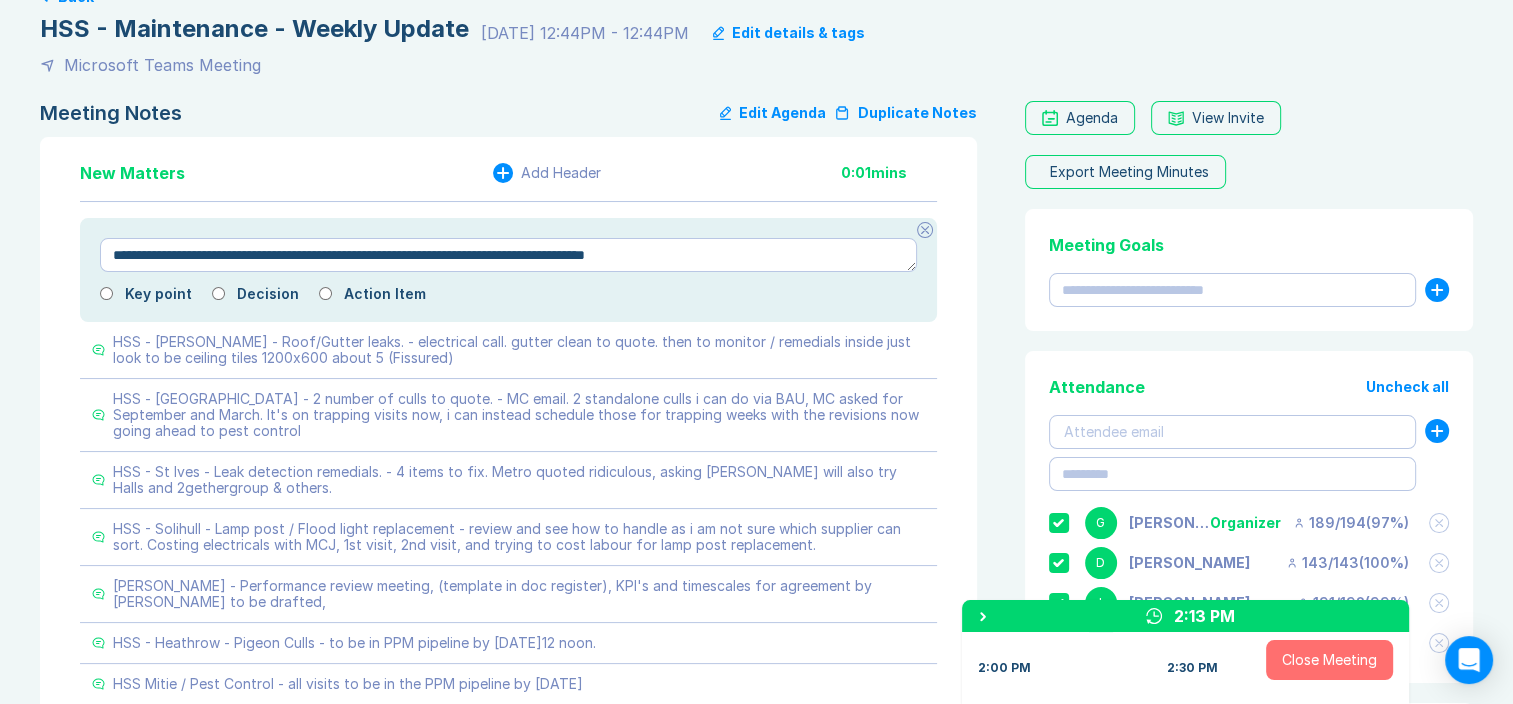 type on "*" 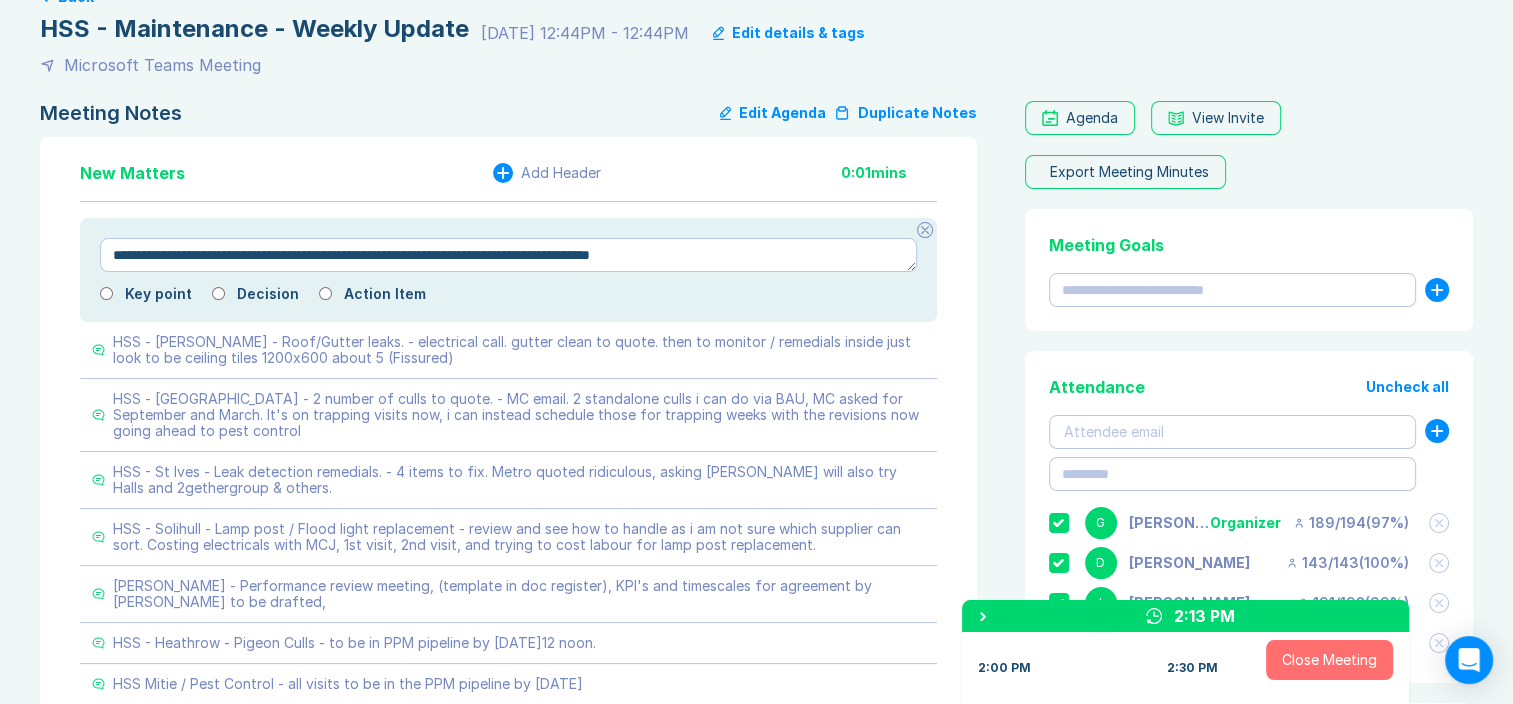 type on "*" 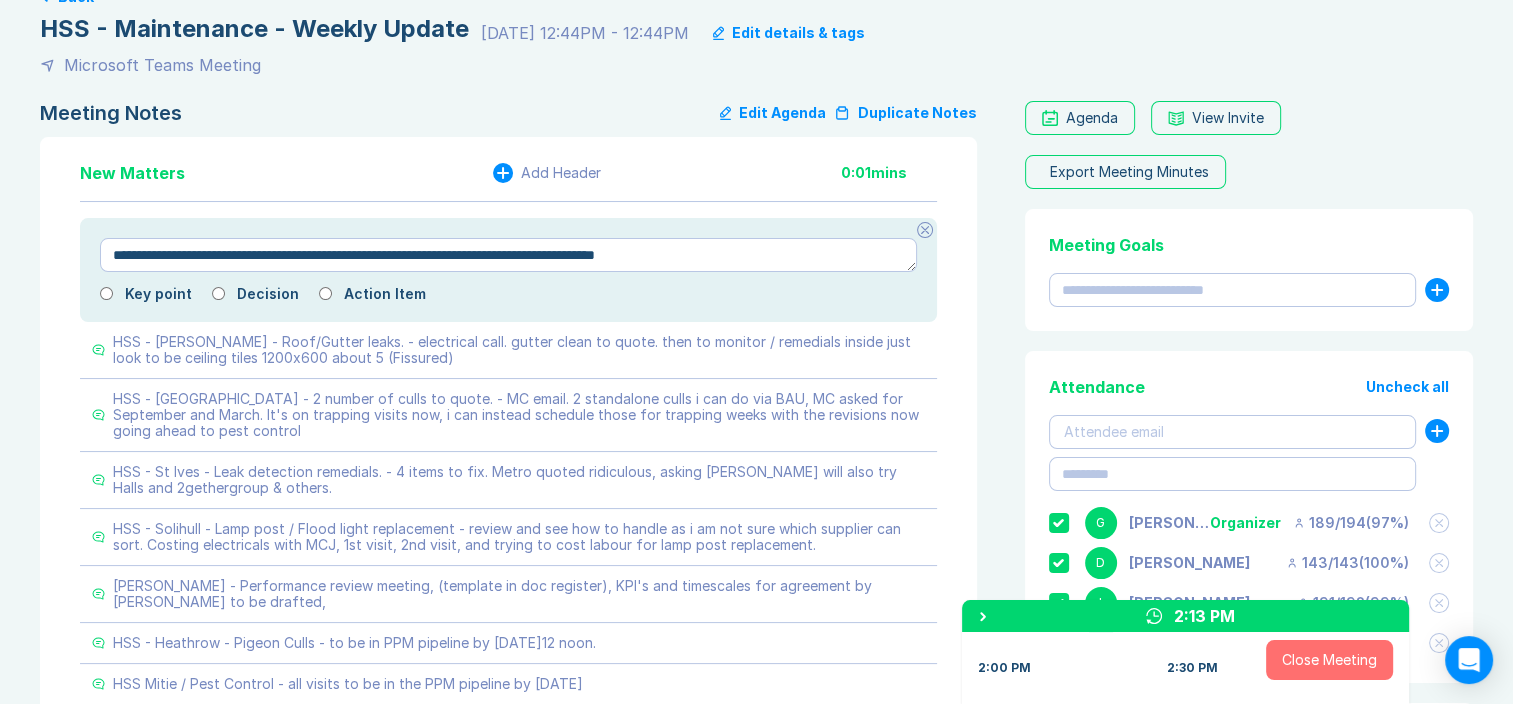 type on "*" 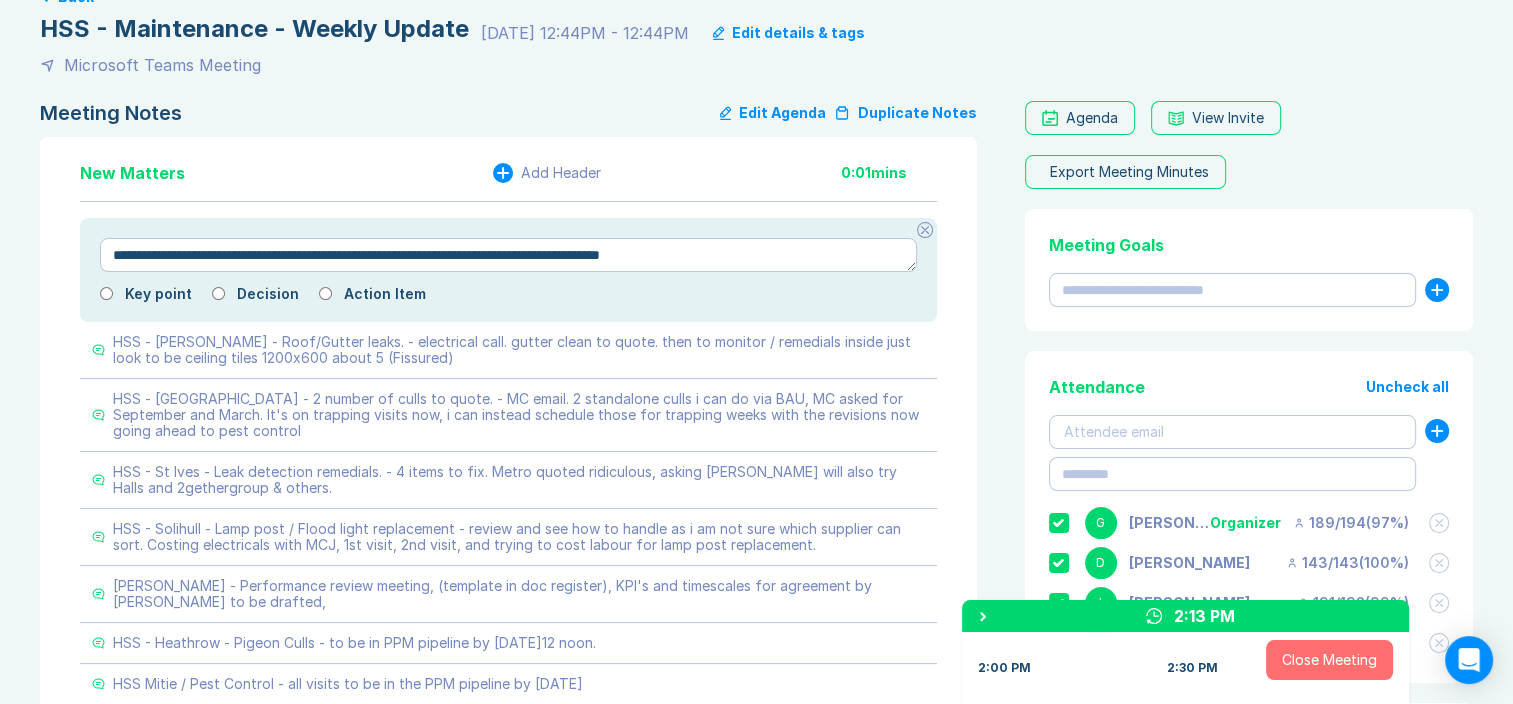 type on "*" 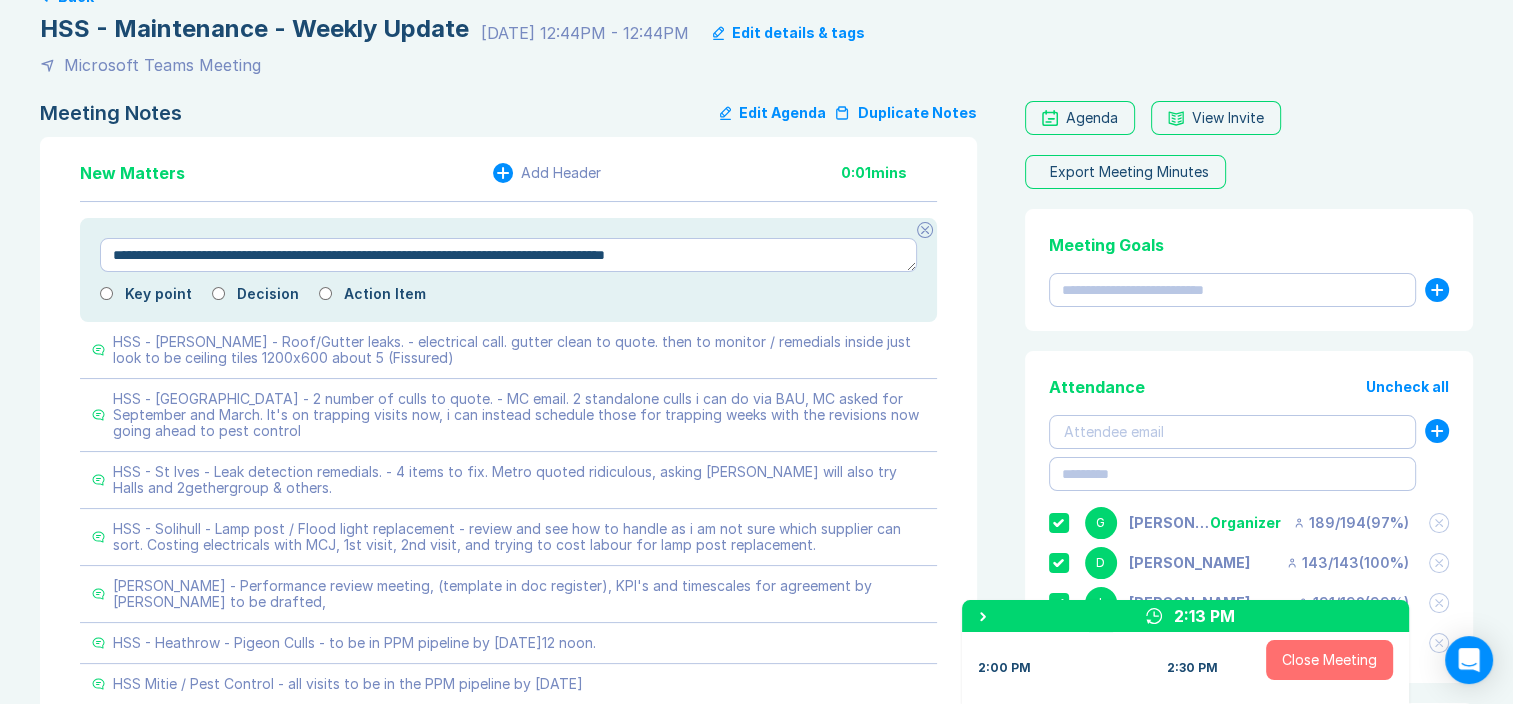 type on "*" 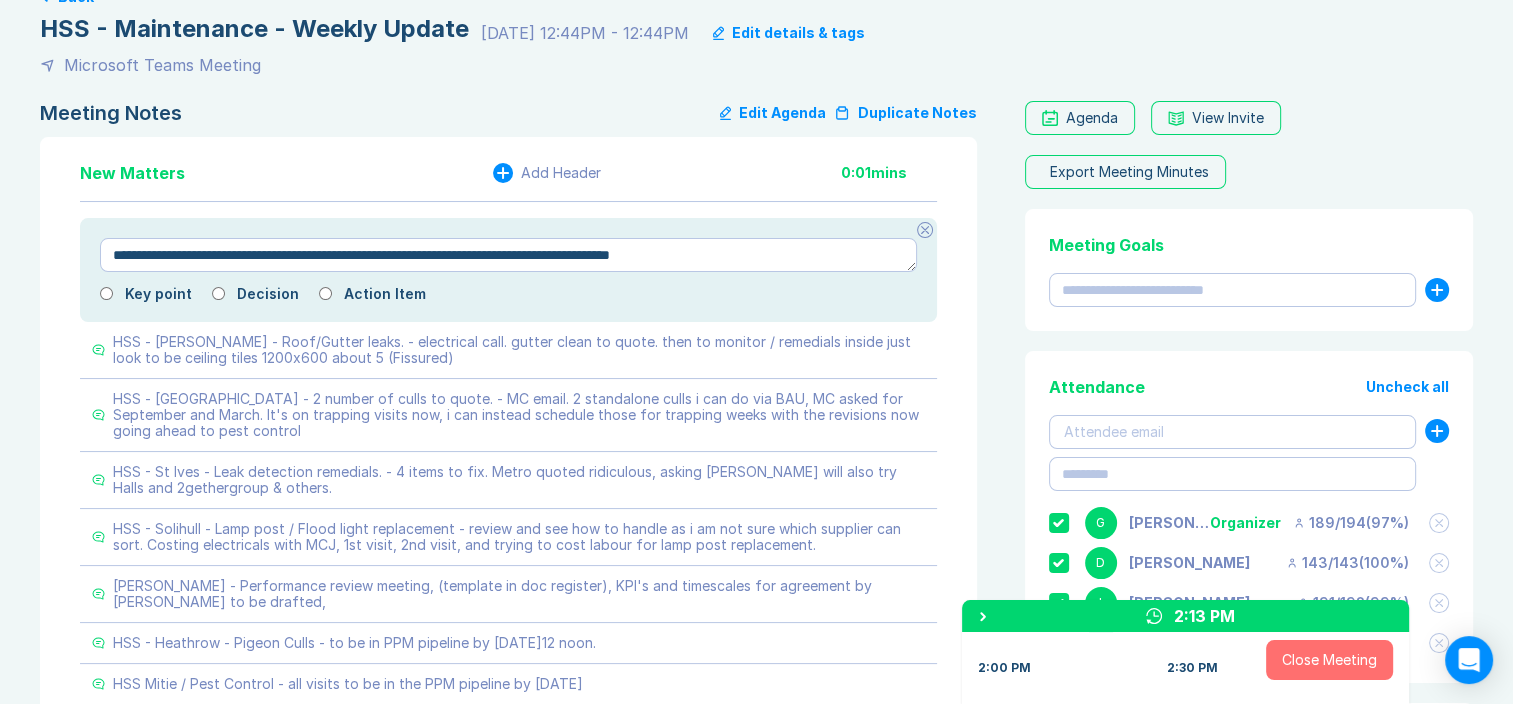 type on "*" 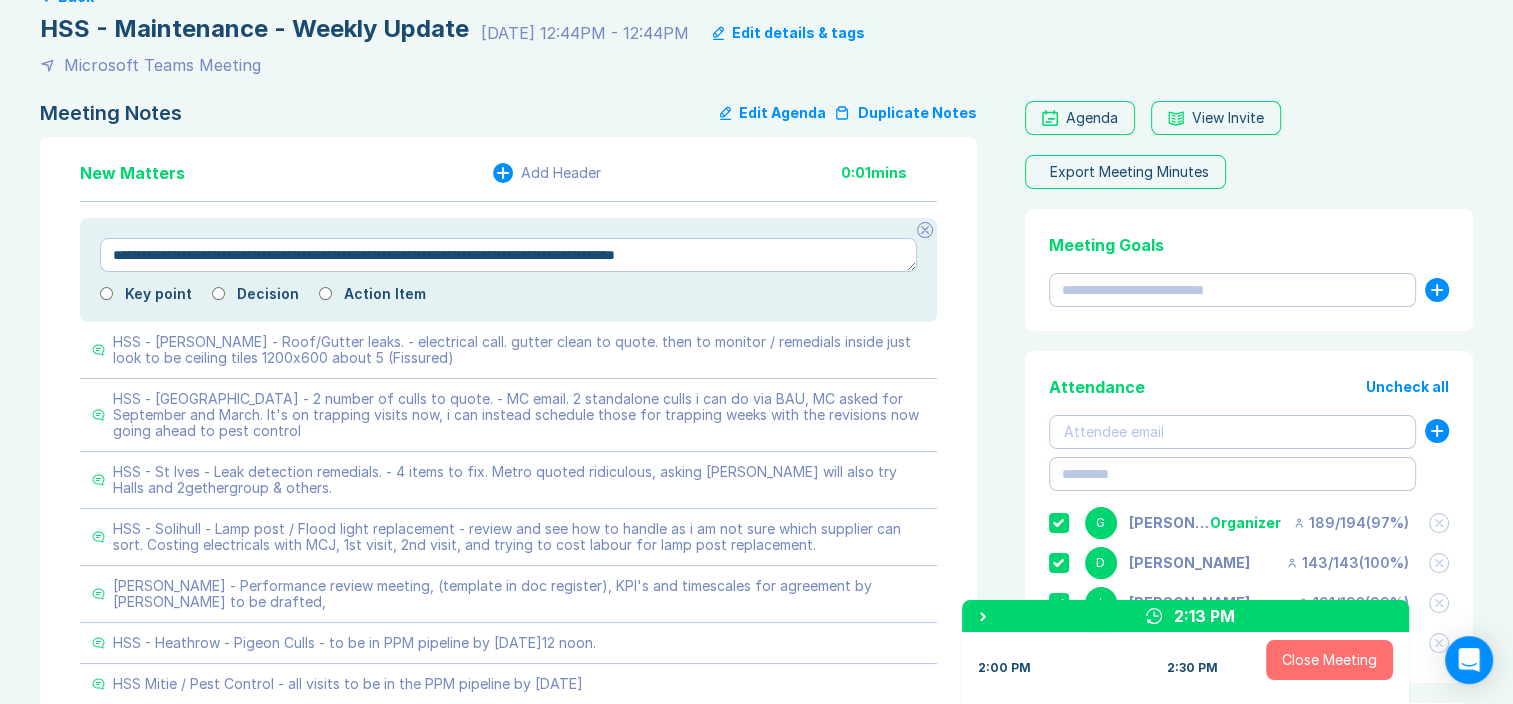 type on "*" 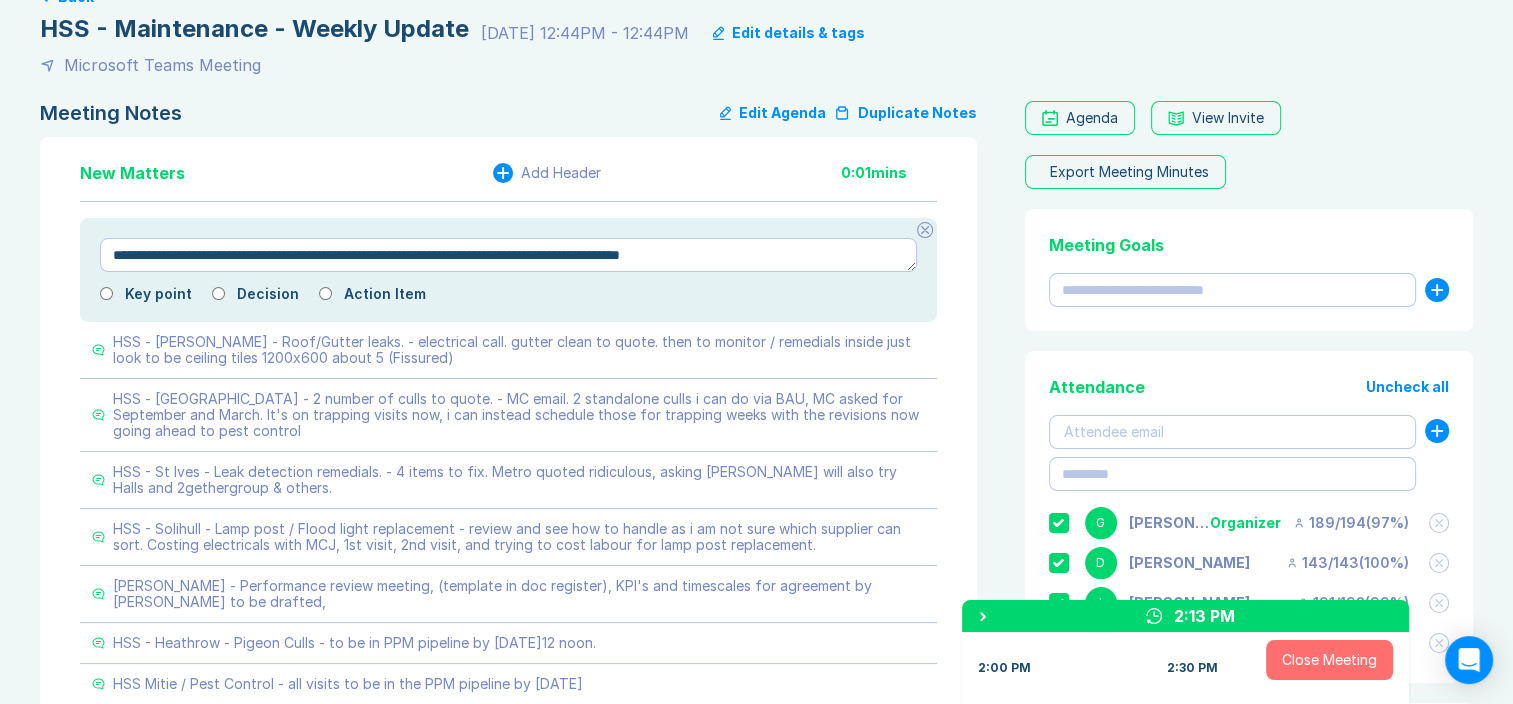 type on "*" 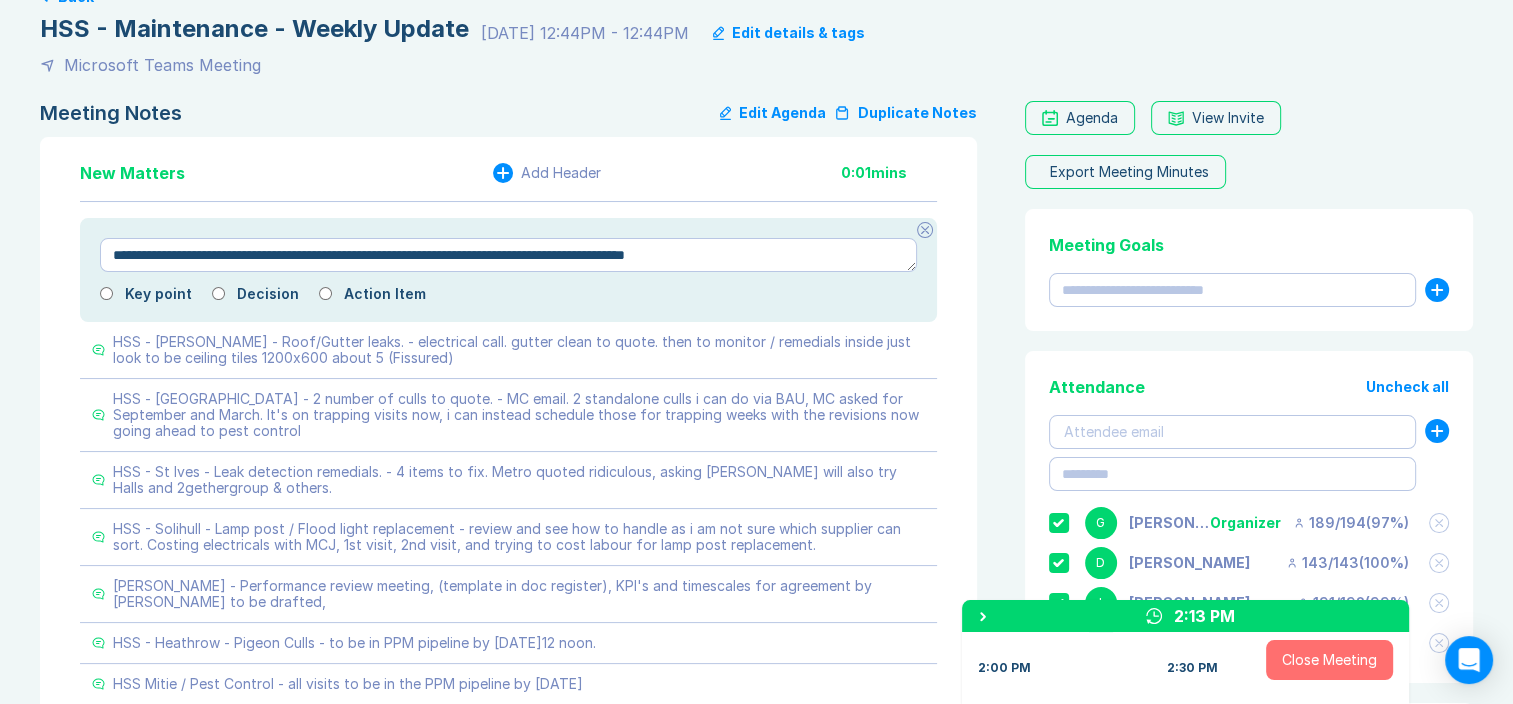 type on "*" 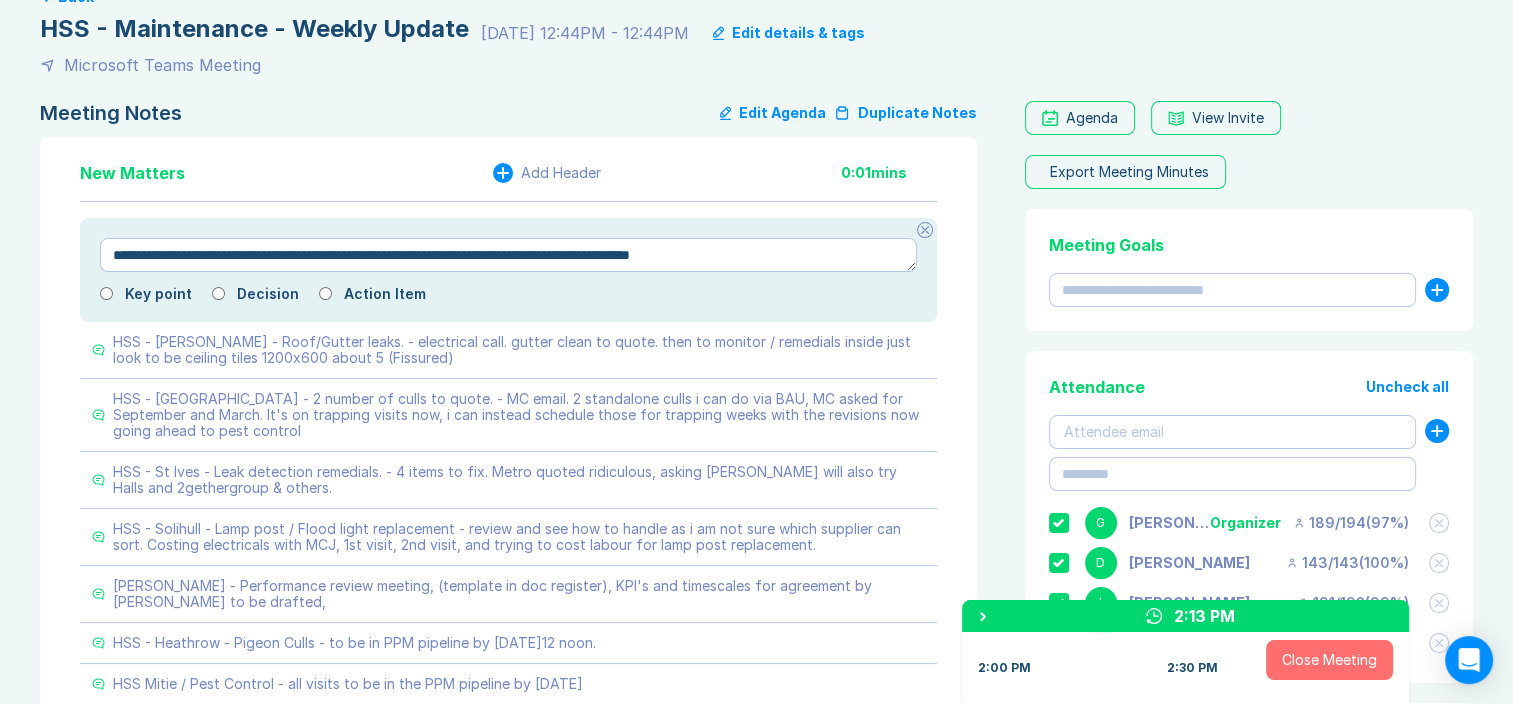 type on "*" 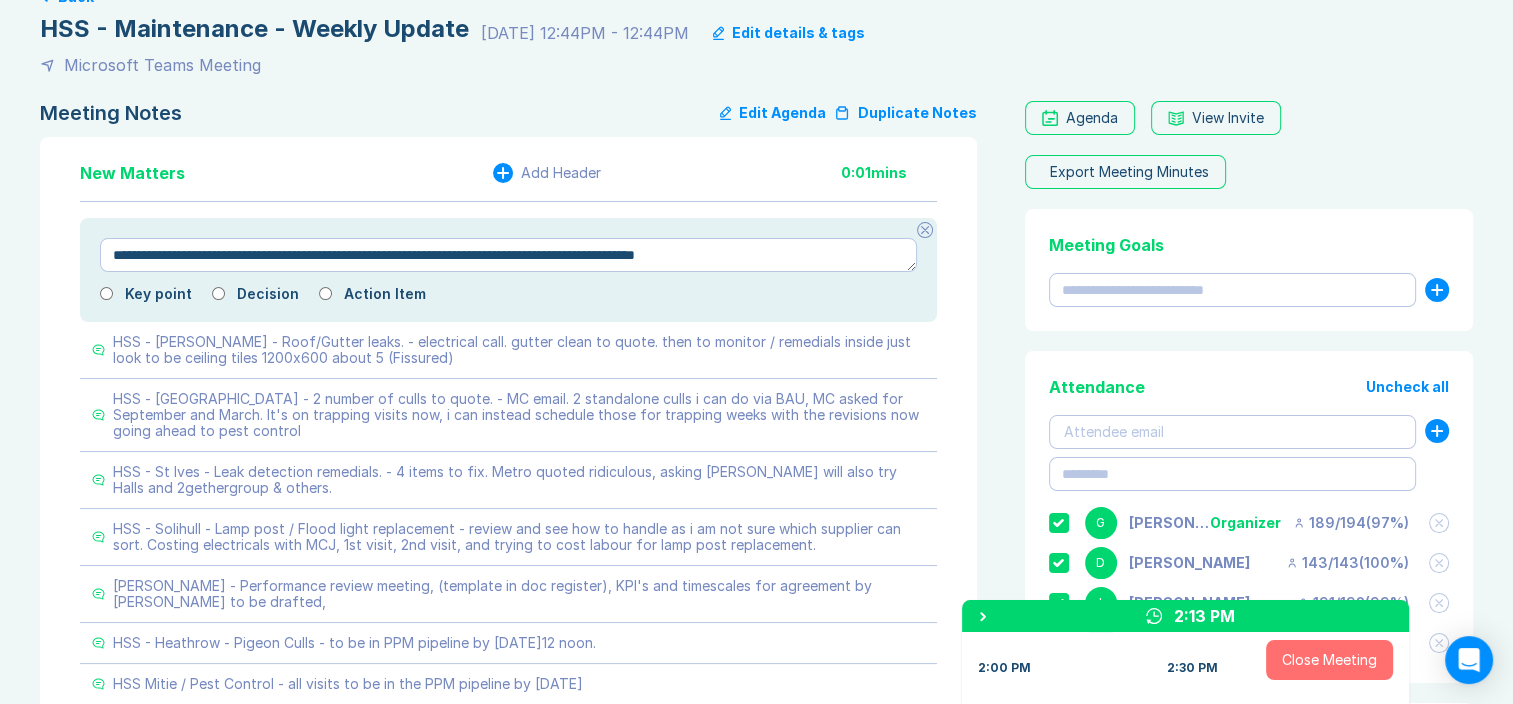 type on "*" 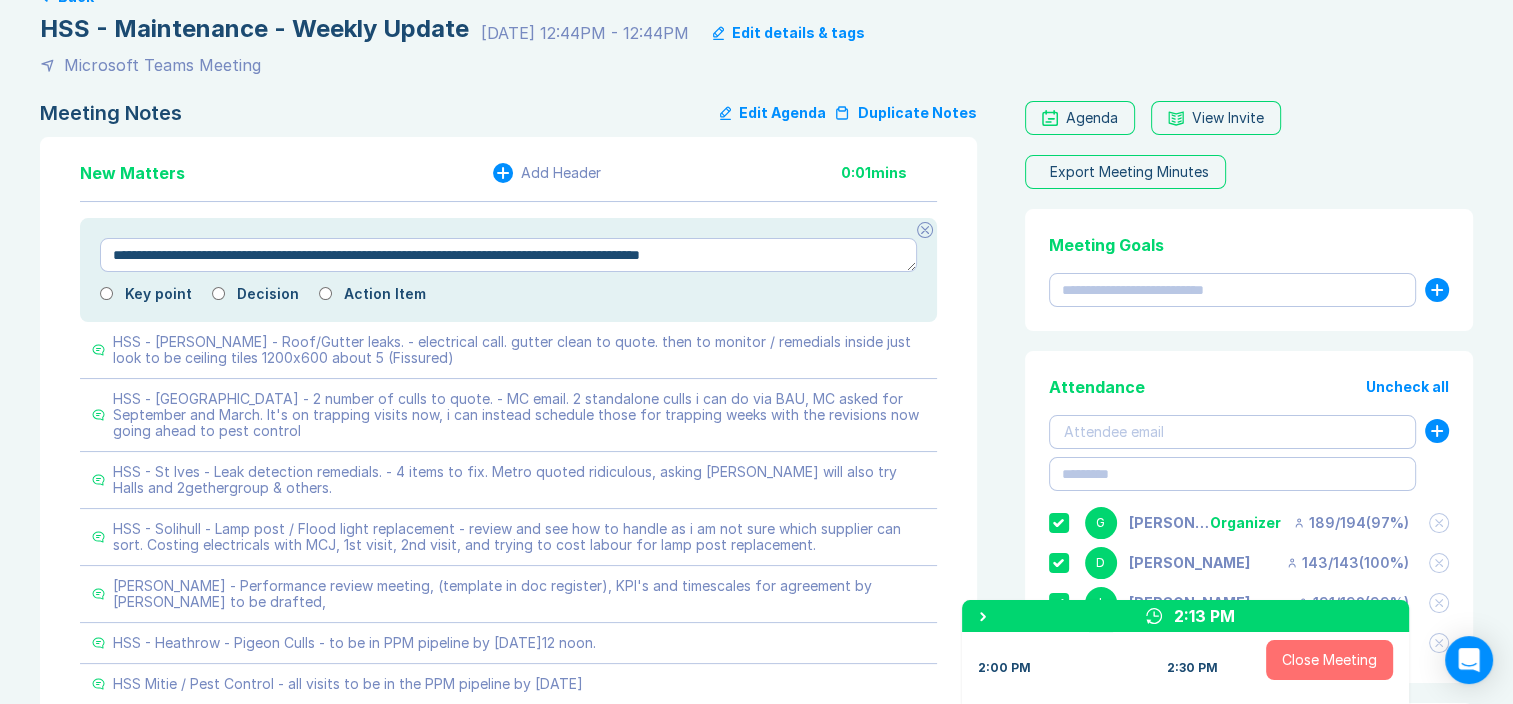 type on "*" 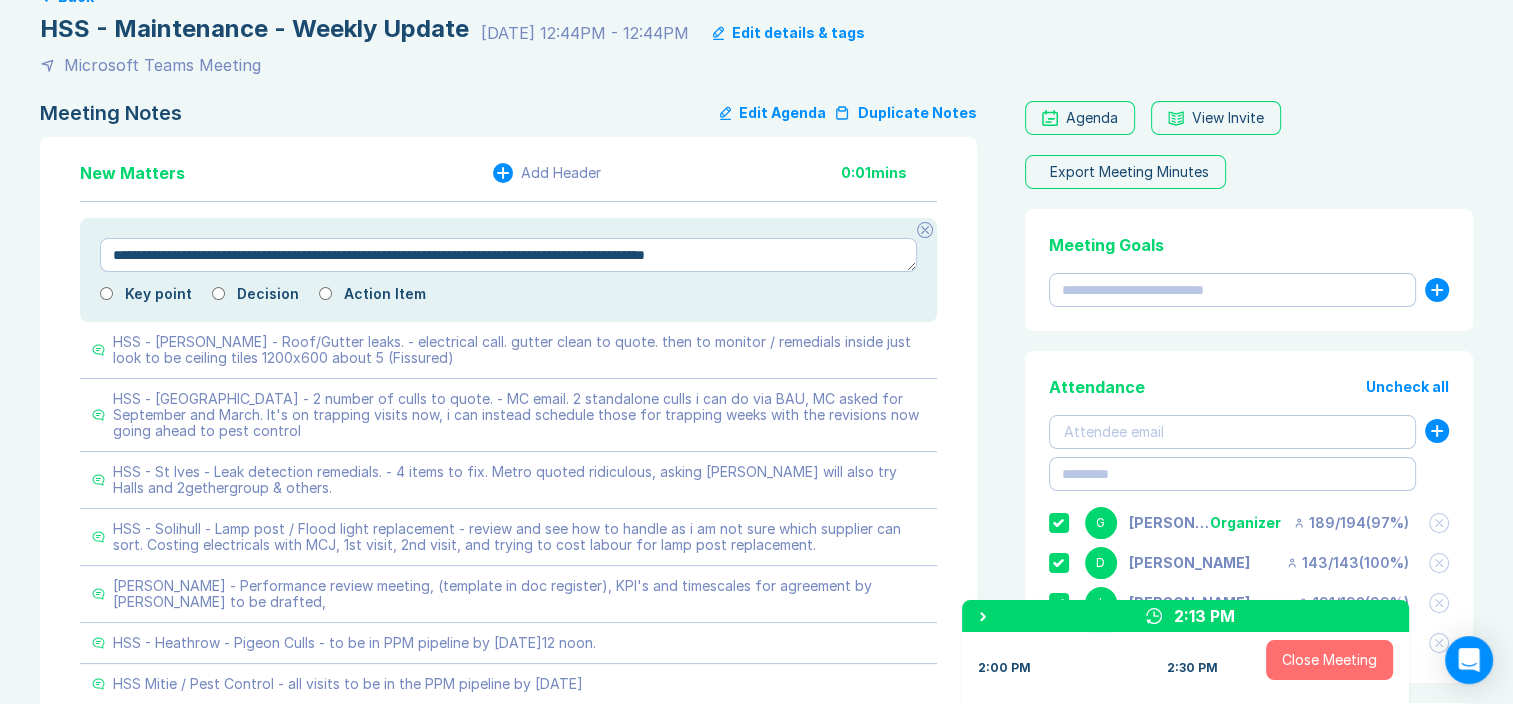 type on "*" 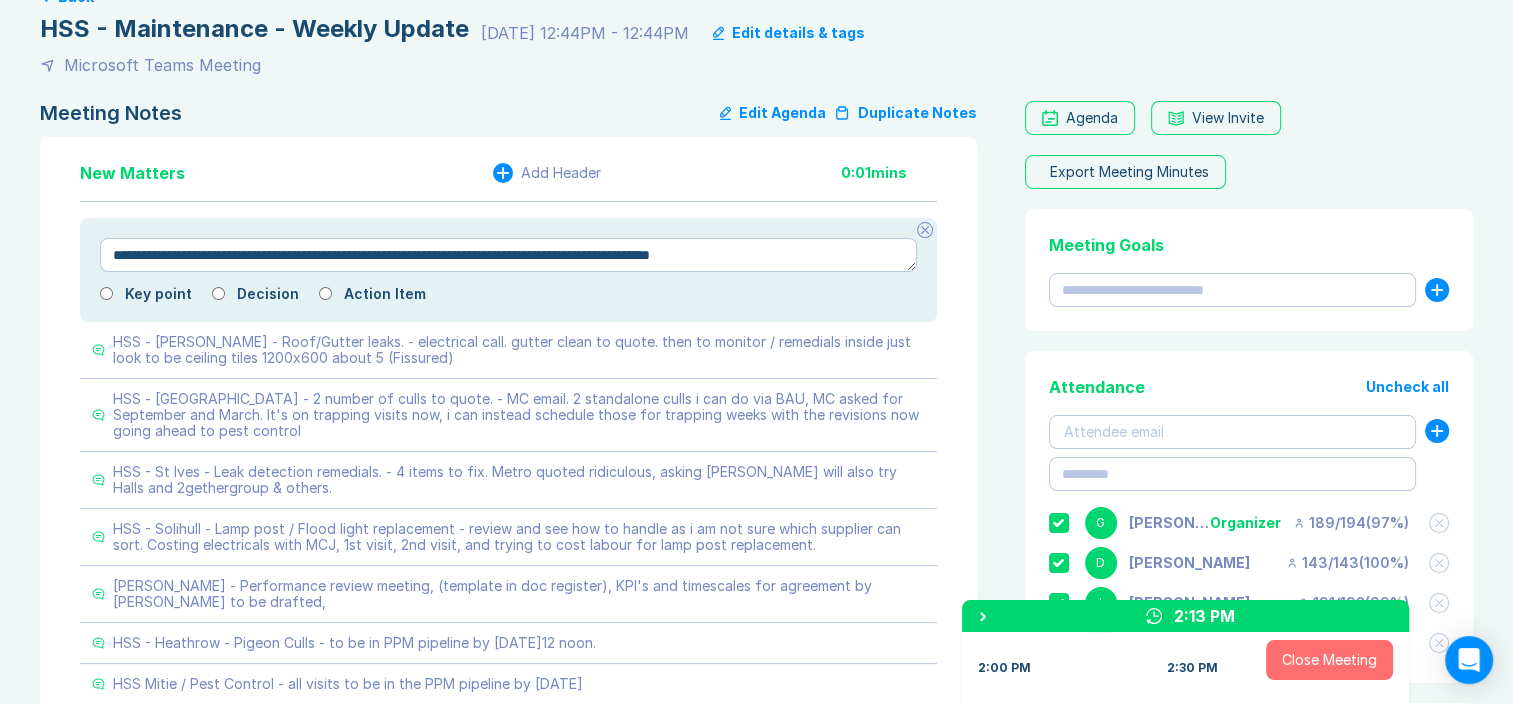 type on "**********" 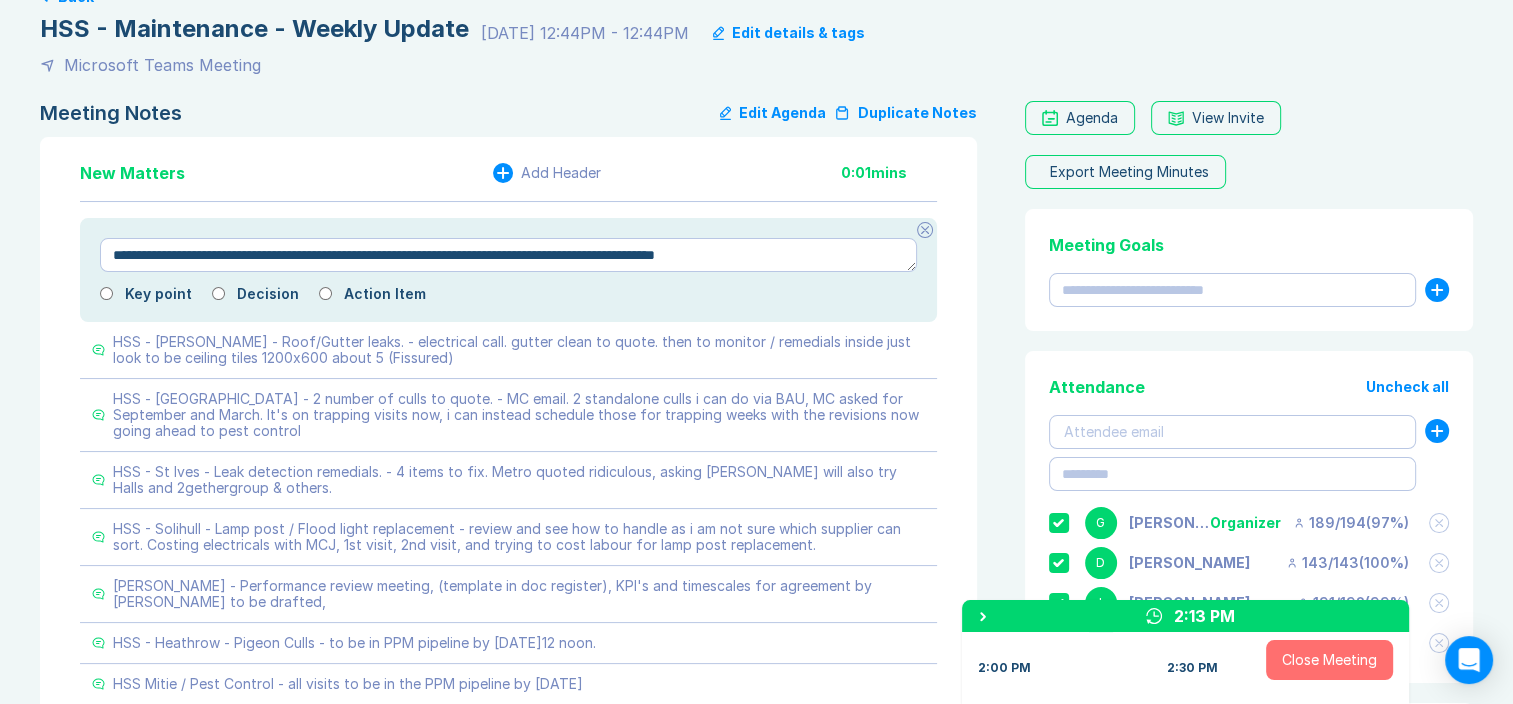 type on "*" 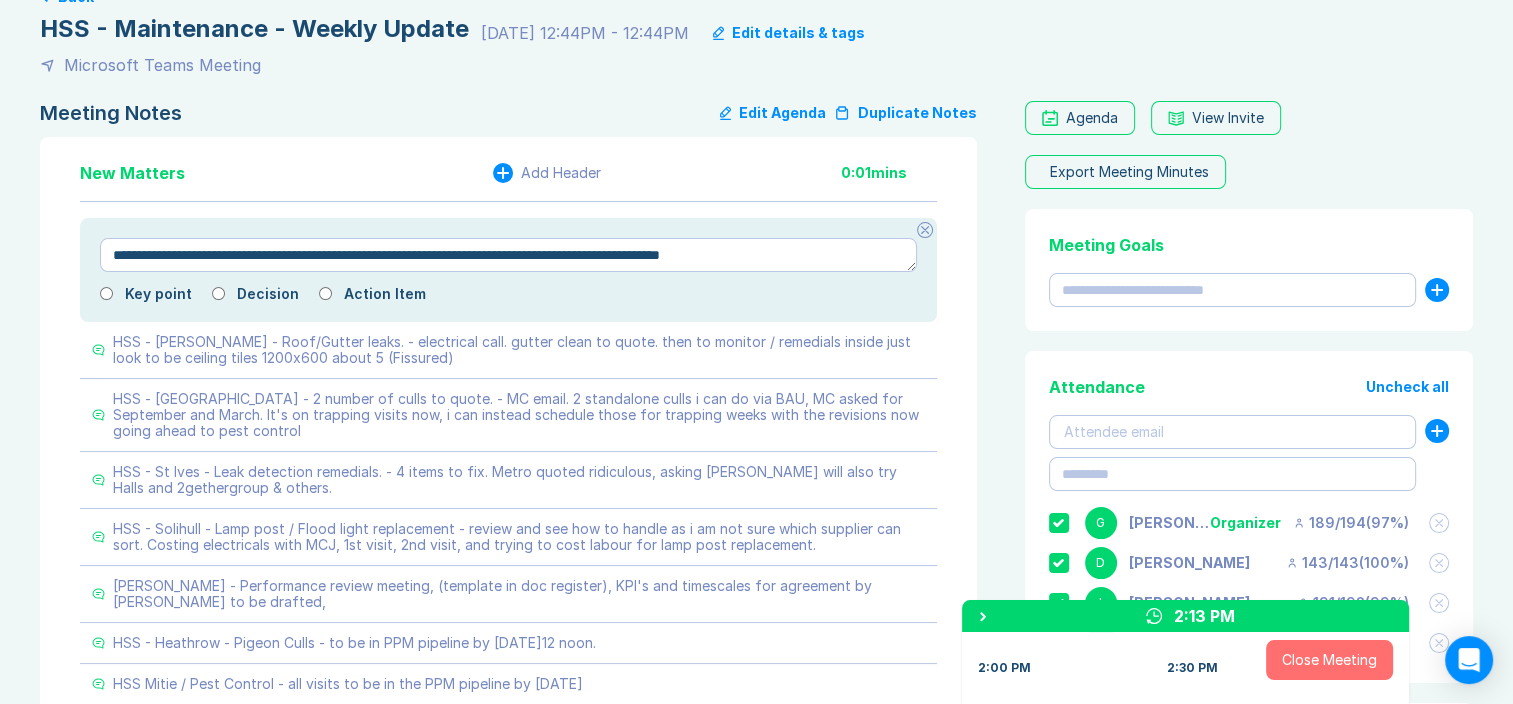 type on "**********" 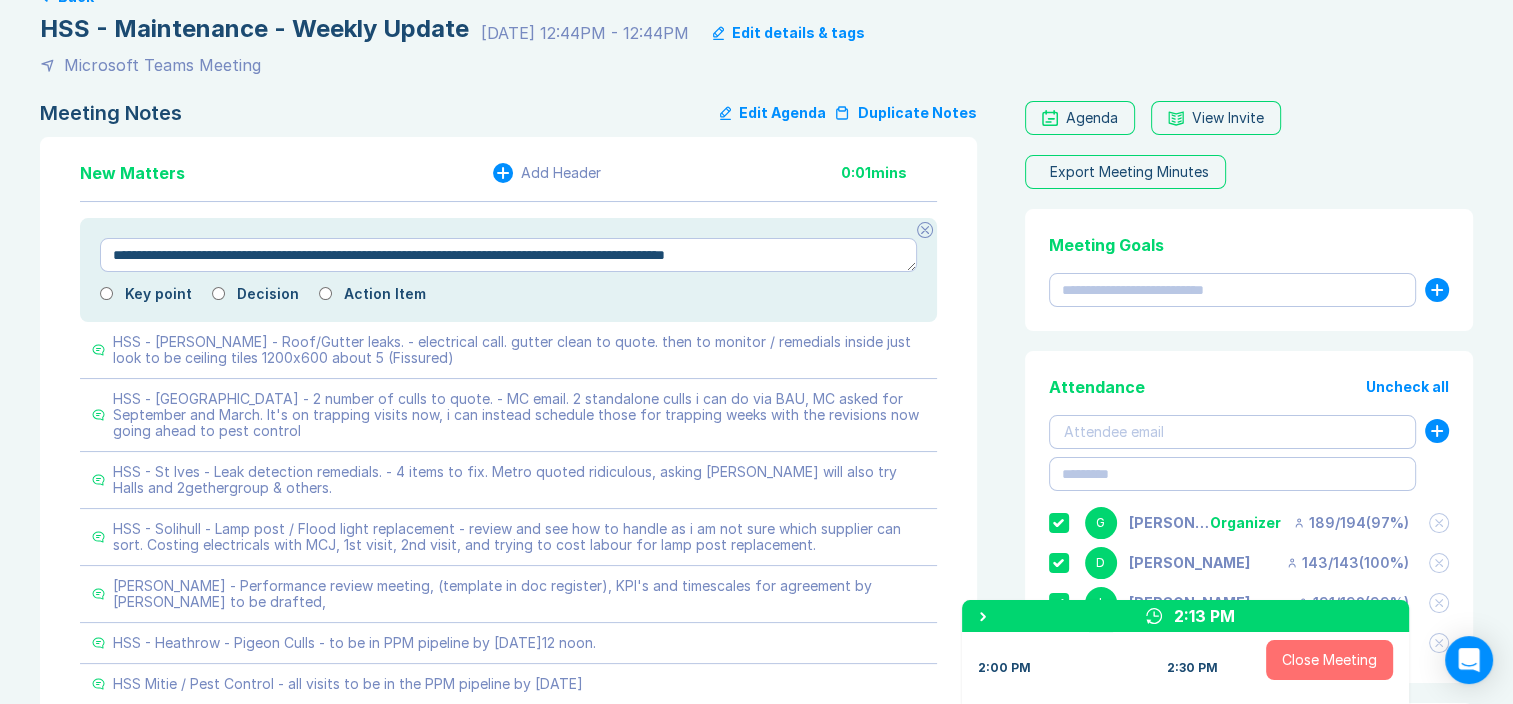 type on "*" 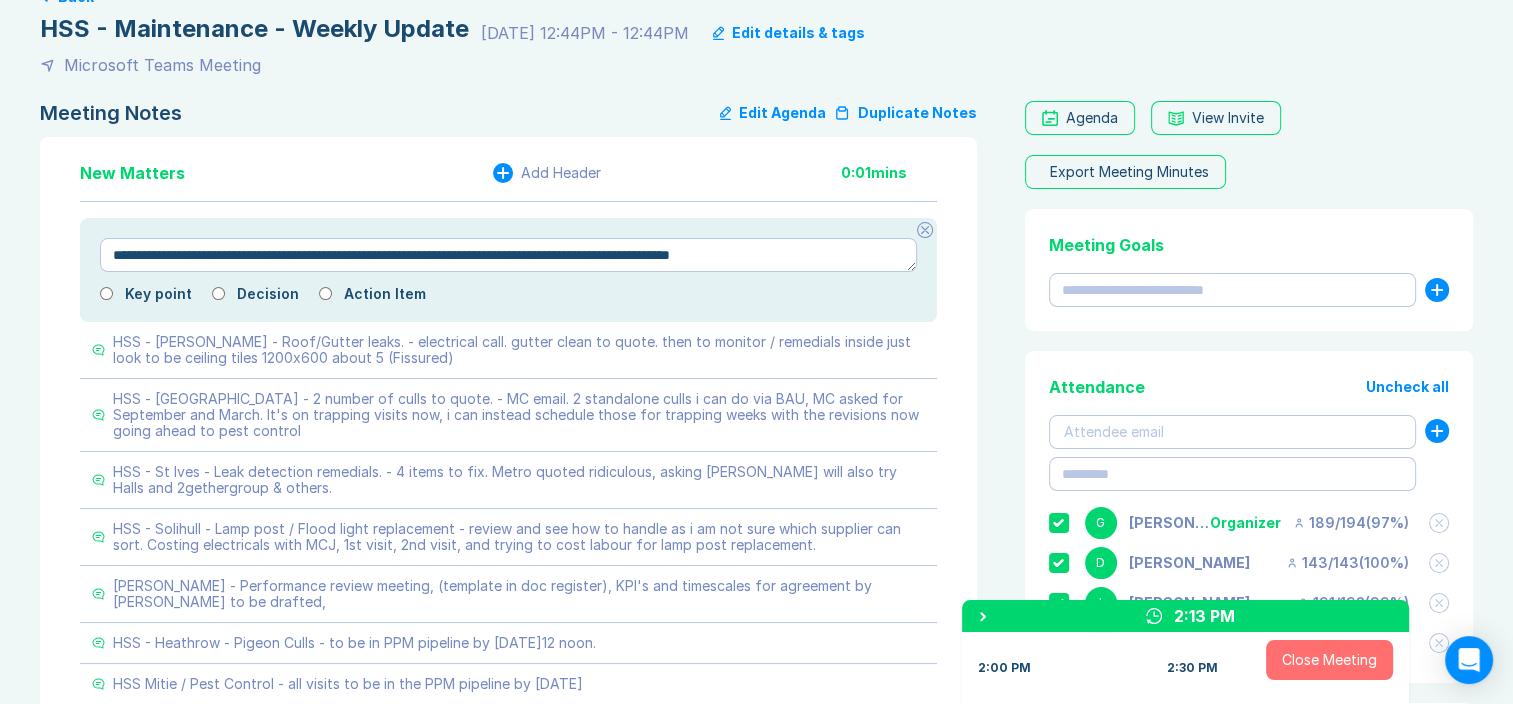 type on "*" 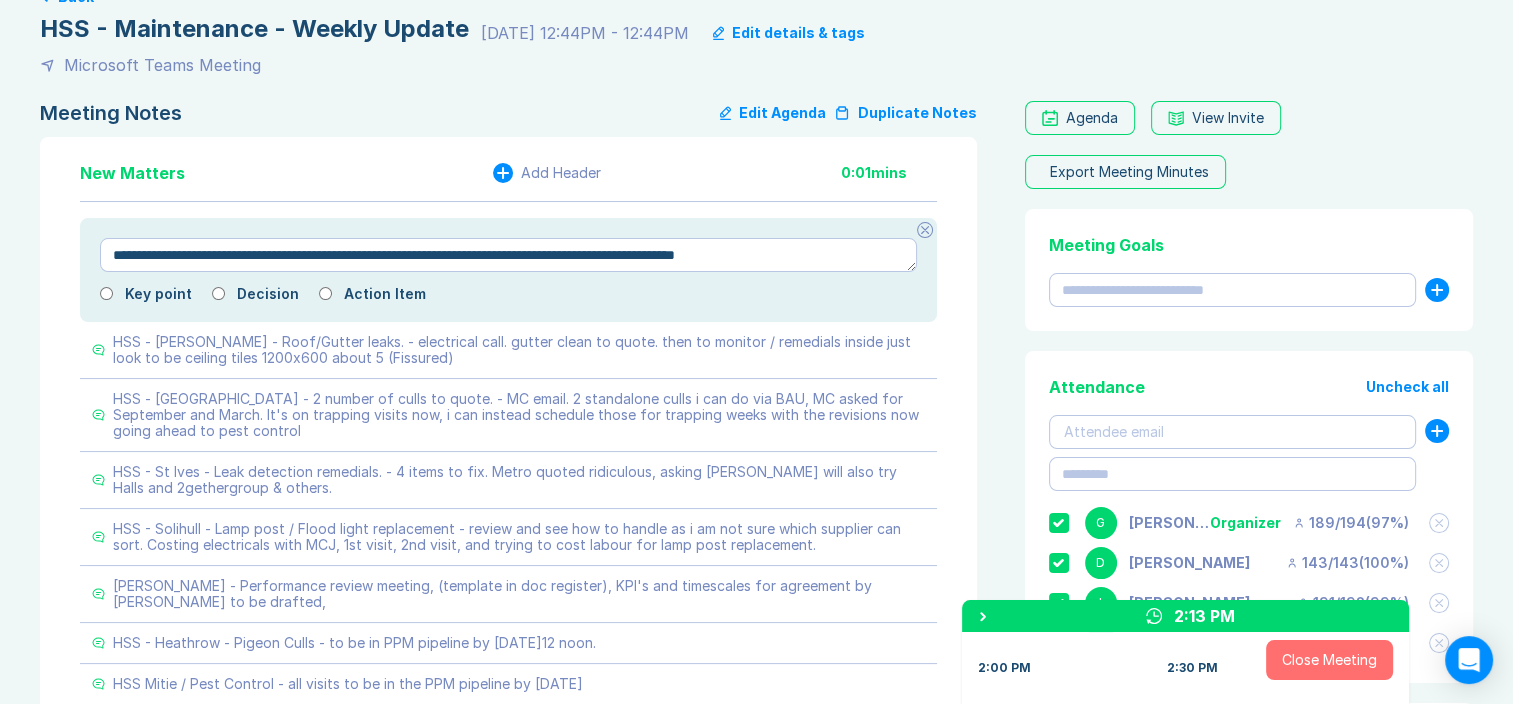 type on "*" 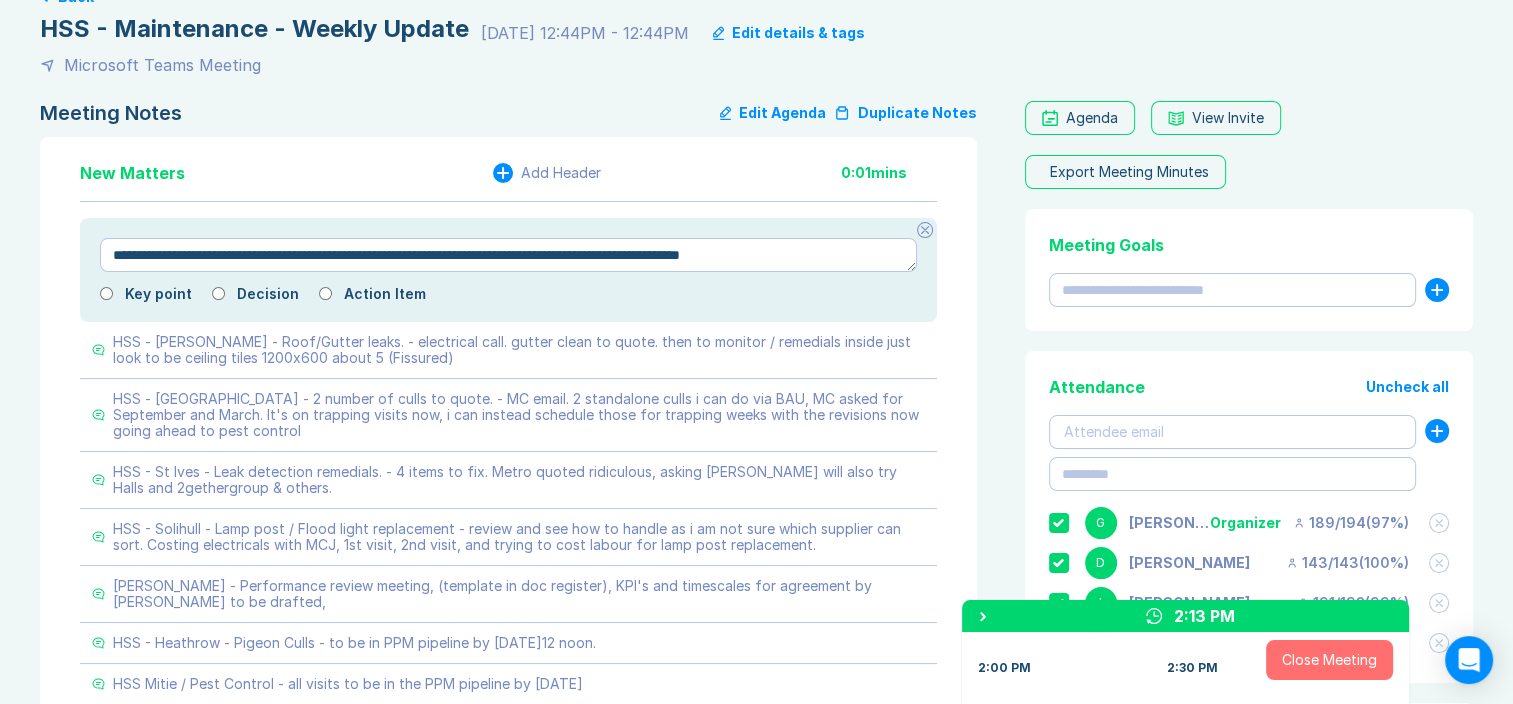 type on "*" 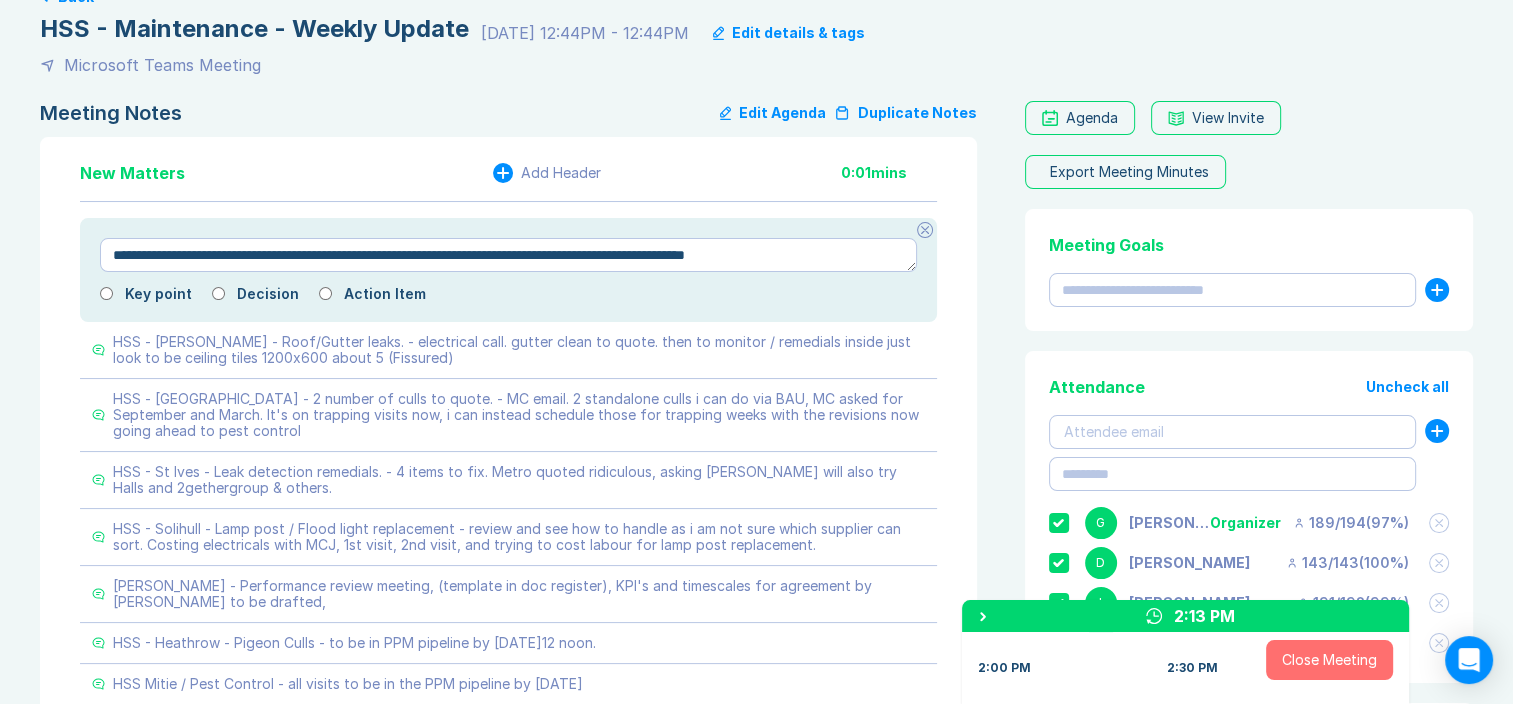 type on "*" 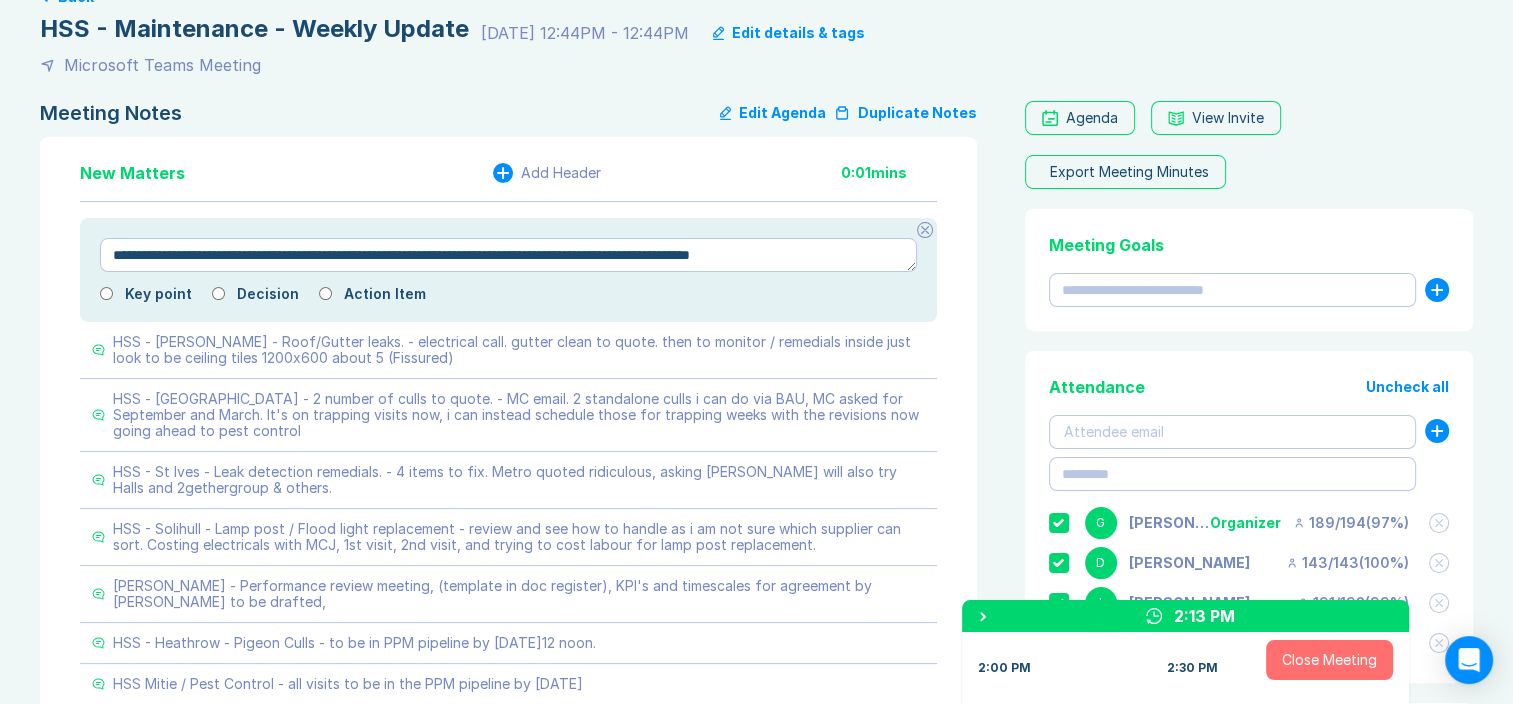 type on "*" 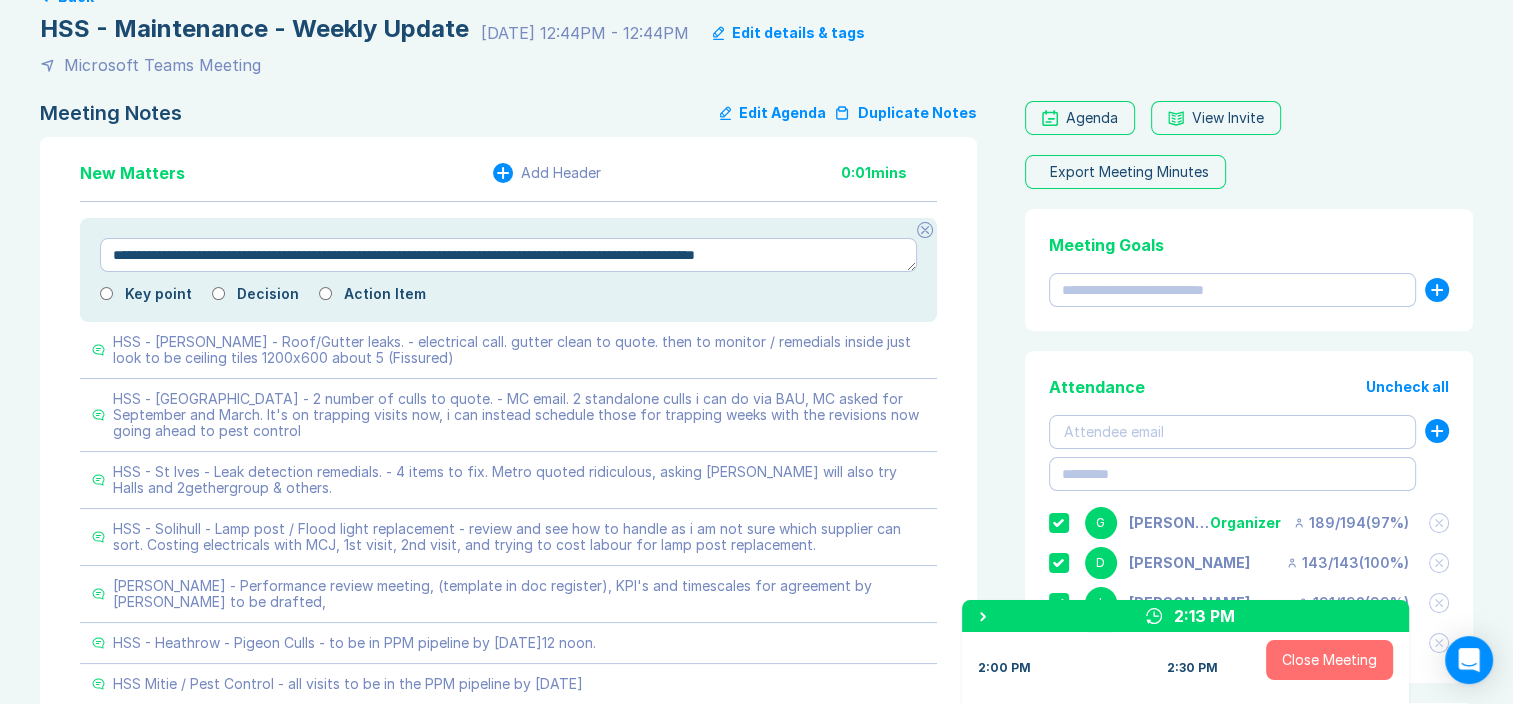 type on "*" 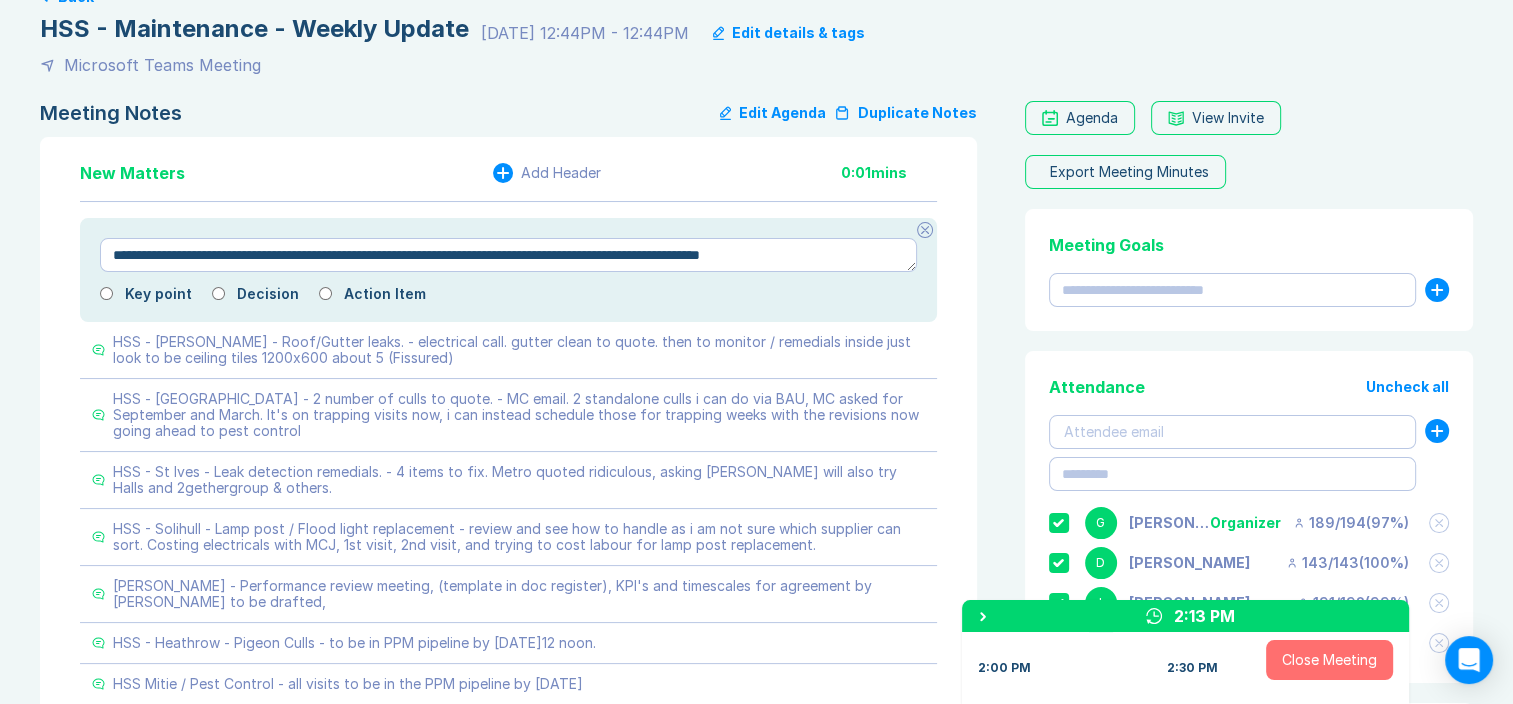 type on "*" 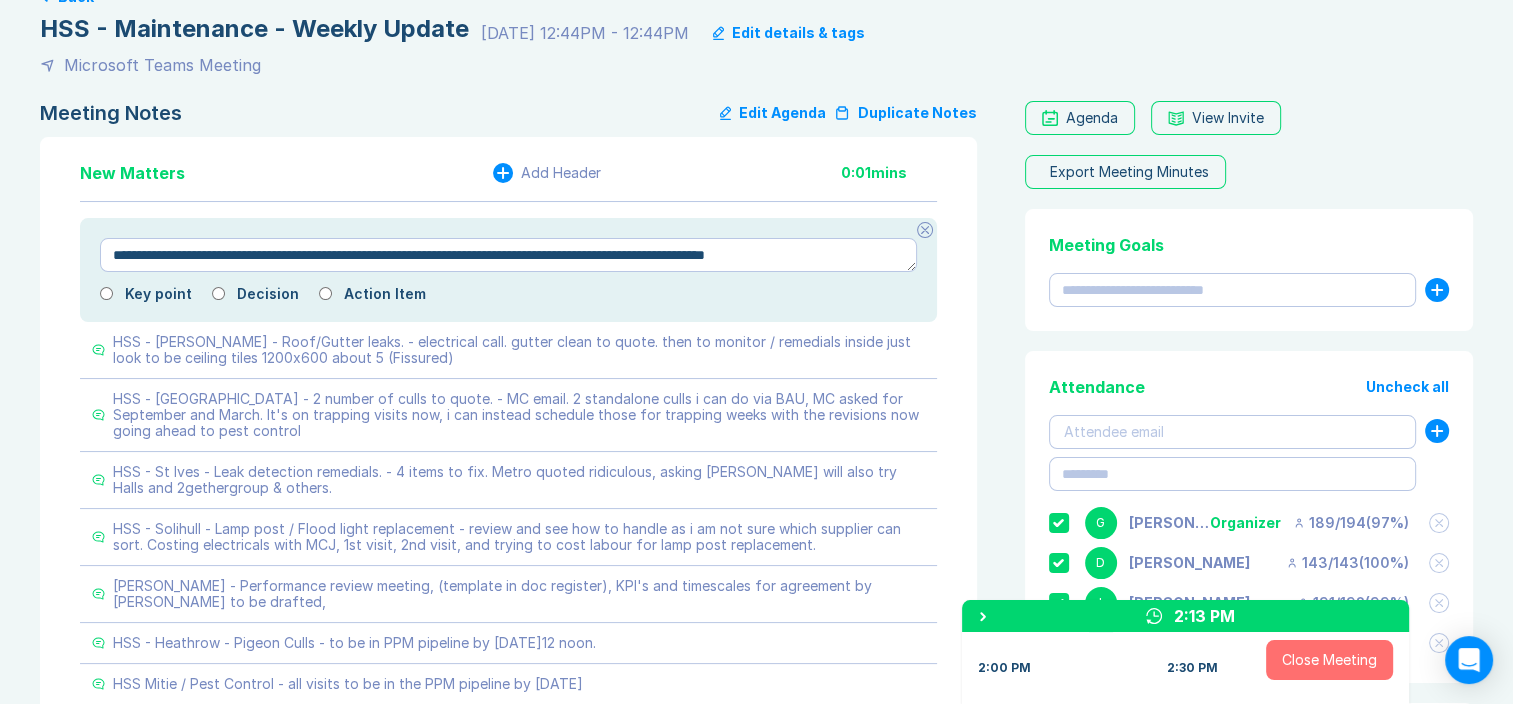 type on "**********" 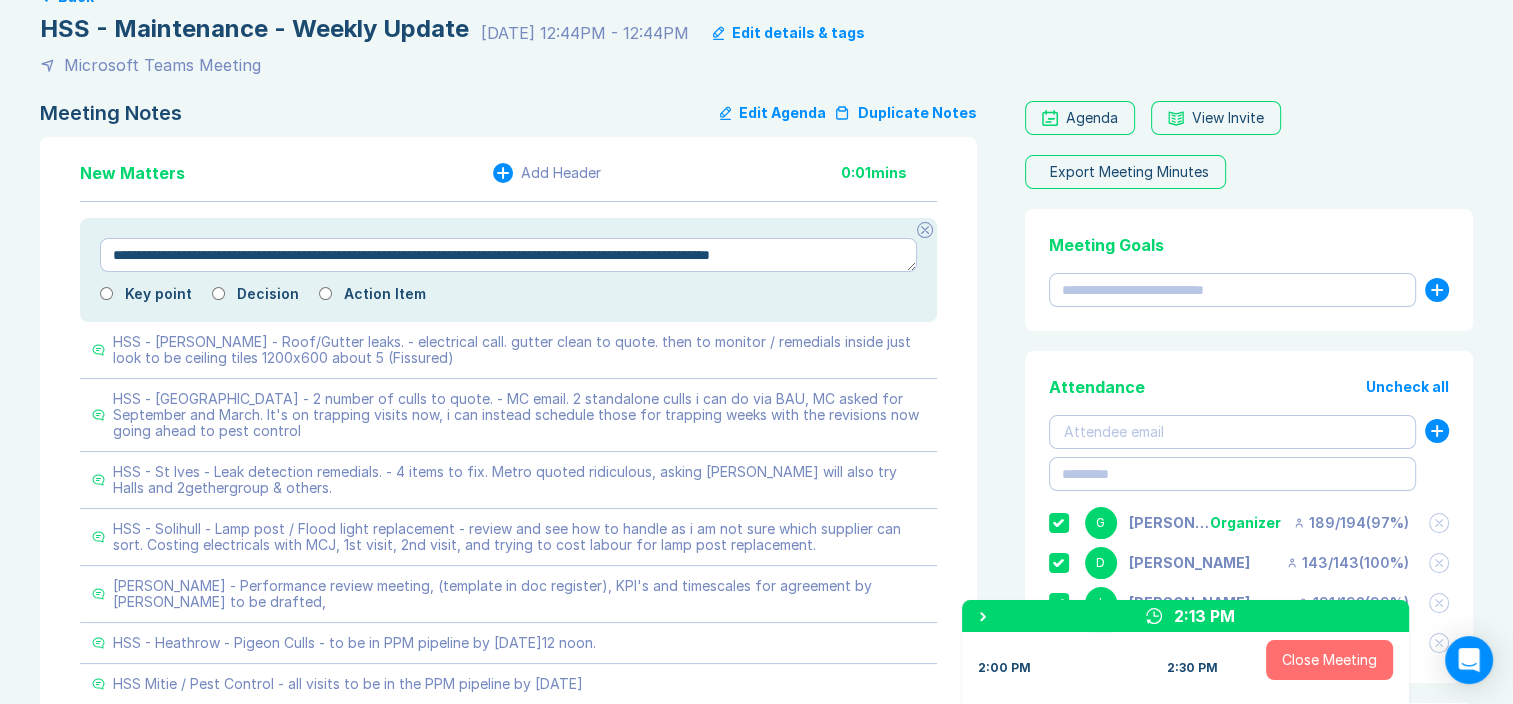 type on "*" 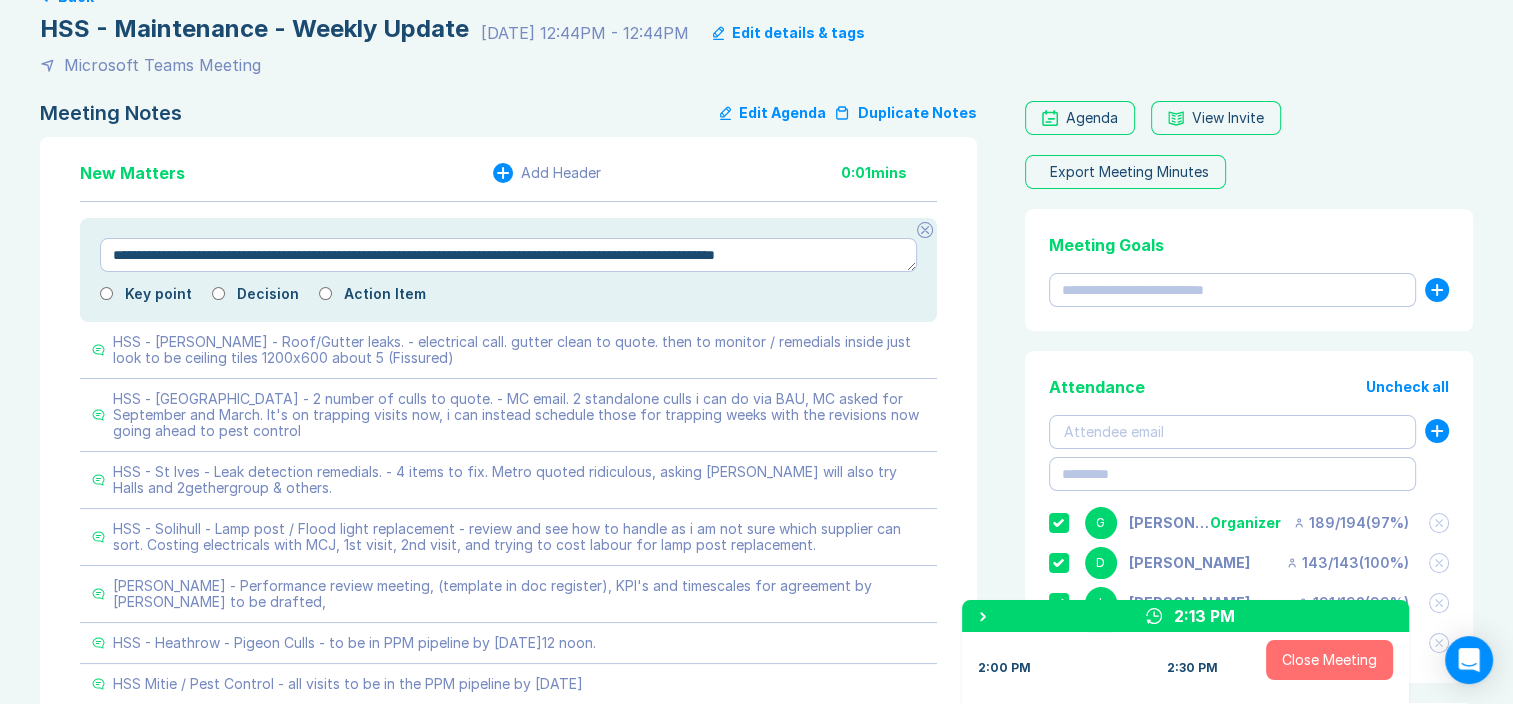 type on "*" 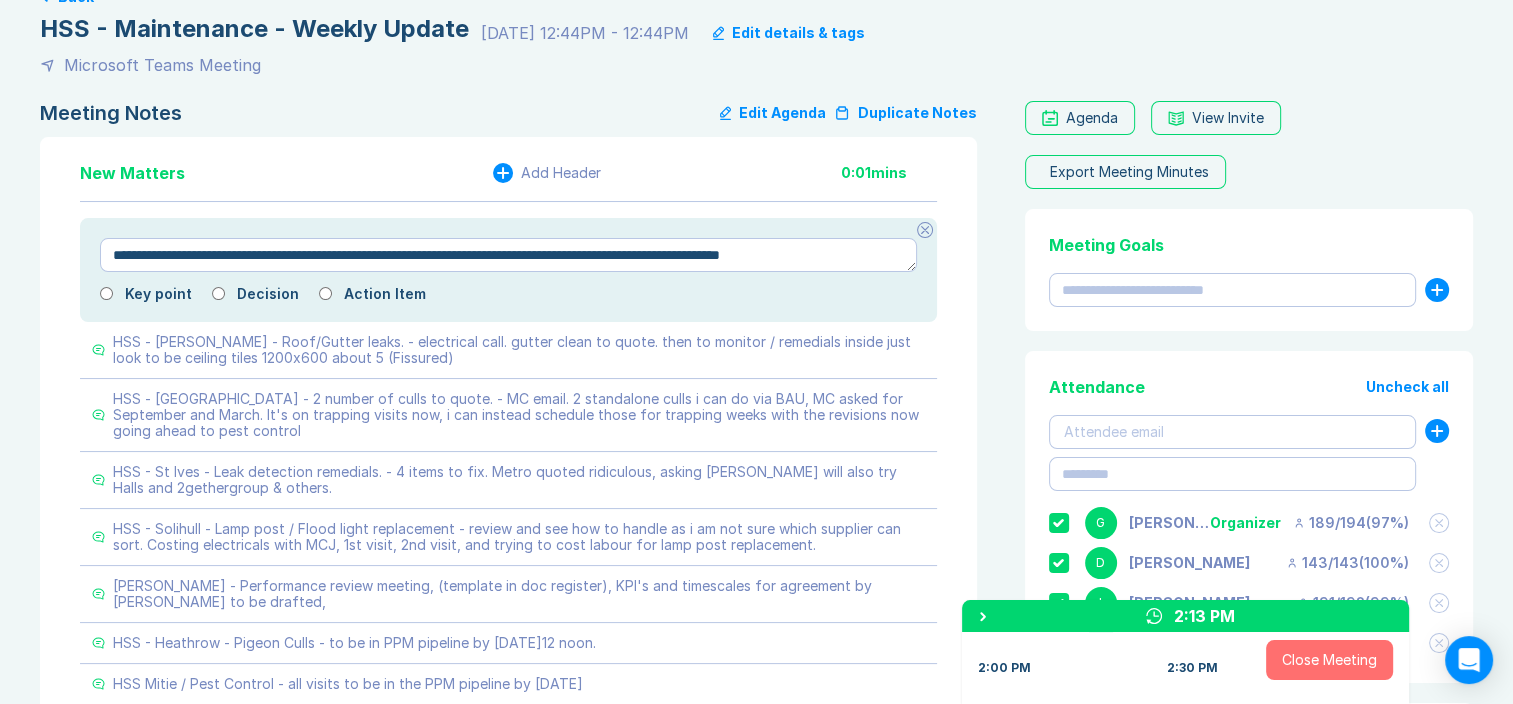 type on "*" 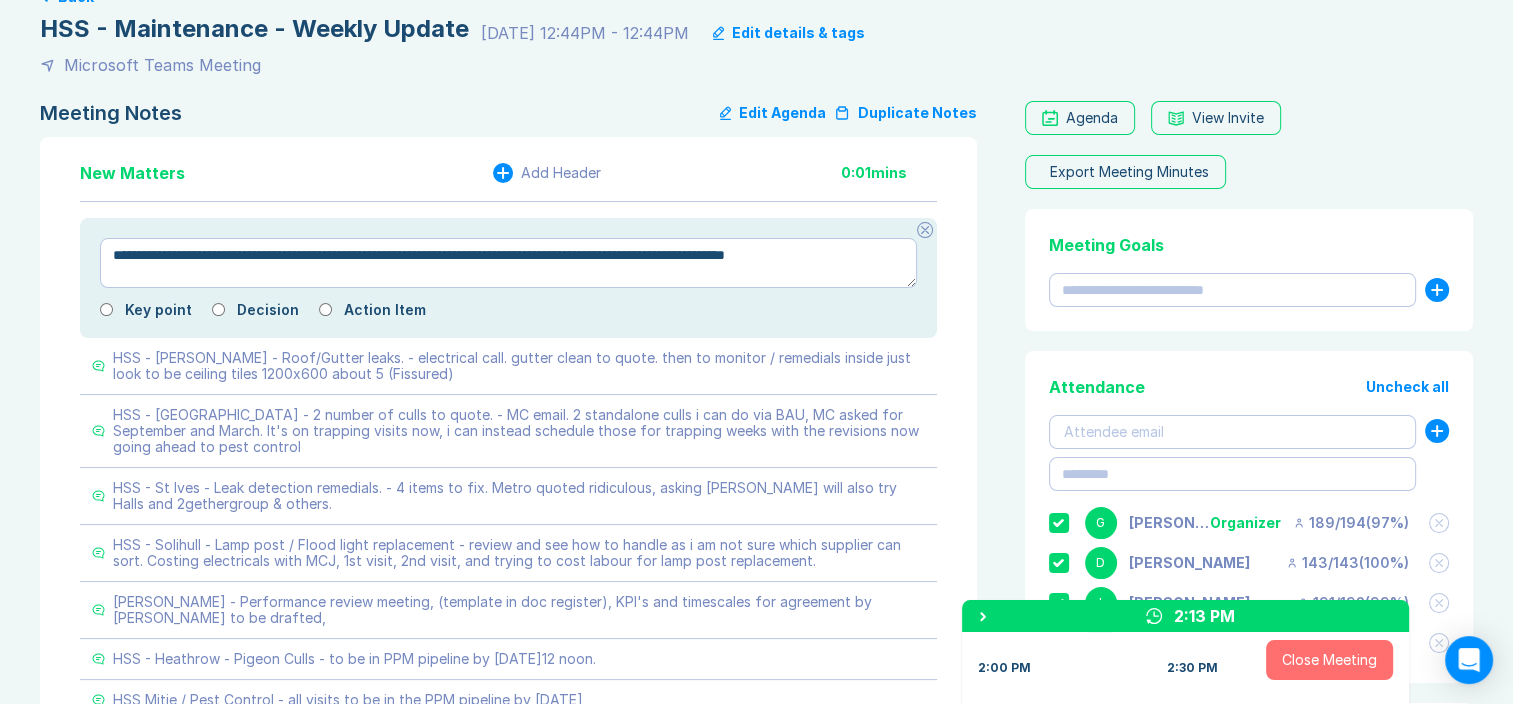 type on "*" 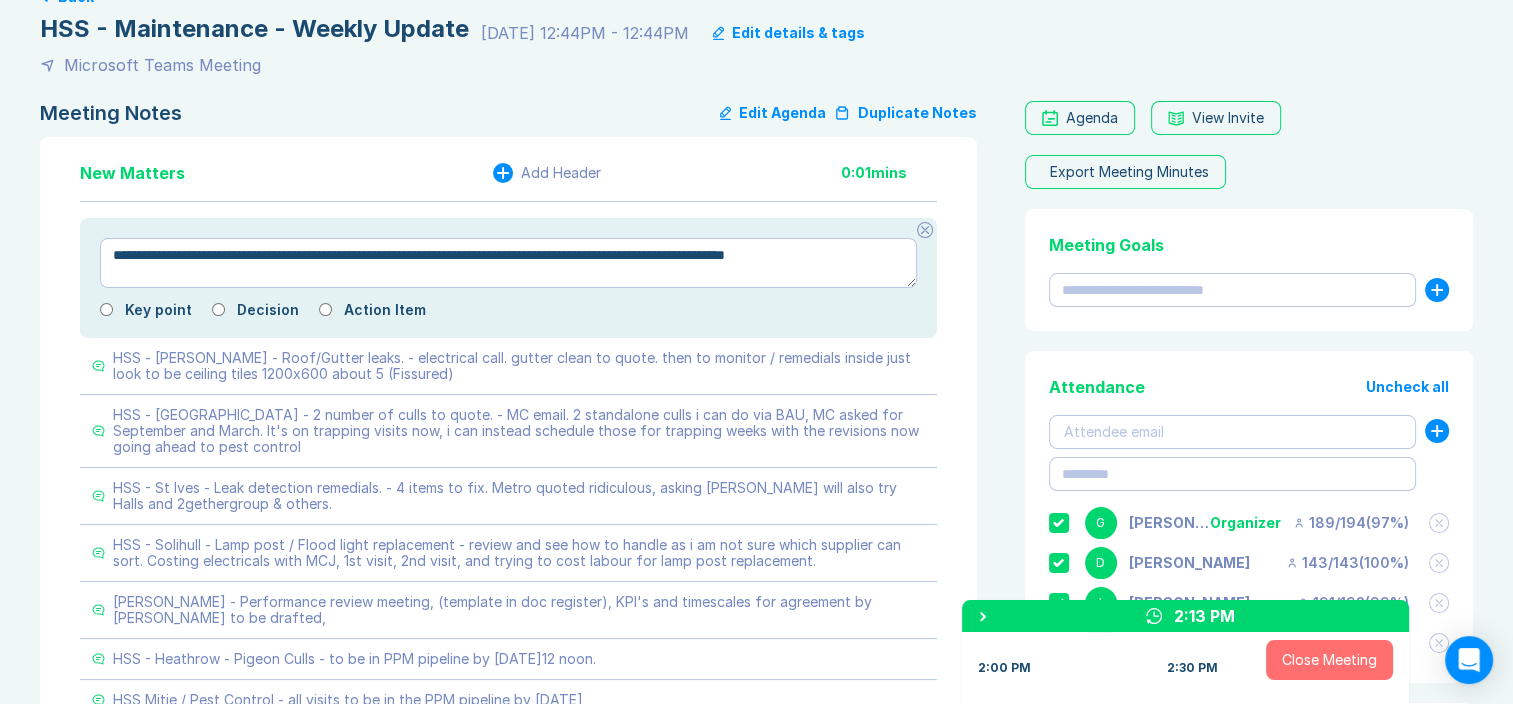 type on "**********" 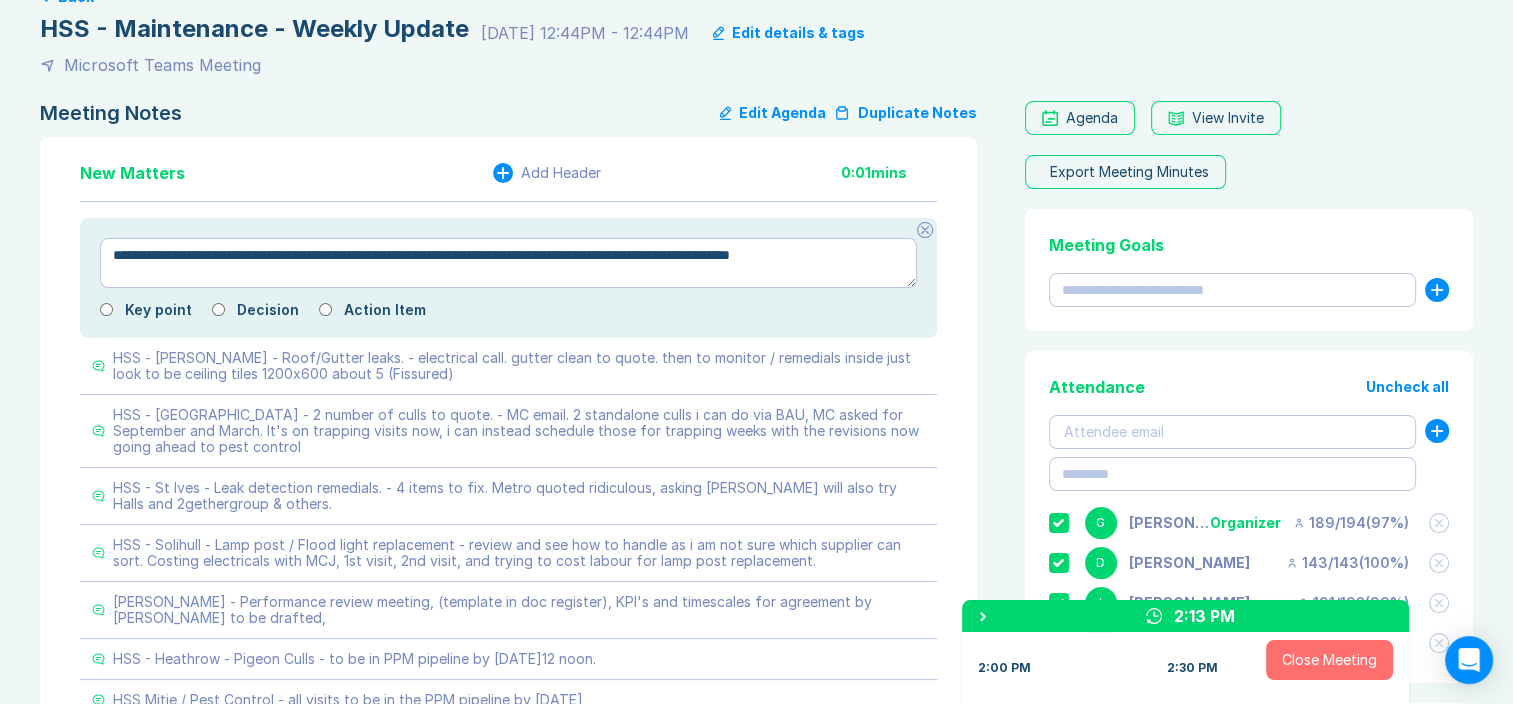 type on "*" 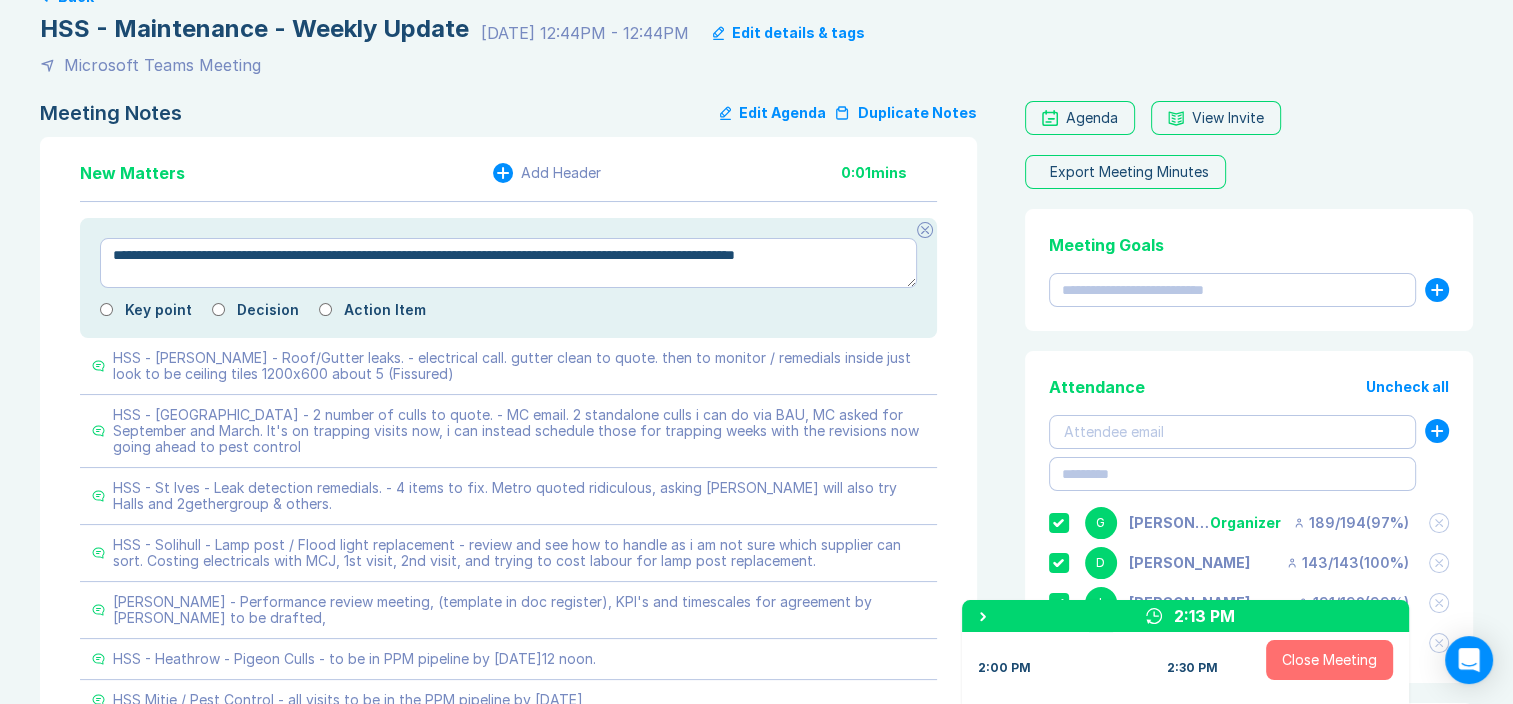 type on "**********" 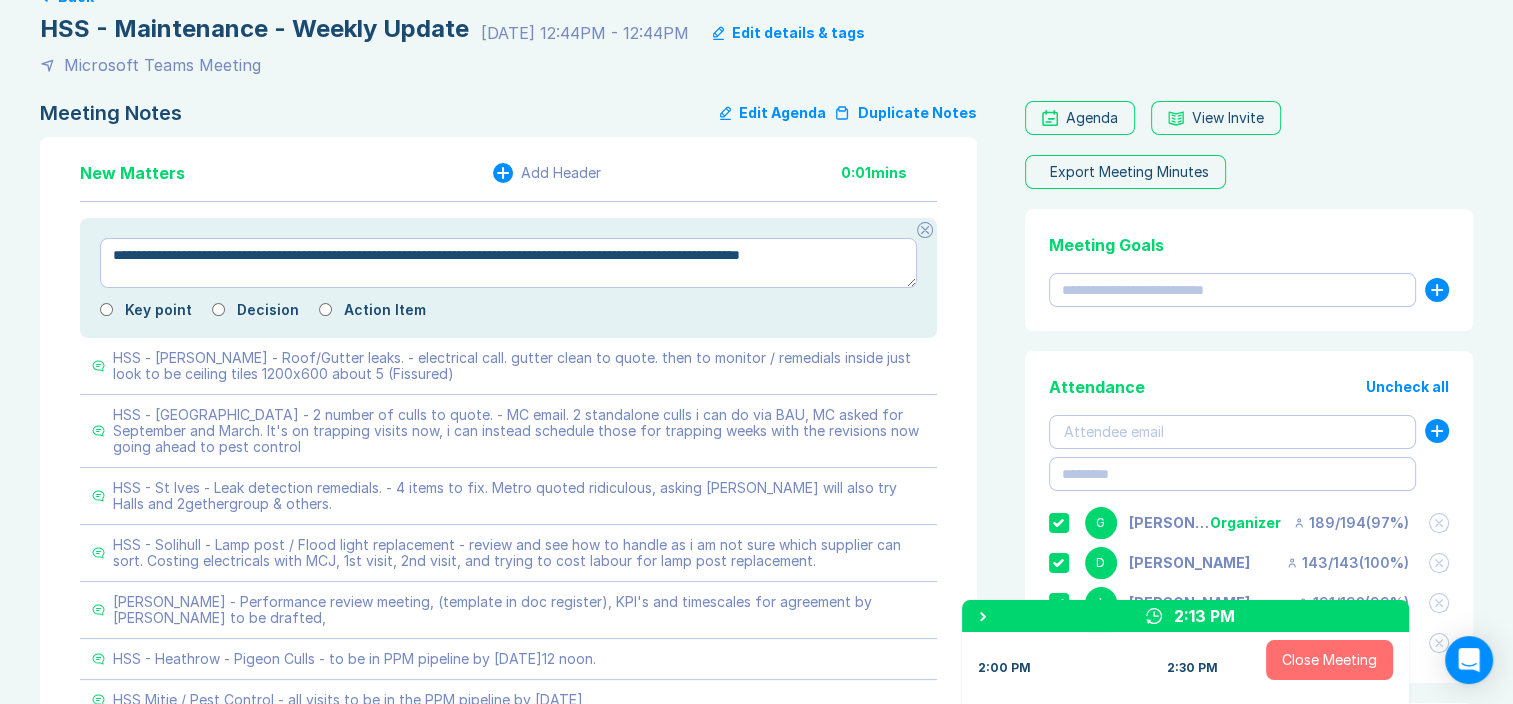 type on "*" 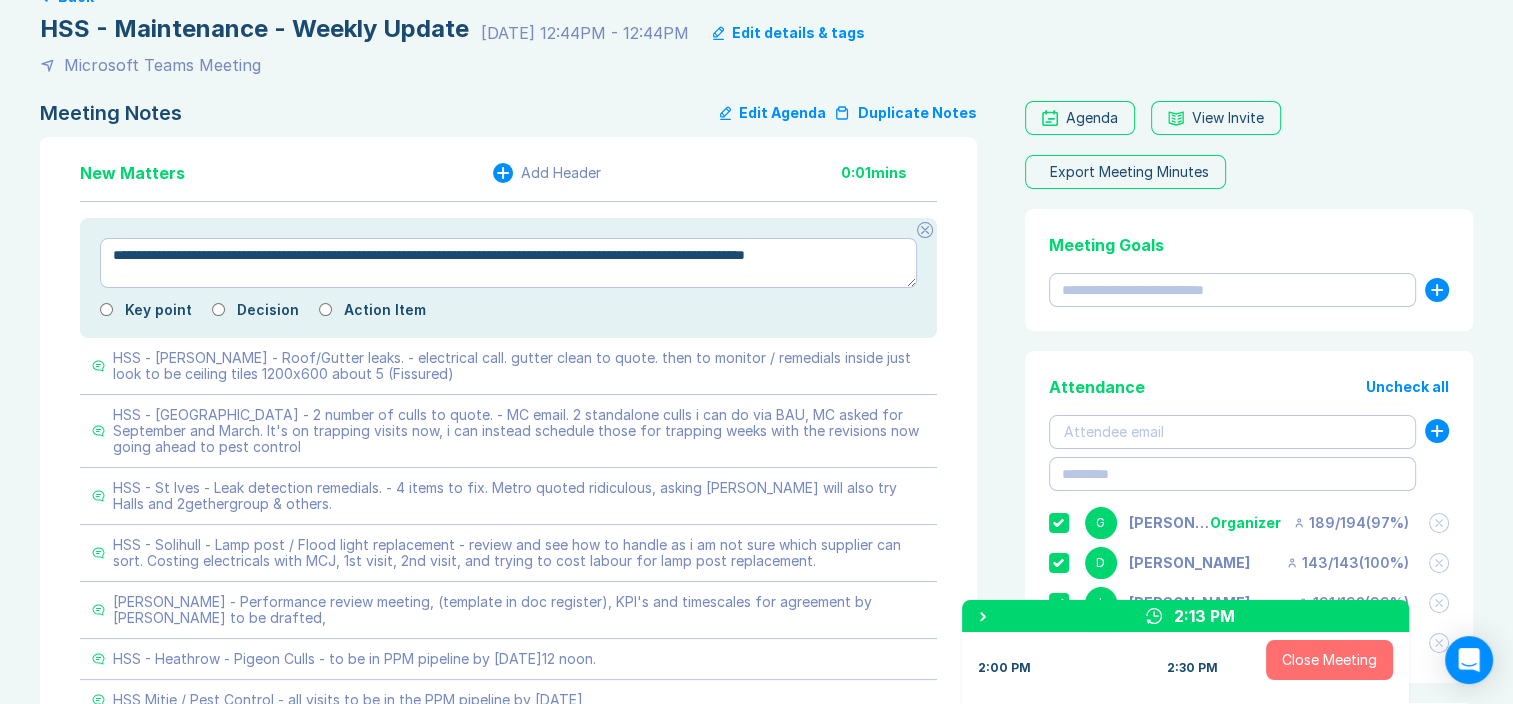 type on "*" 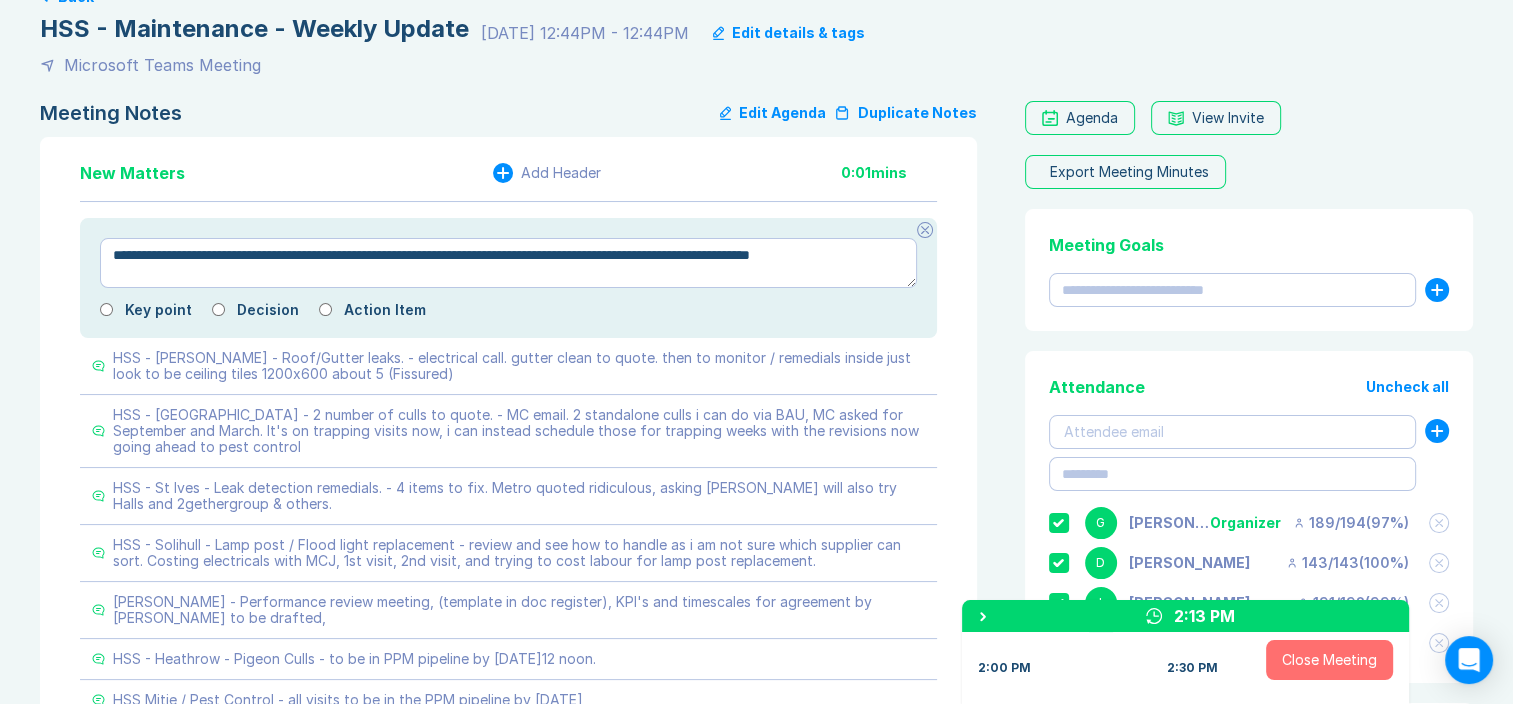 type on "*" 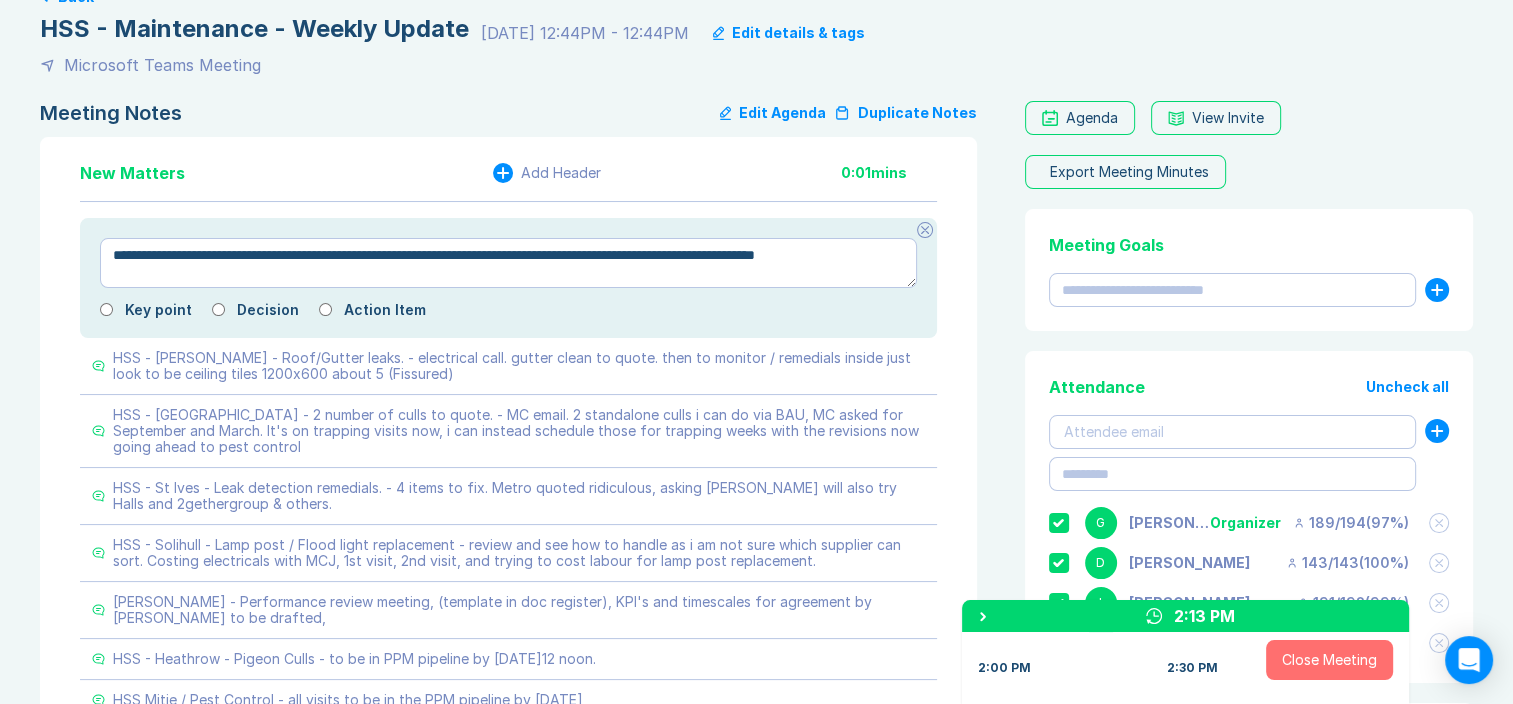 type on "*" 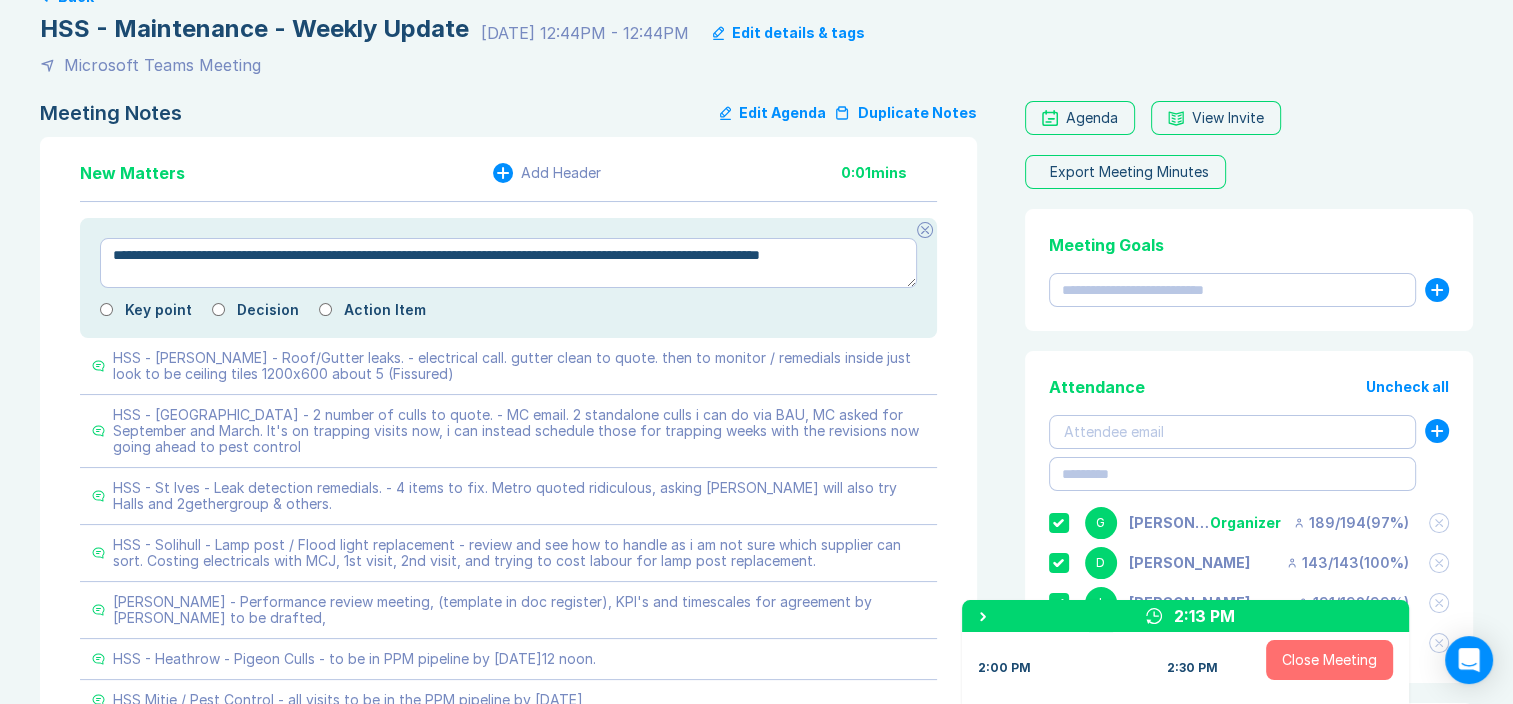 type on "*" 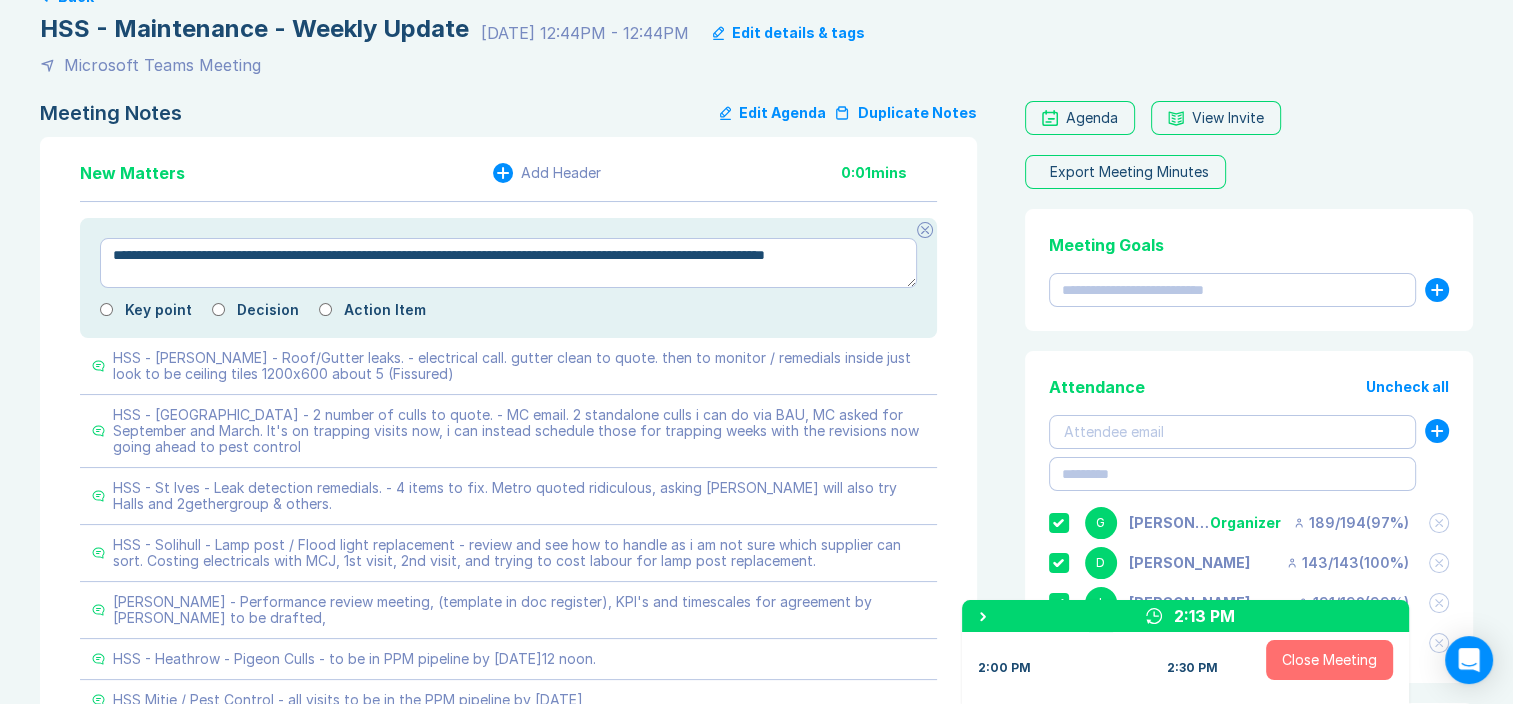 type on "*" 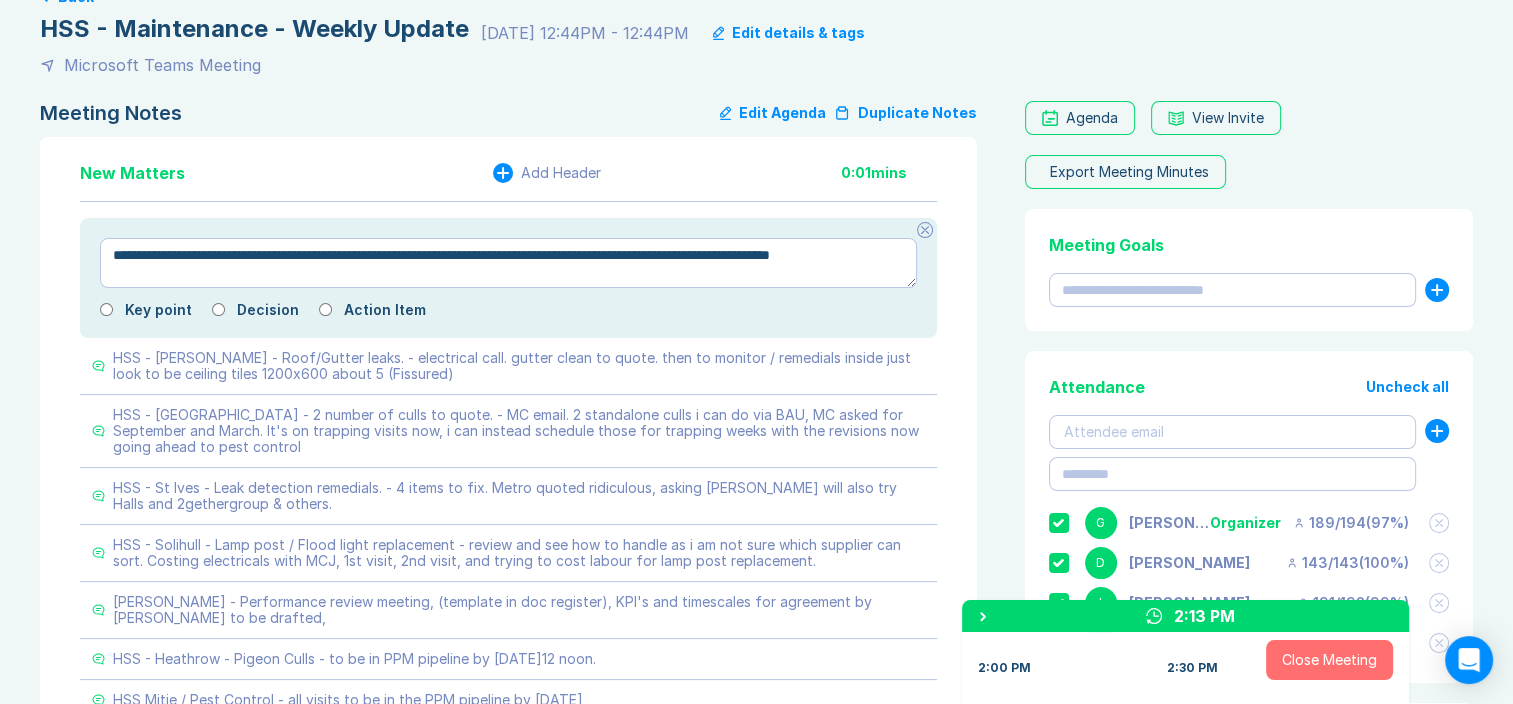 type on "*" 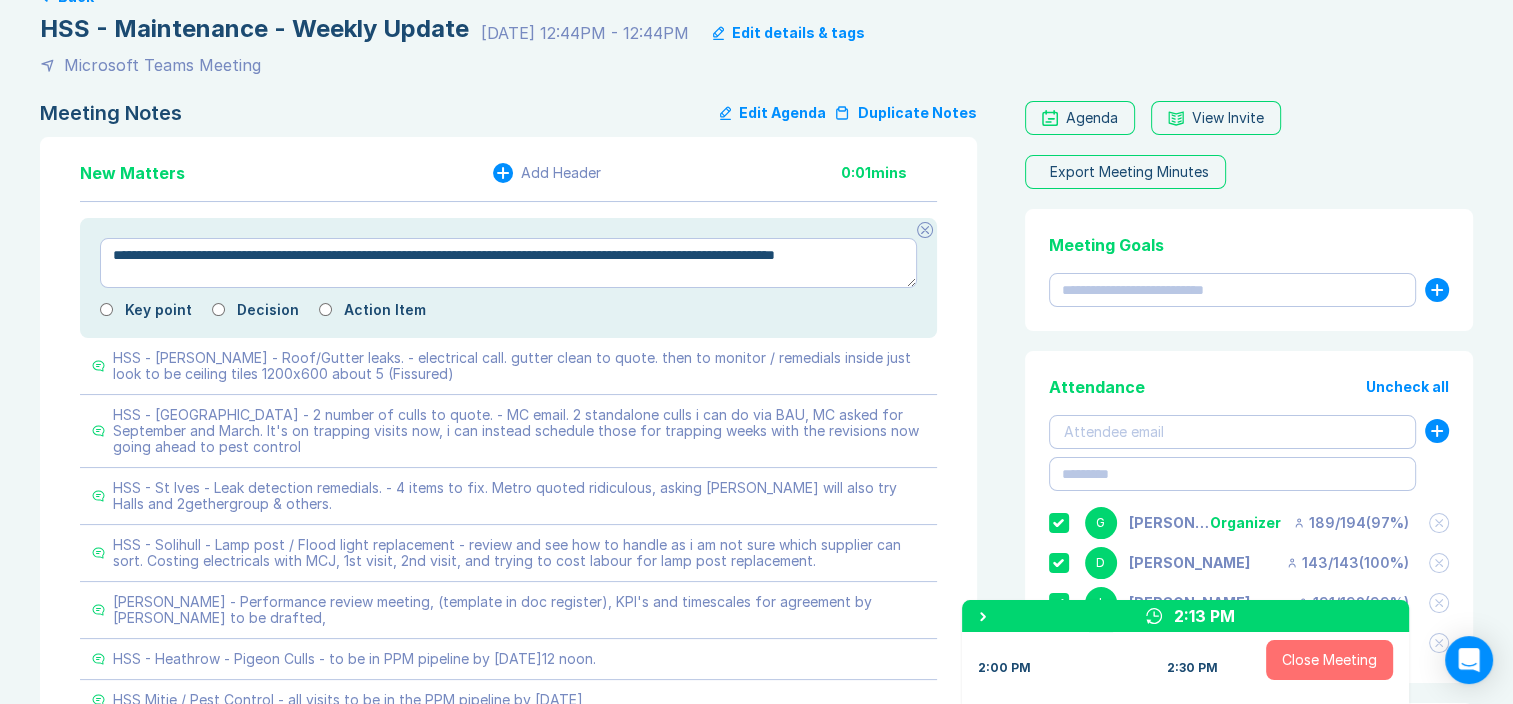 type on "*" 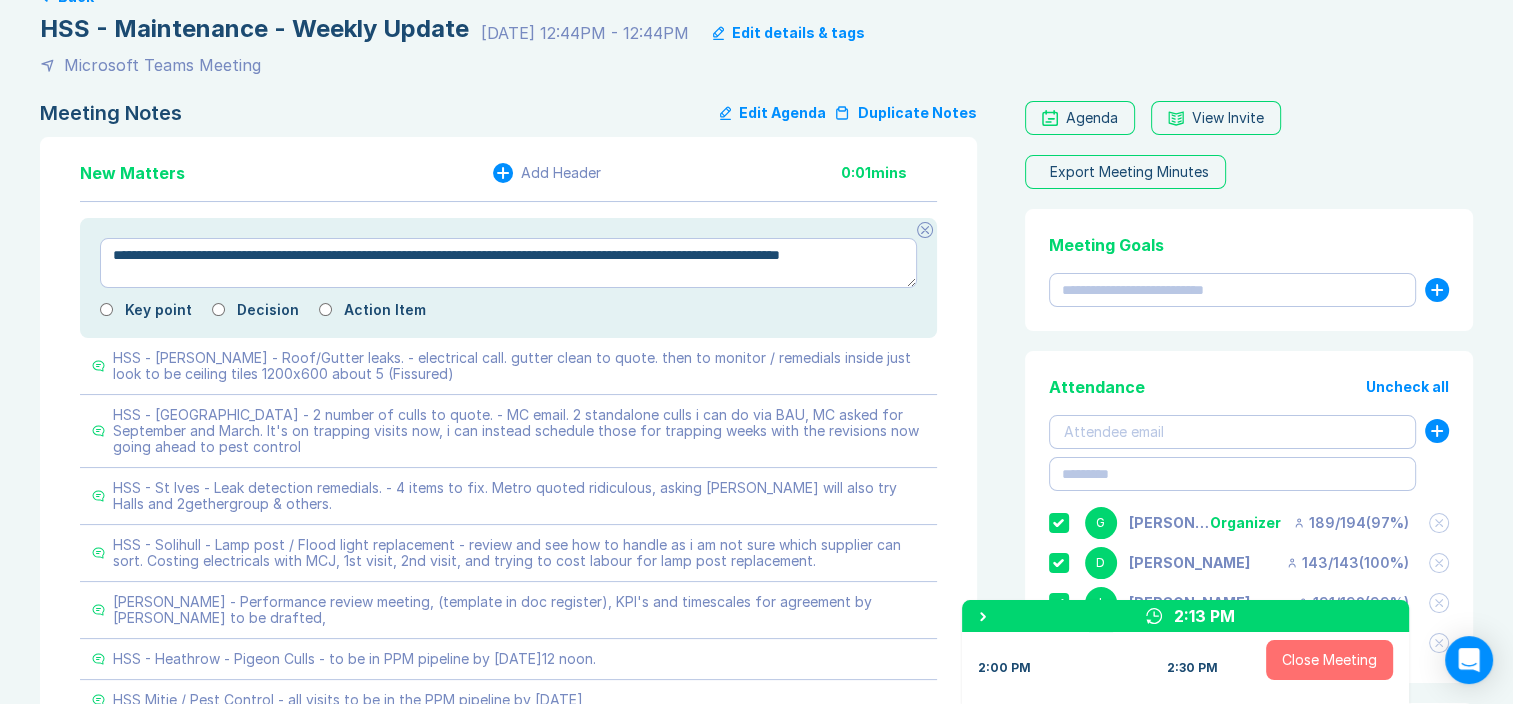 type on "*" 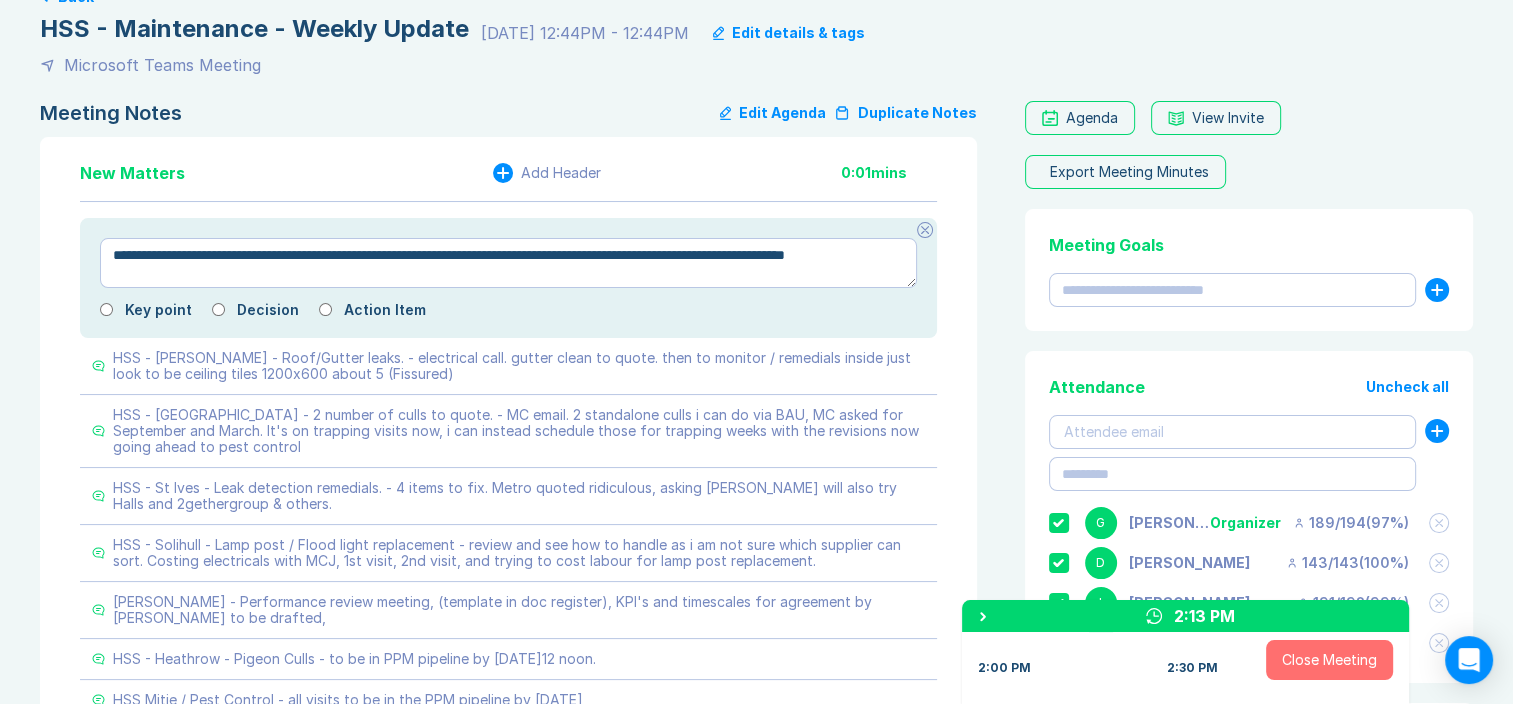 type on "*" 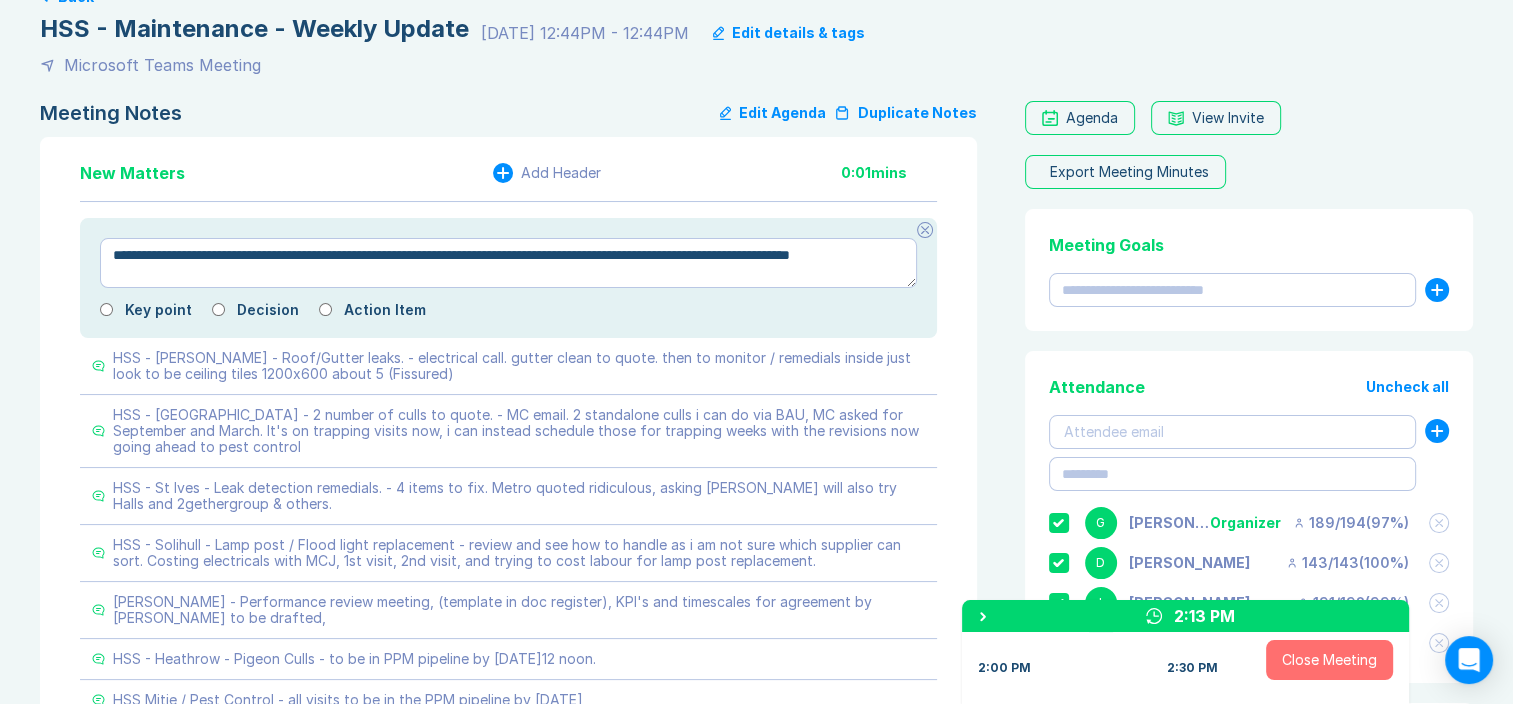 type on "*" 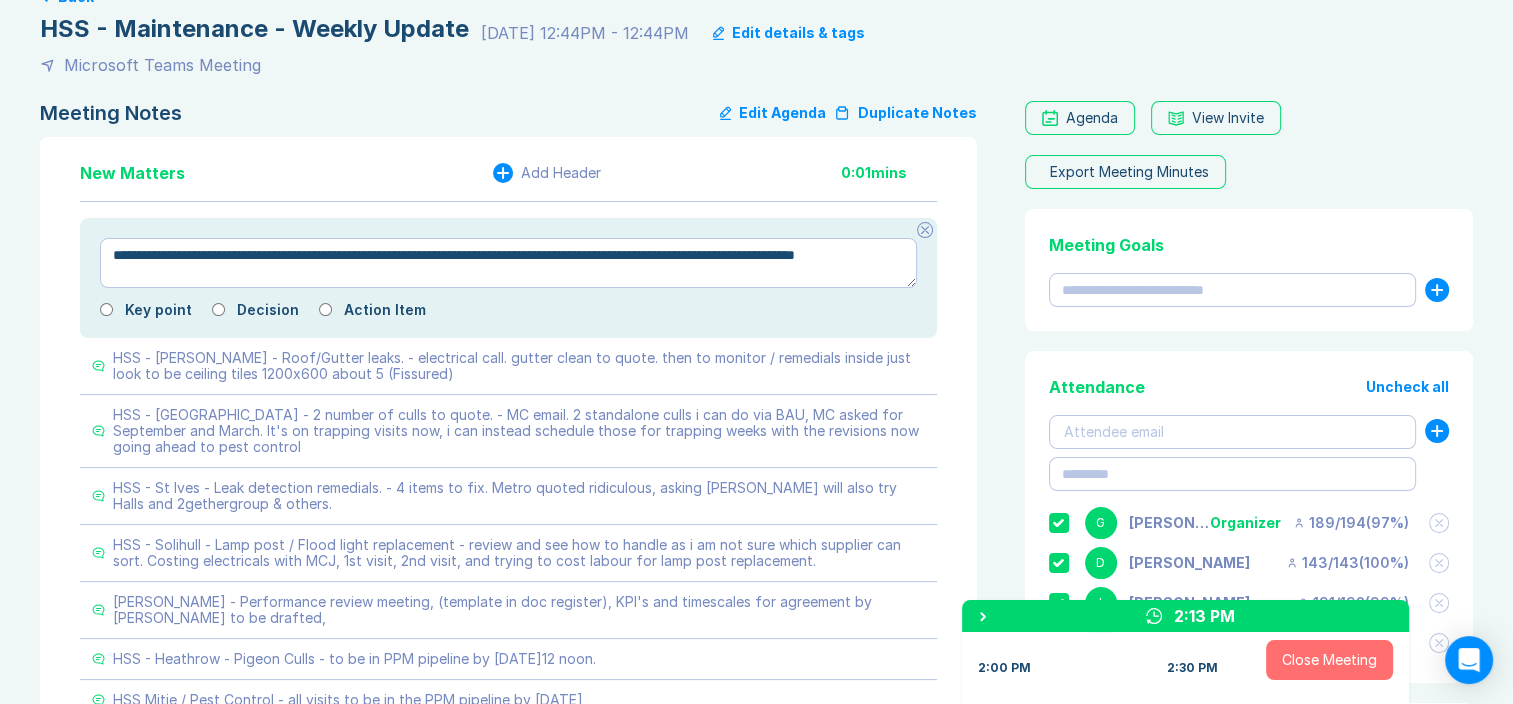 type on "*" 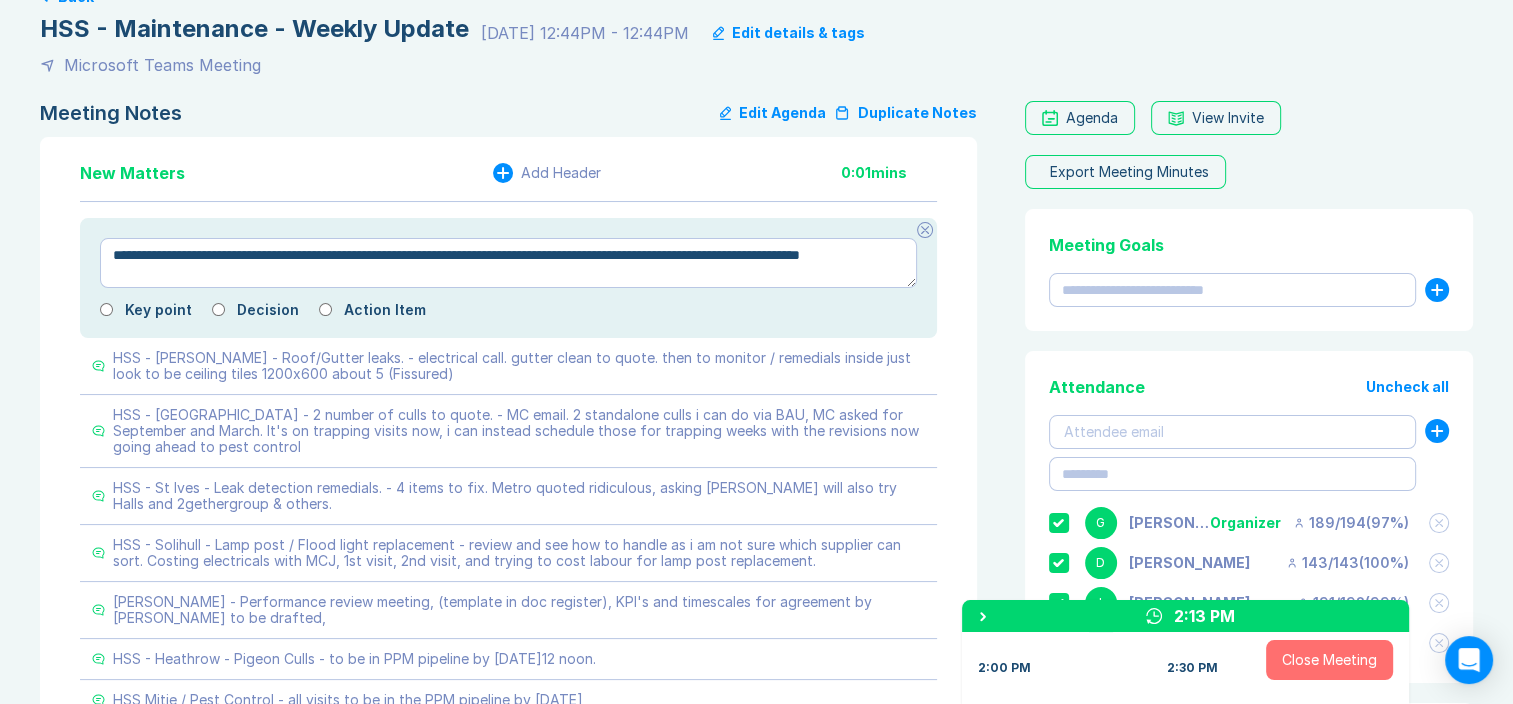 type on "*" 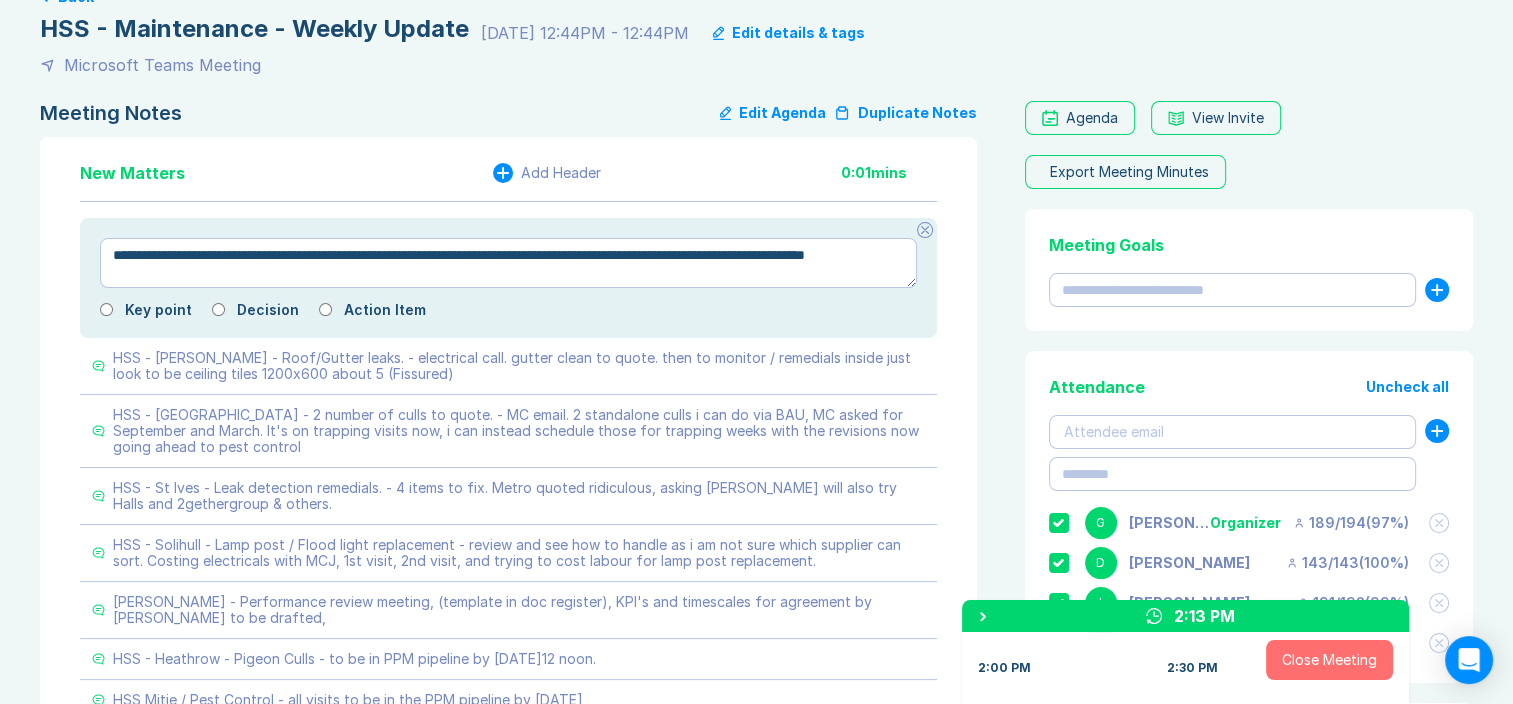 type on "*" 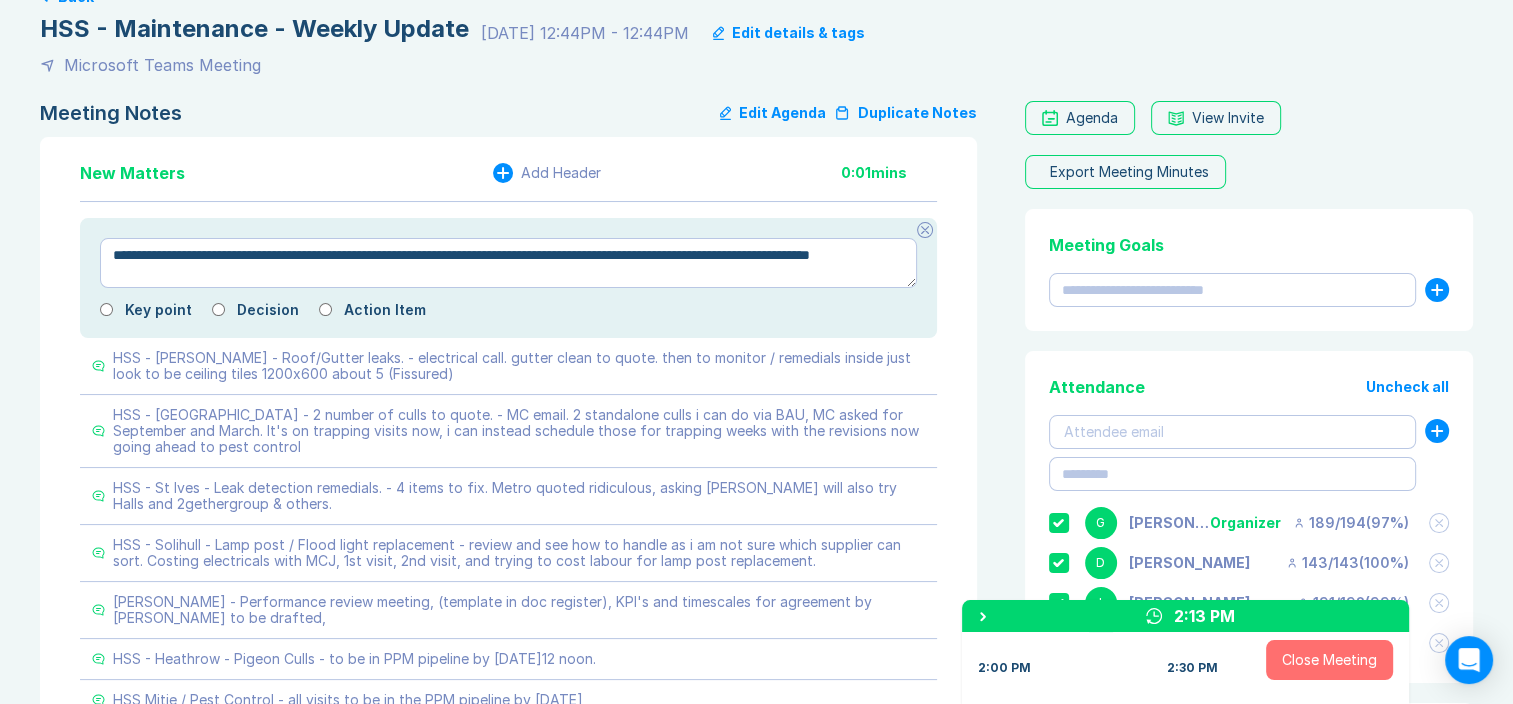 type on "**********" 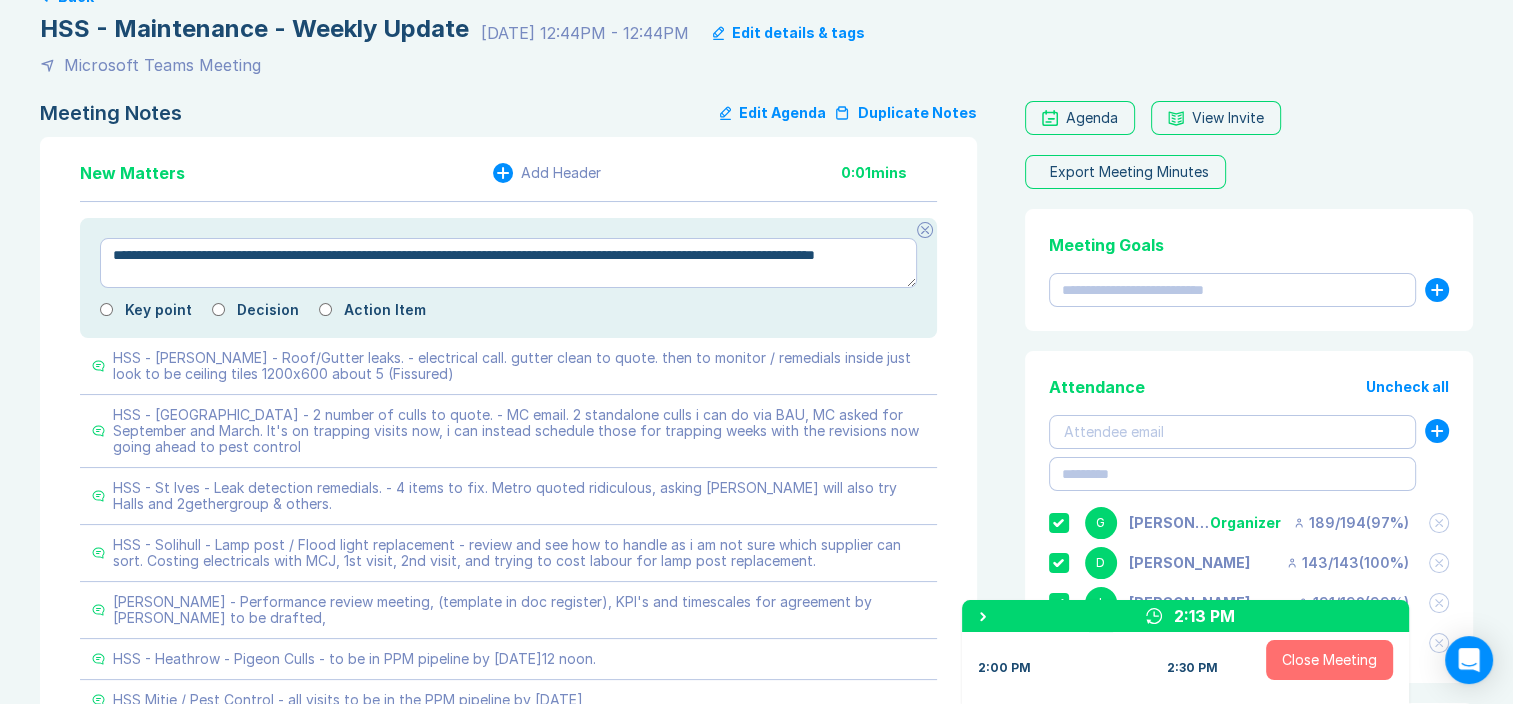type on "*" 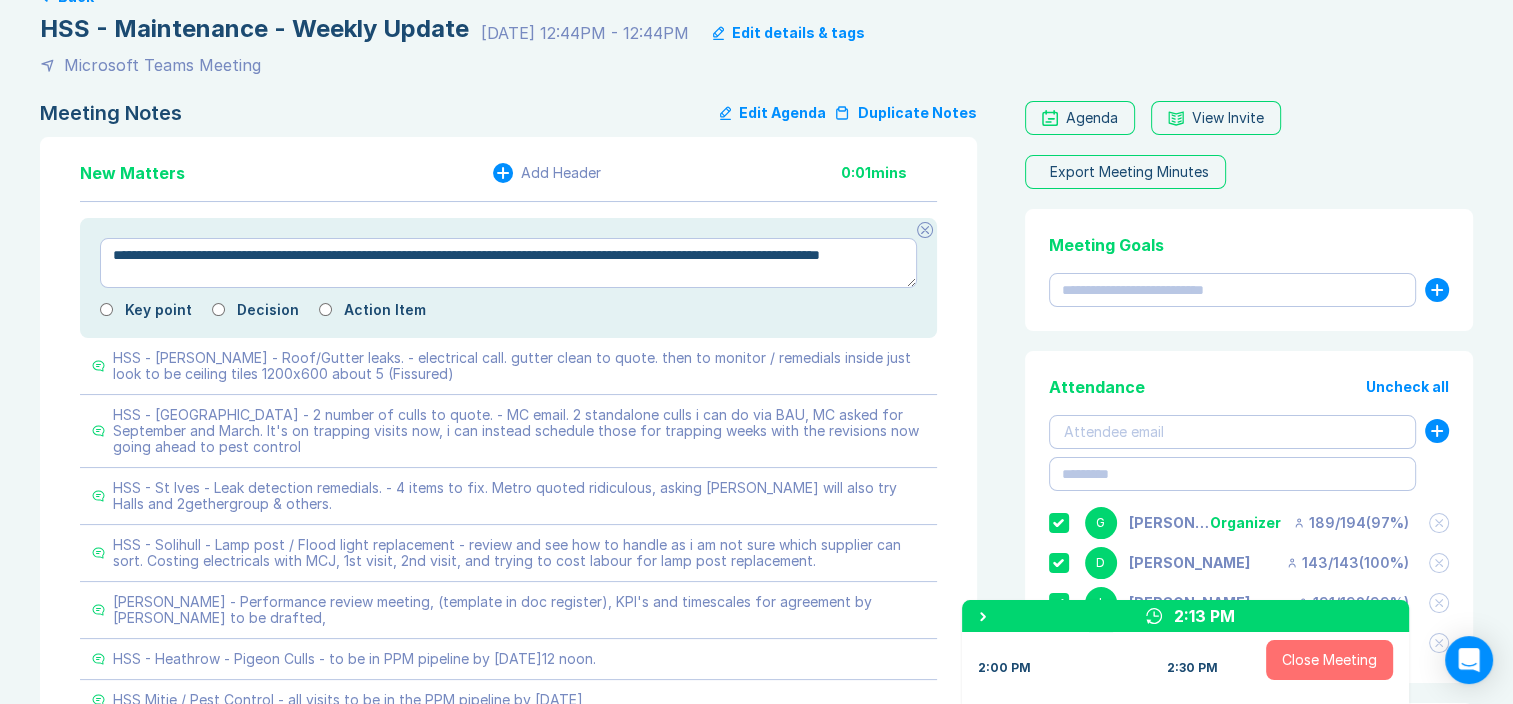 type on "*" 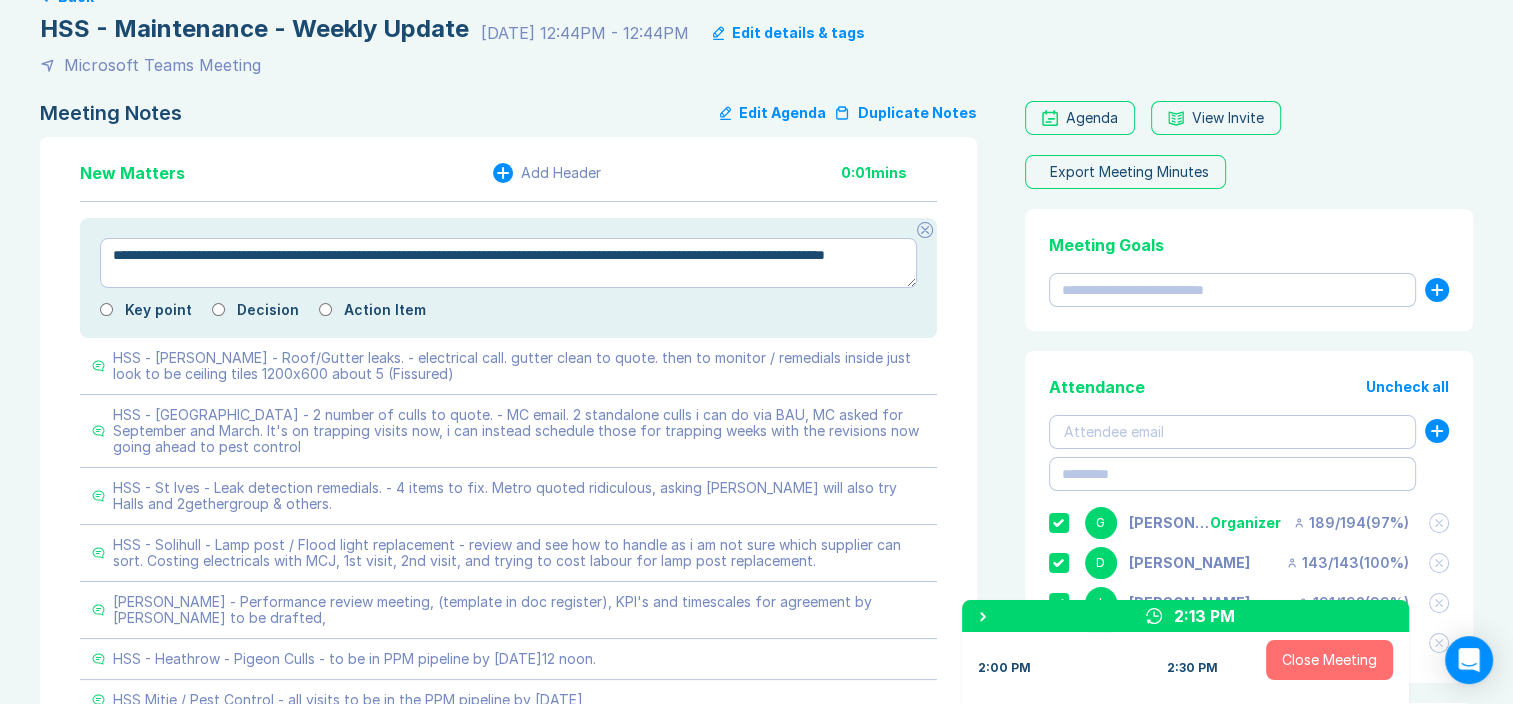 type on "*" 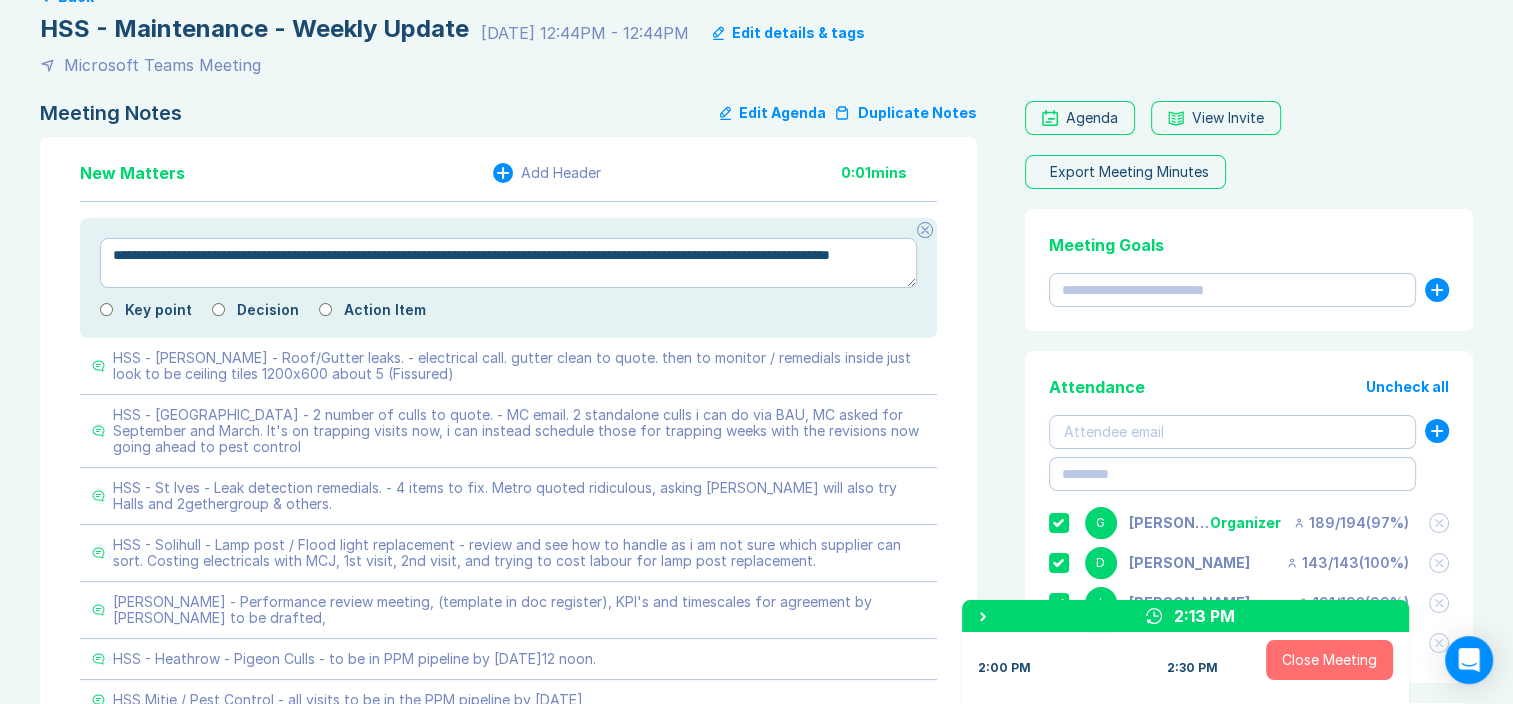 type on "*" 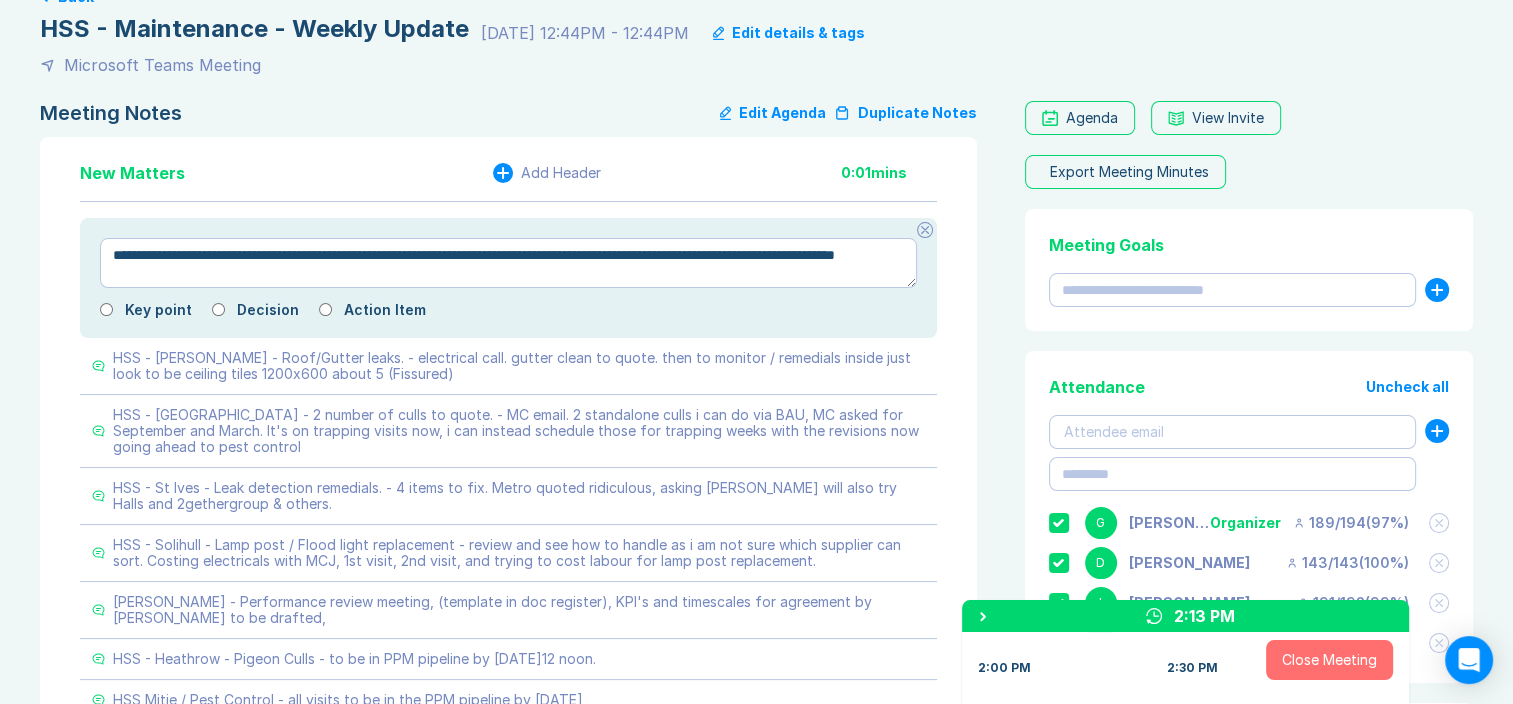 type on "*" 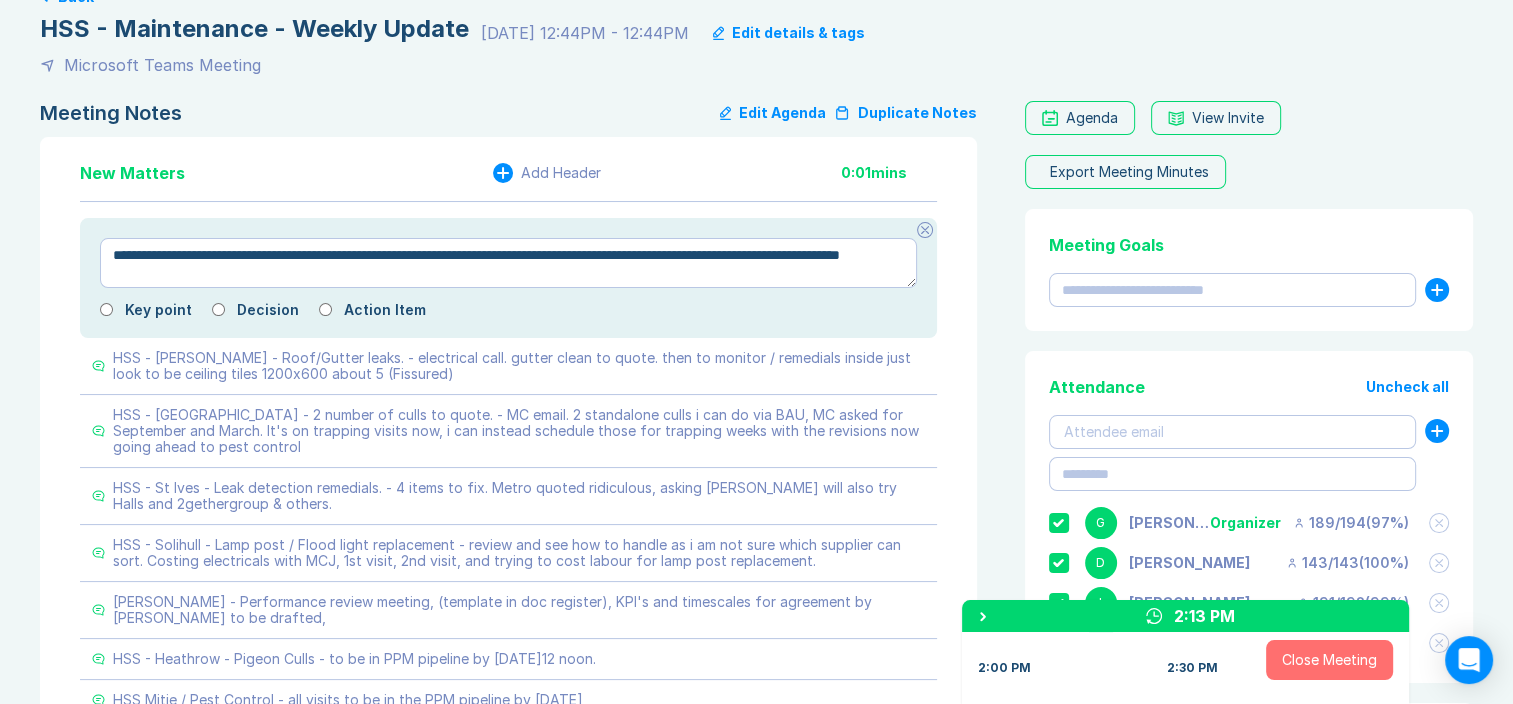 type on "*" 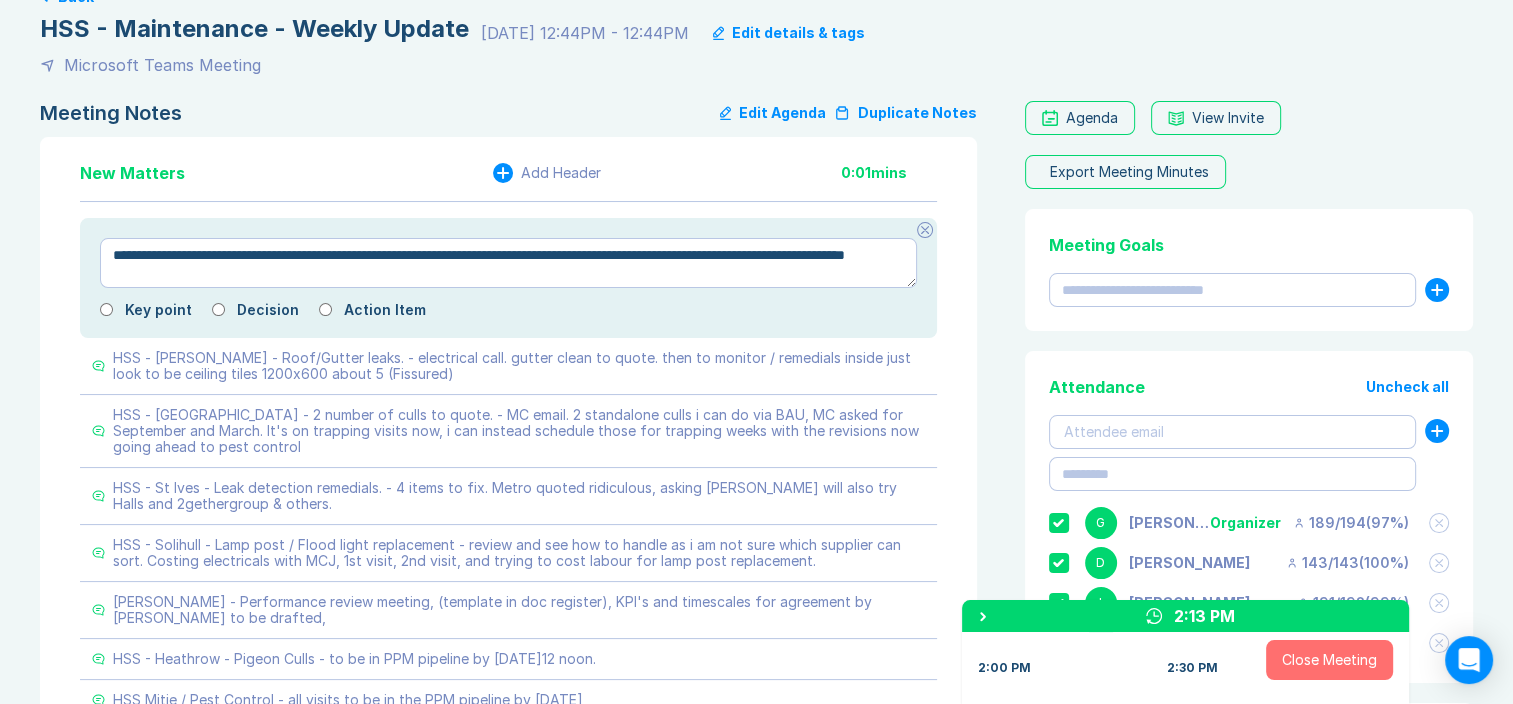 type on "**********" 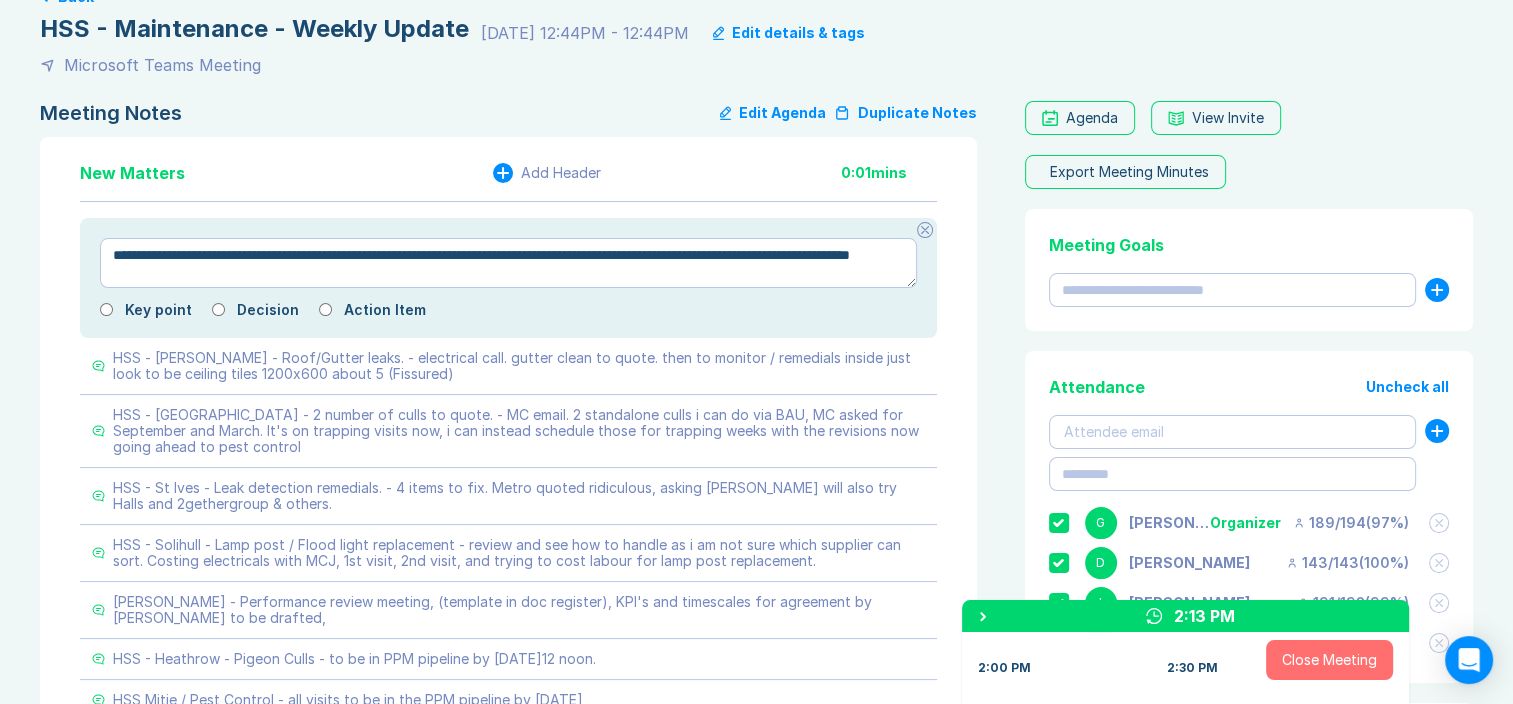 type on "*" 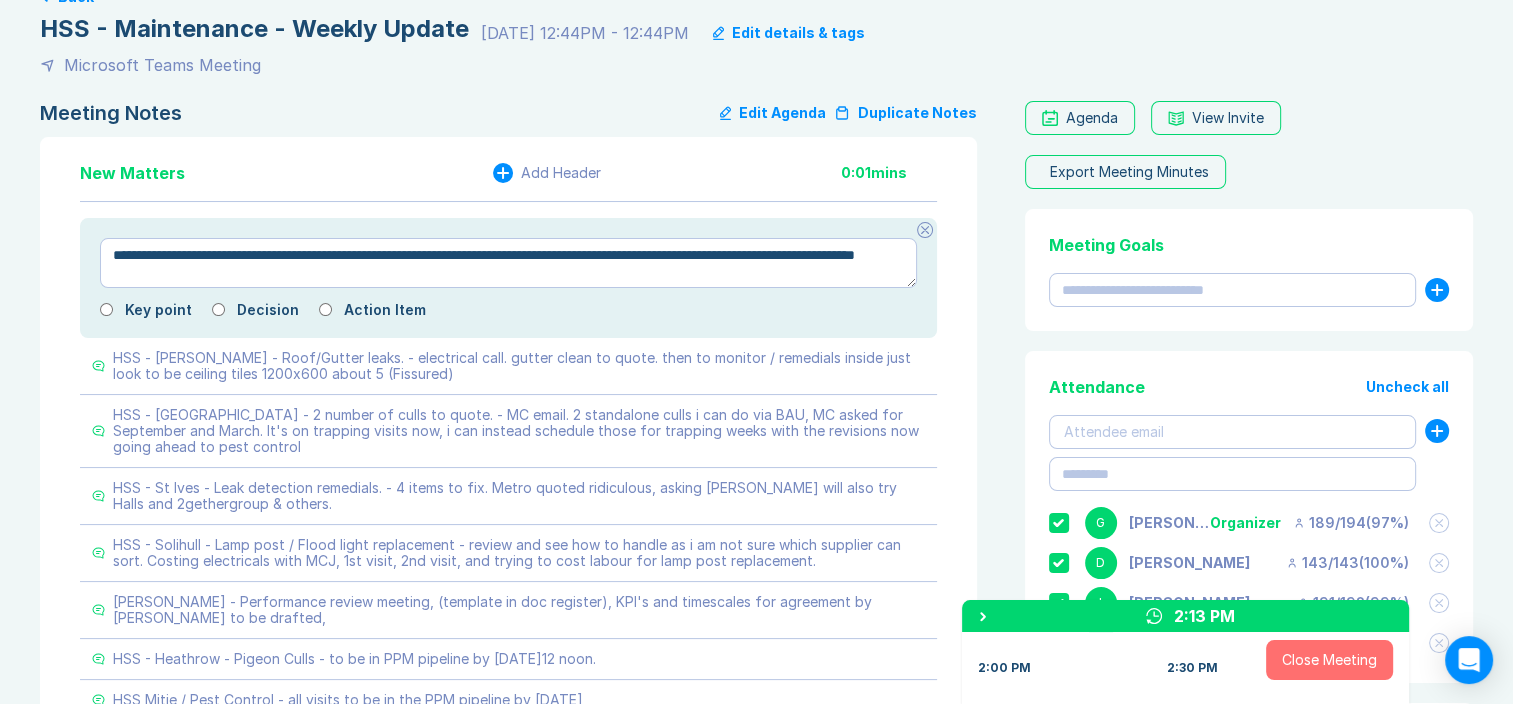 type on "*" 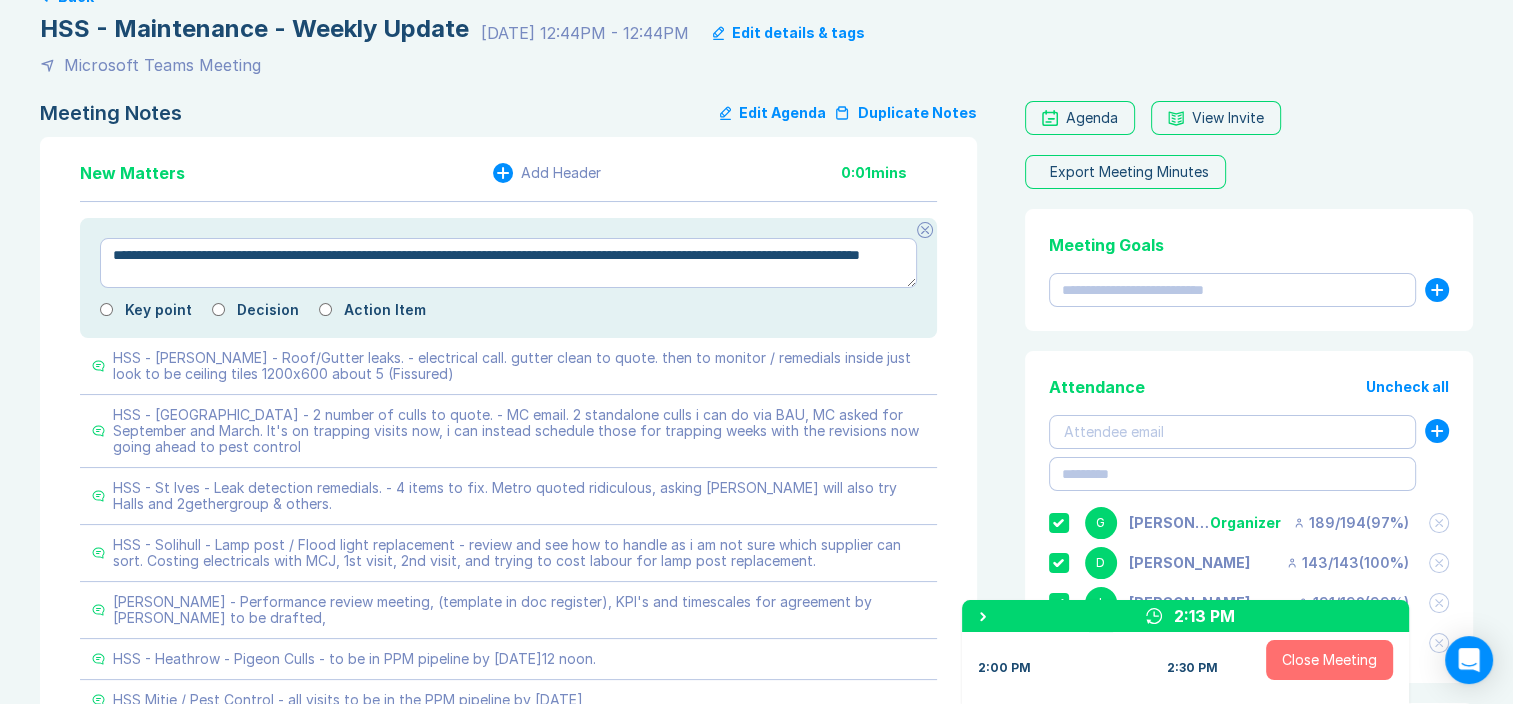 type on "*" 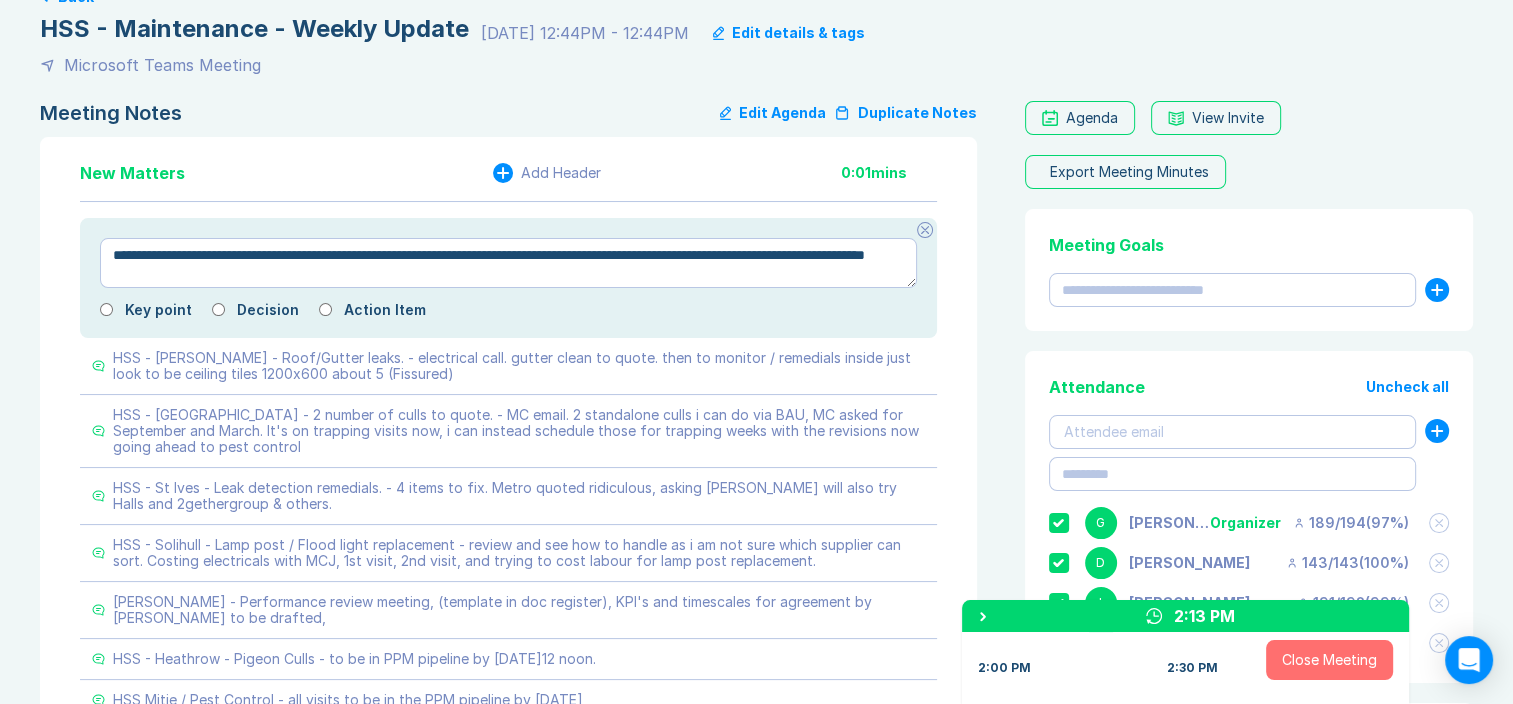type on "*" 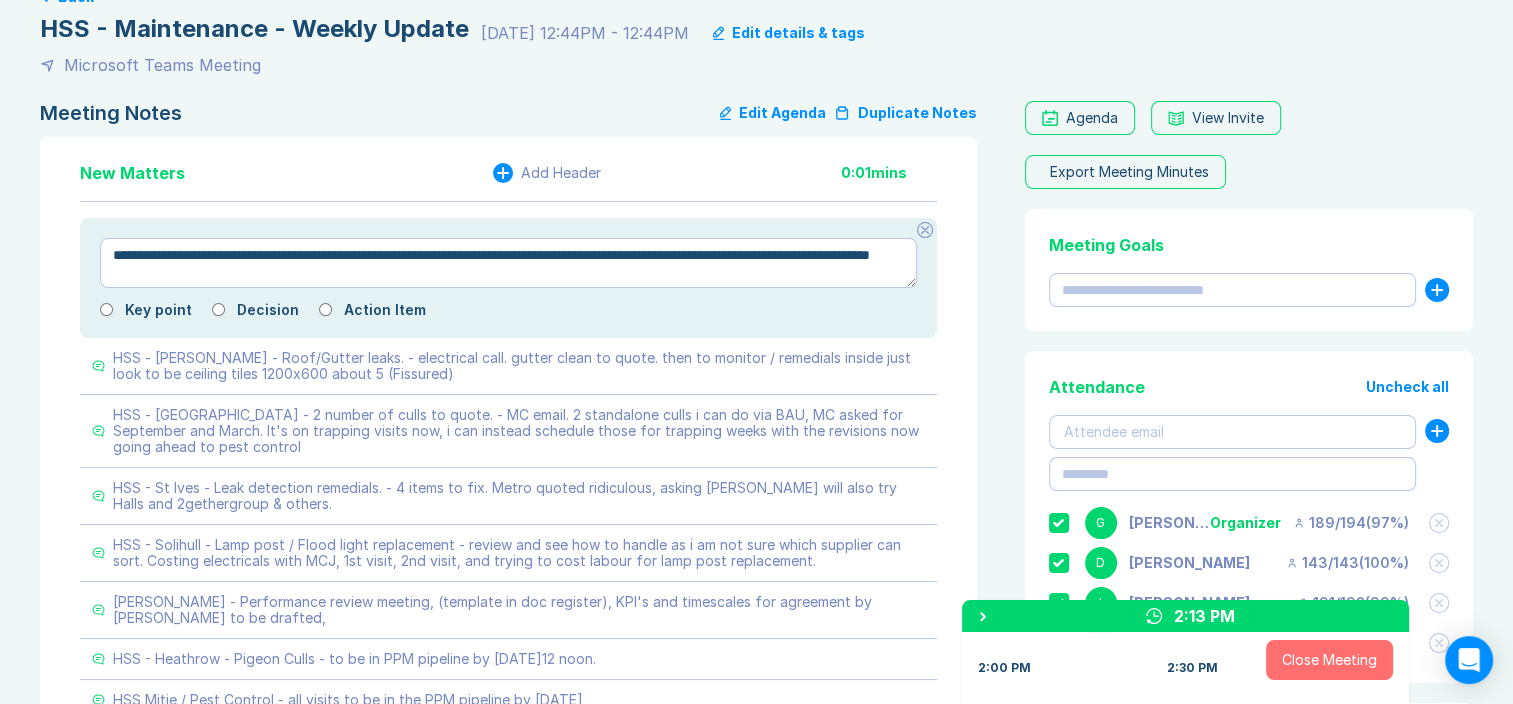 type on "*" 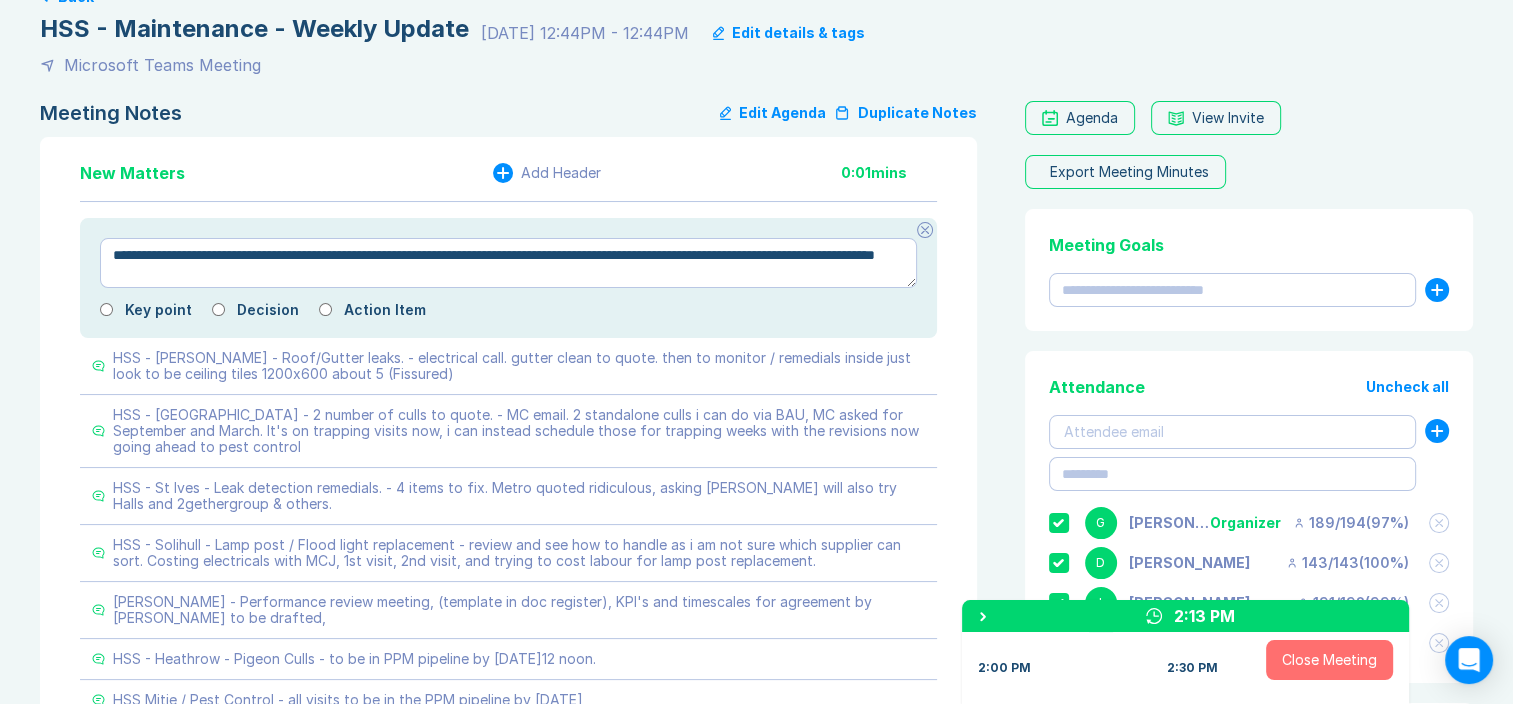 type on "*" 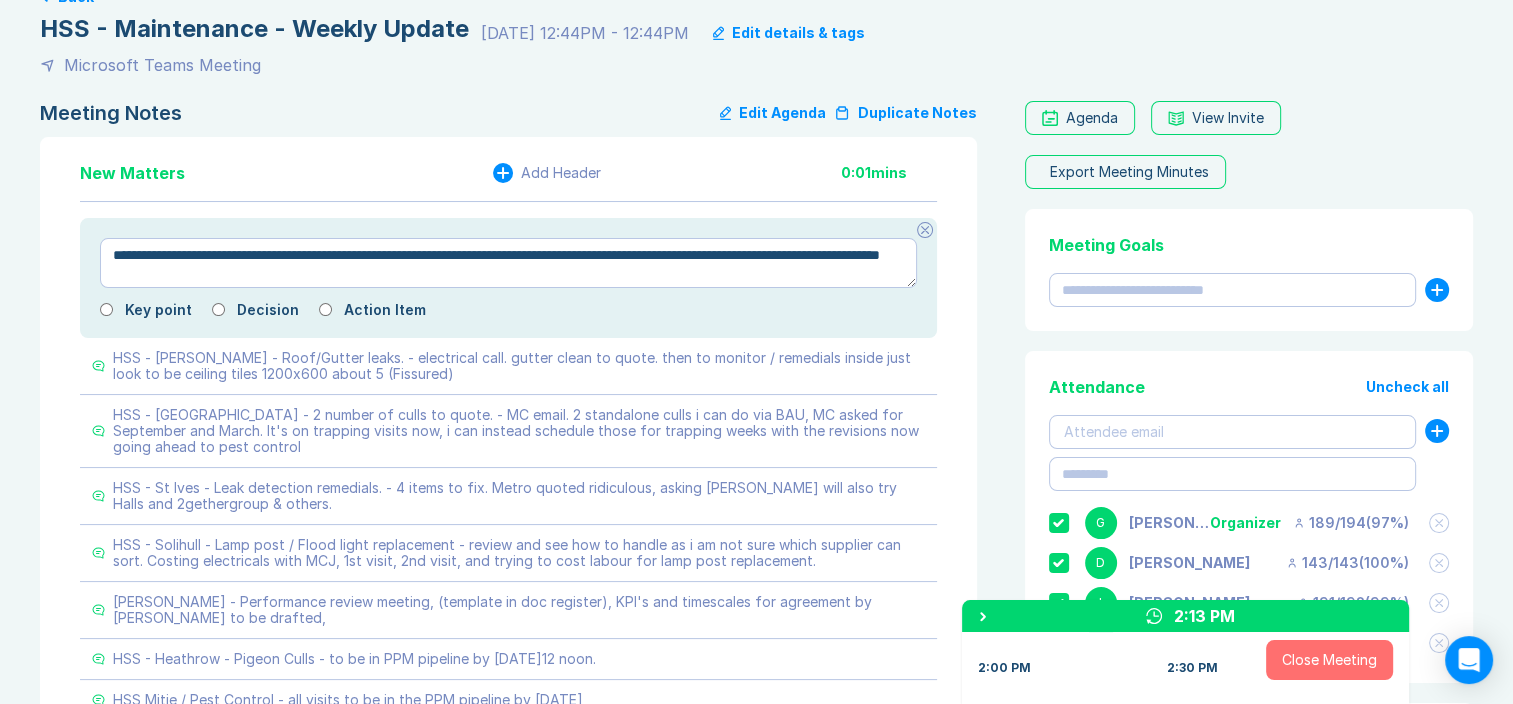 type on "*" 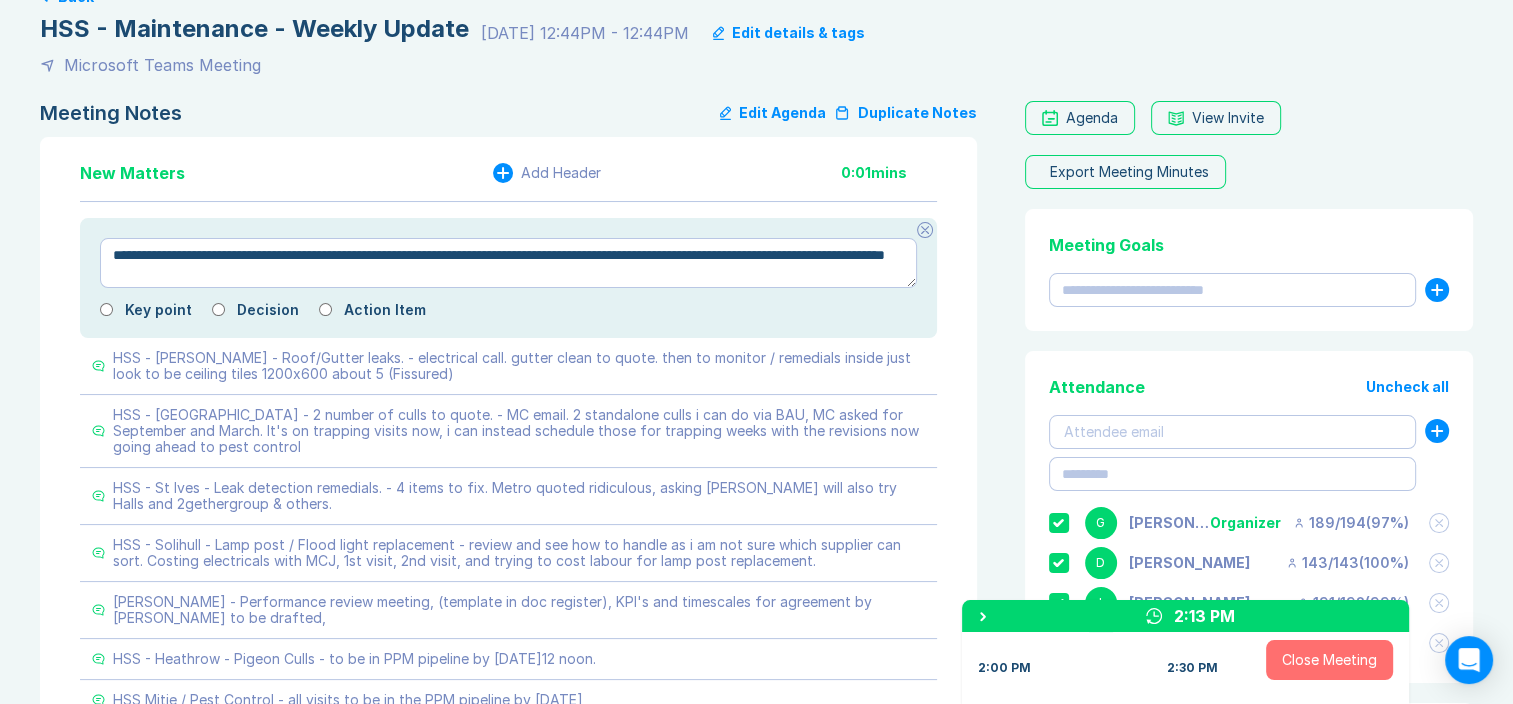 type on "*" 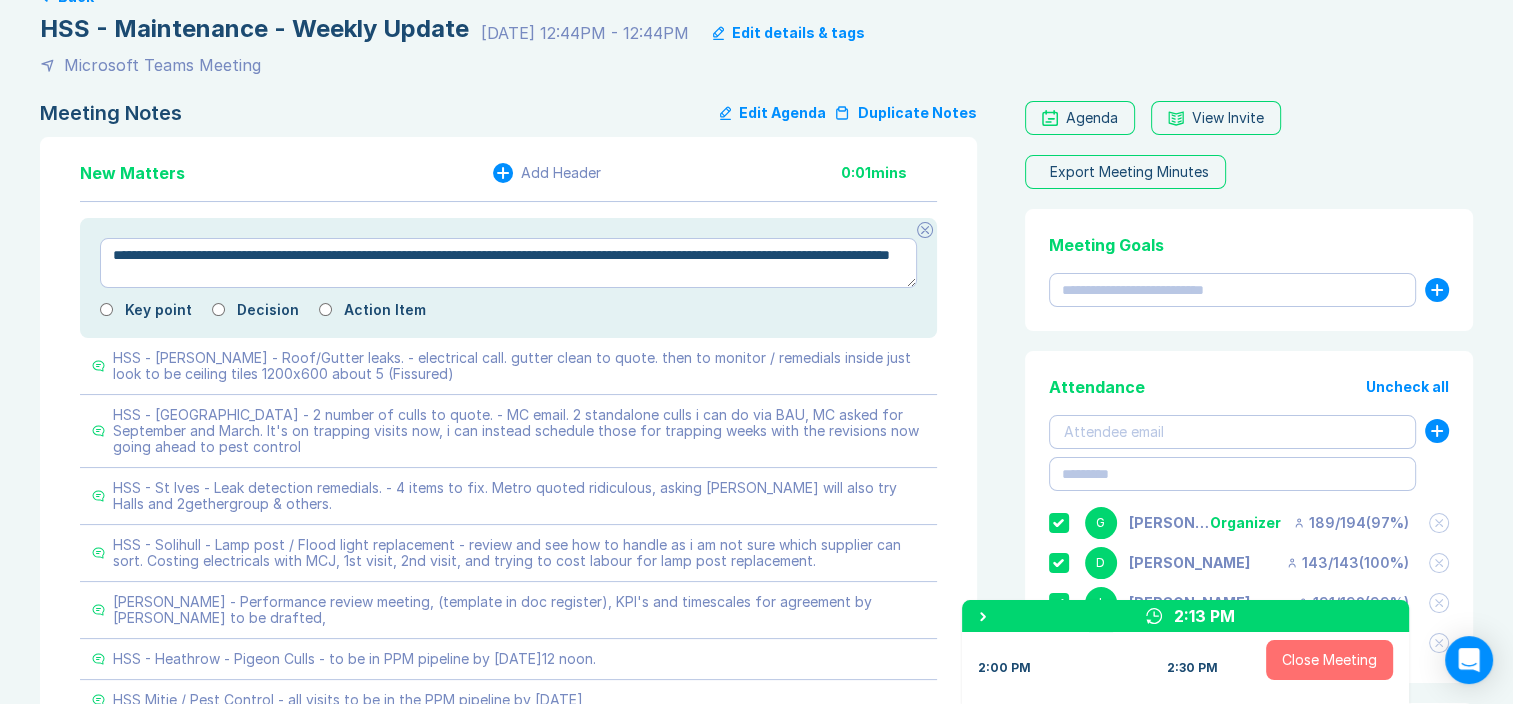 type on "**********" 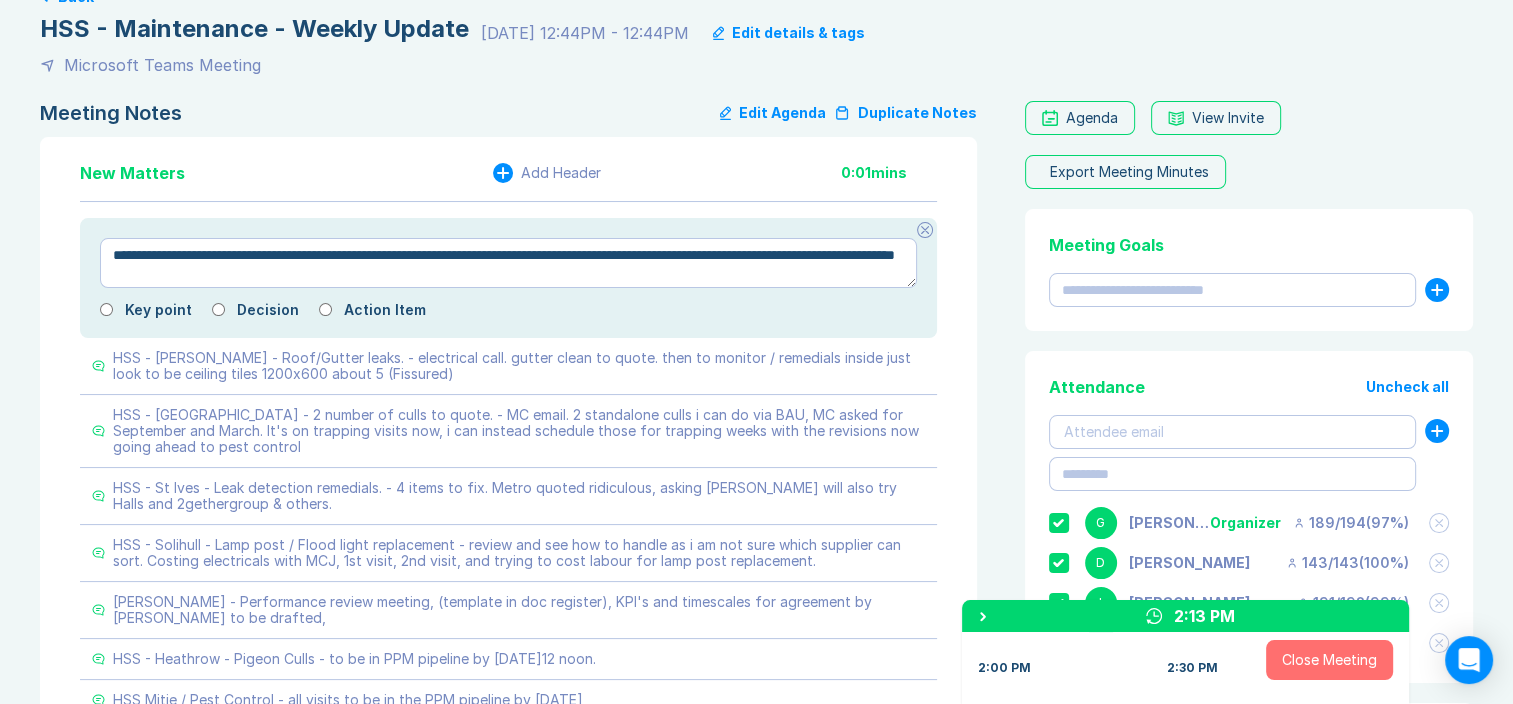 type on "*" 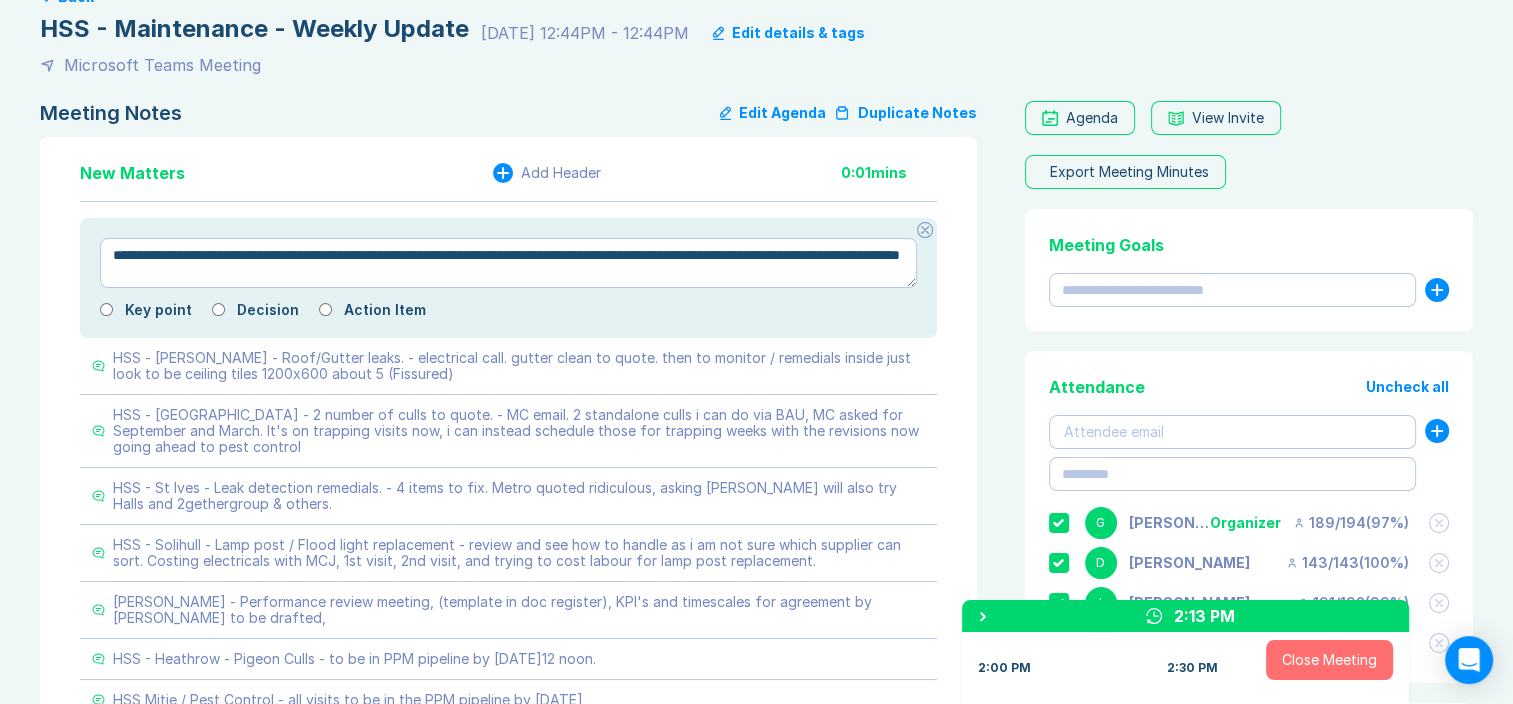 type on "*" 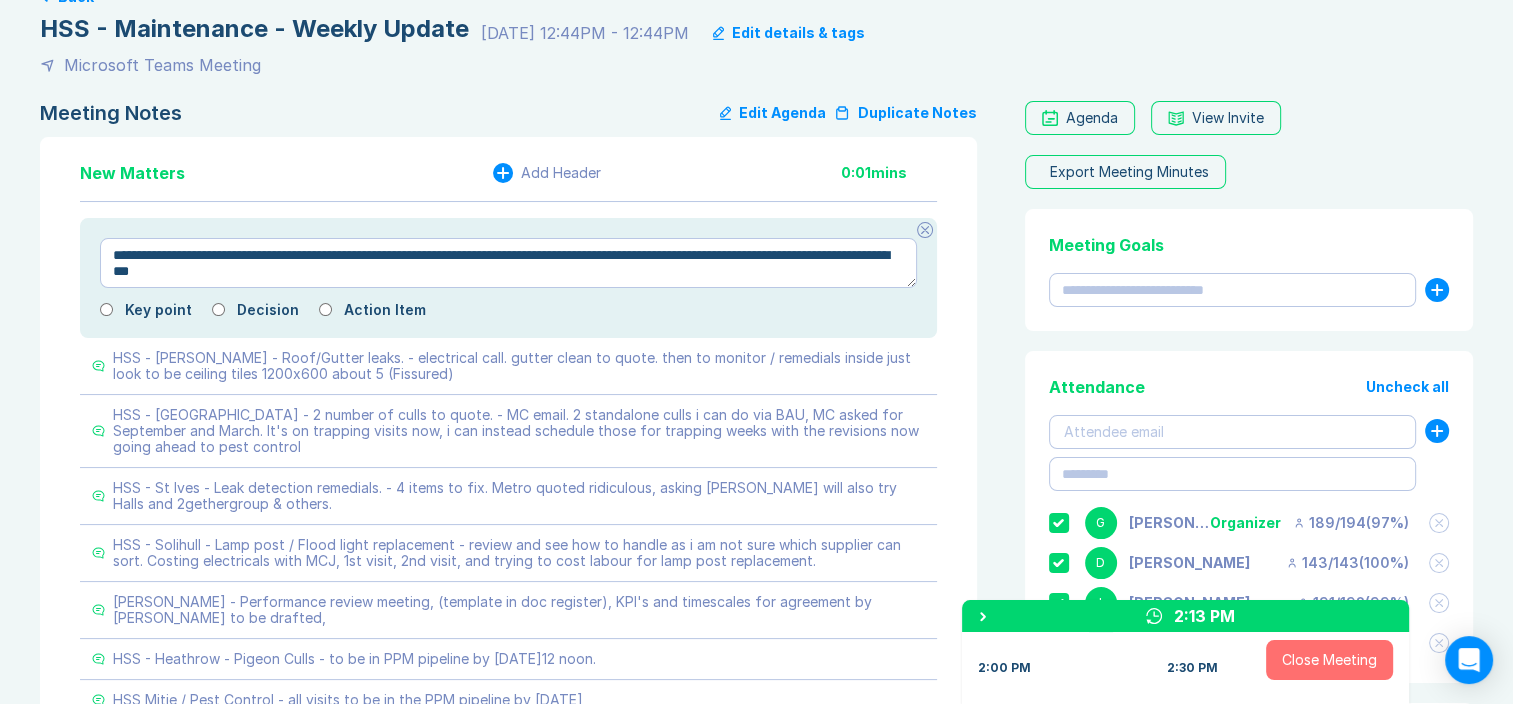 type on "*" 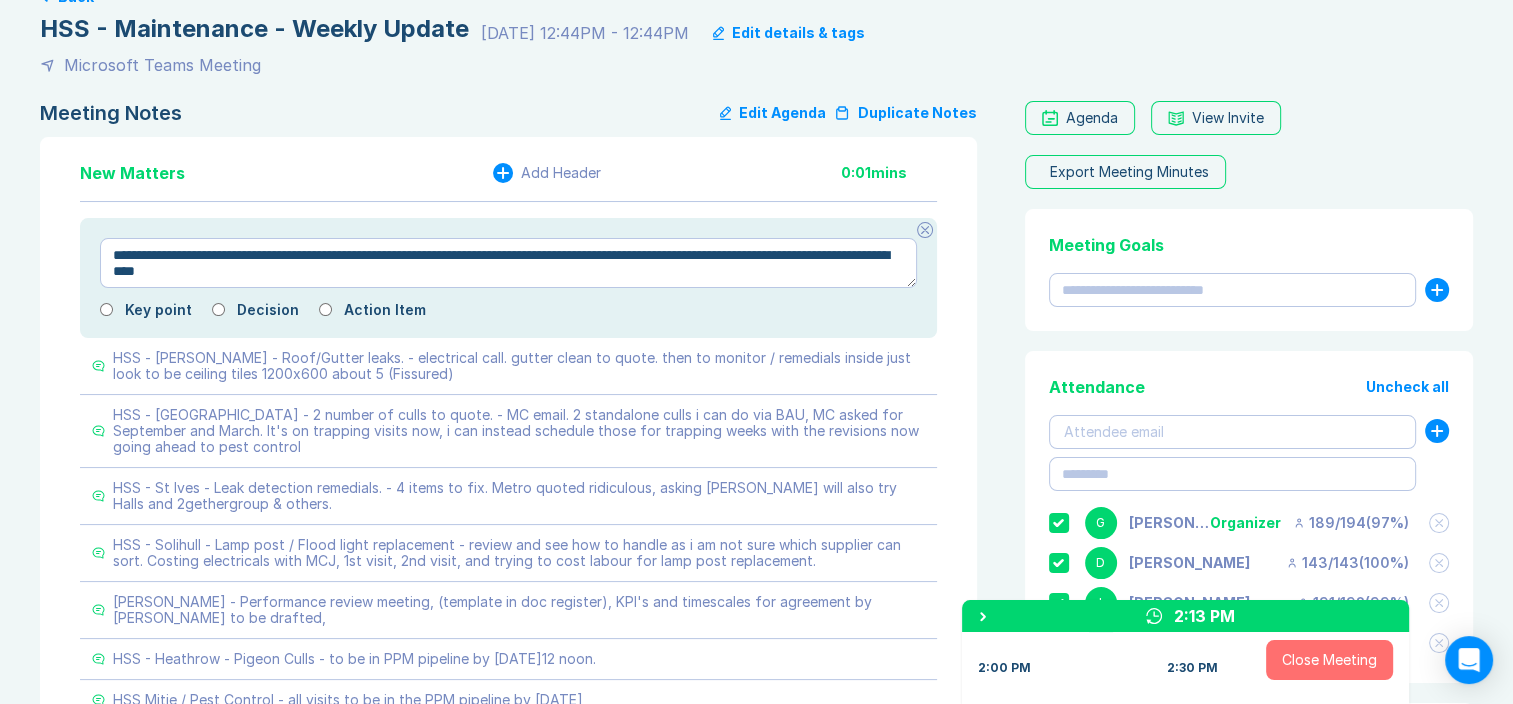 type on "*" 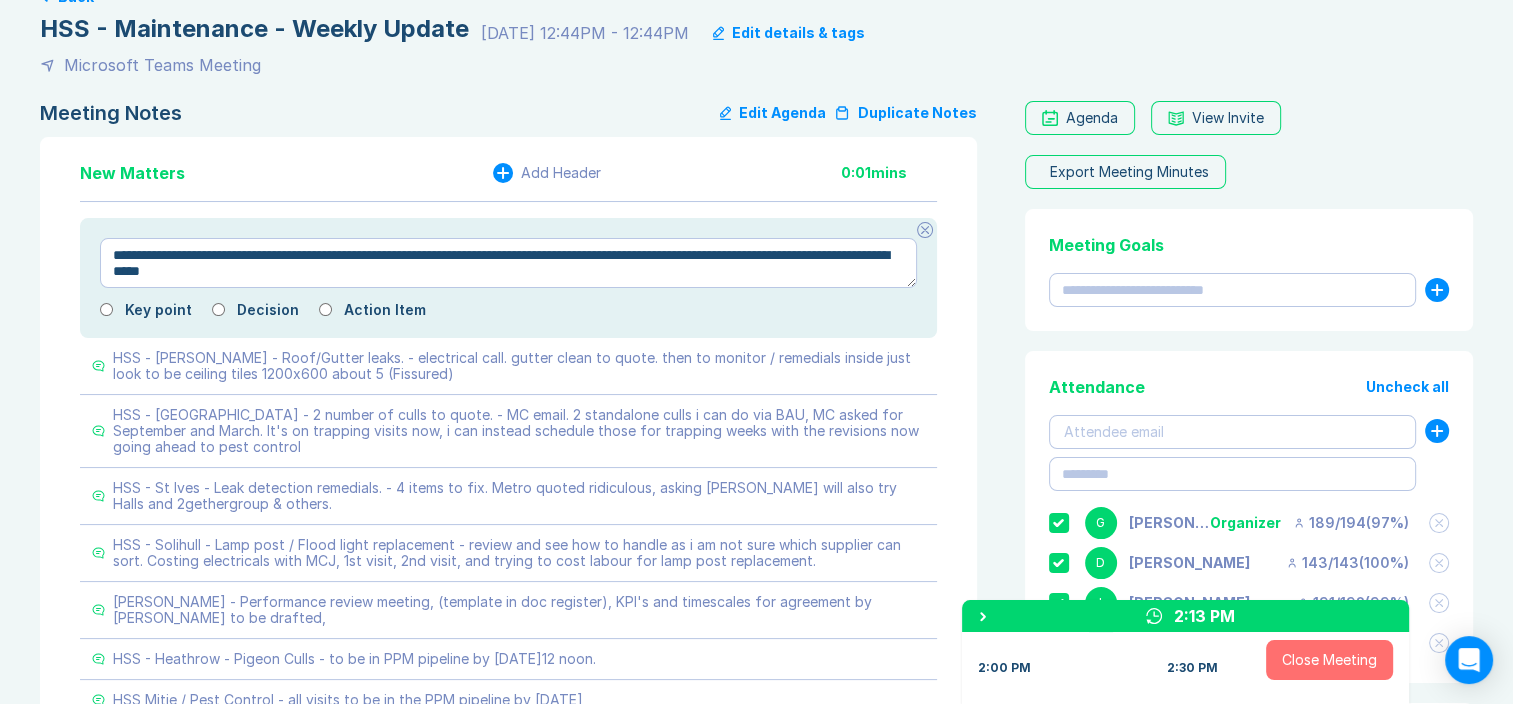 type on "*" 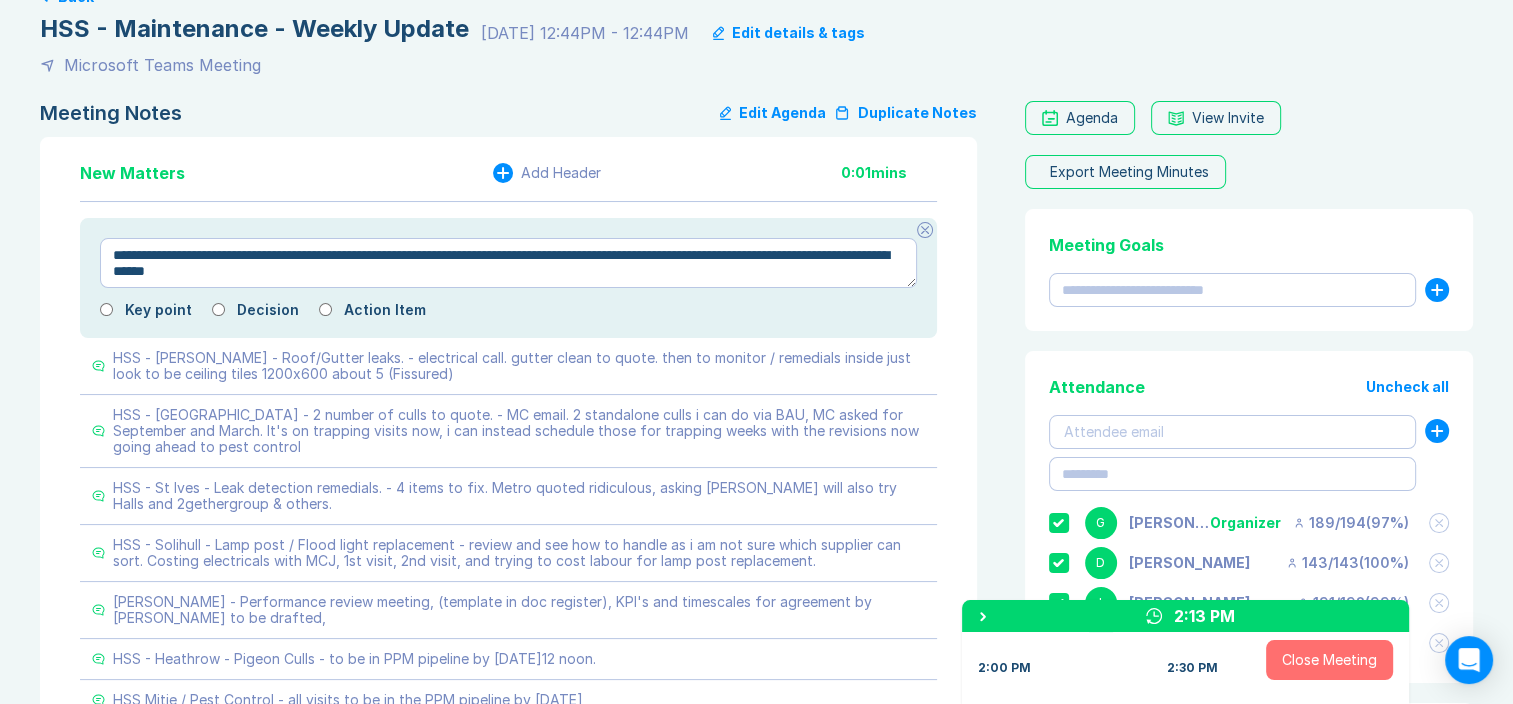 type on "*" 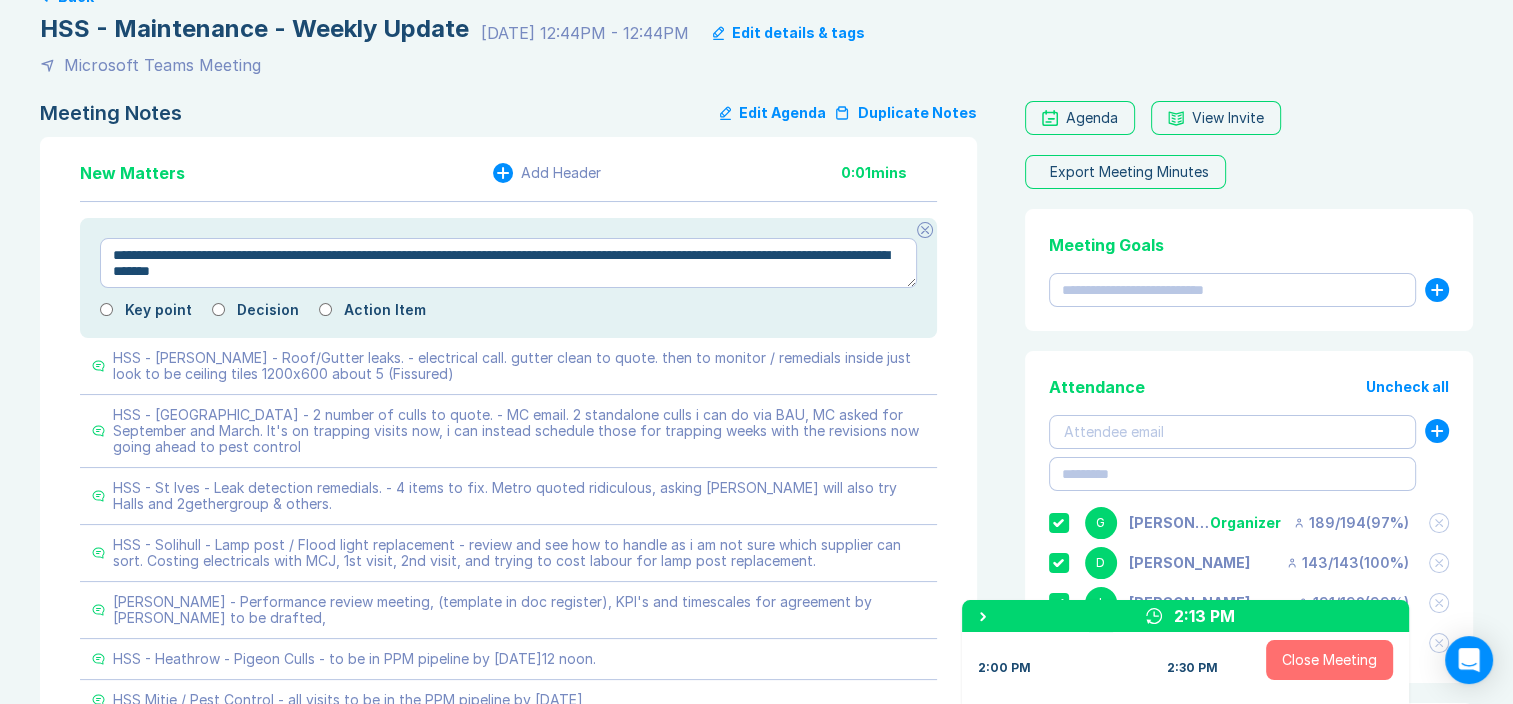 type on "*" 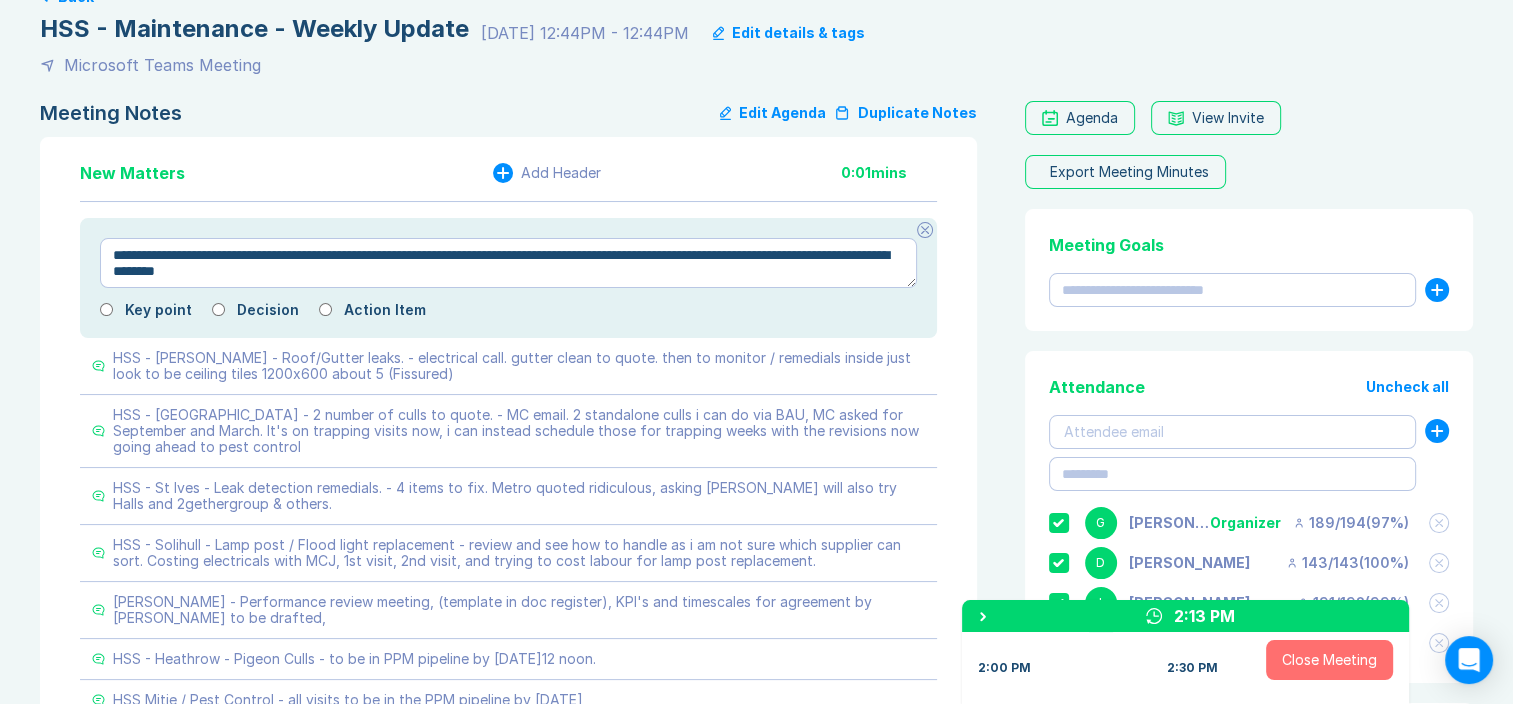 type on "*" 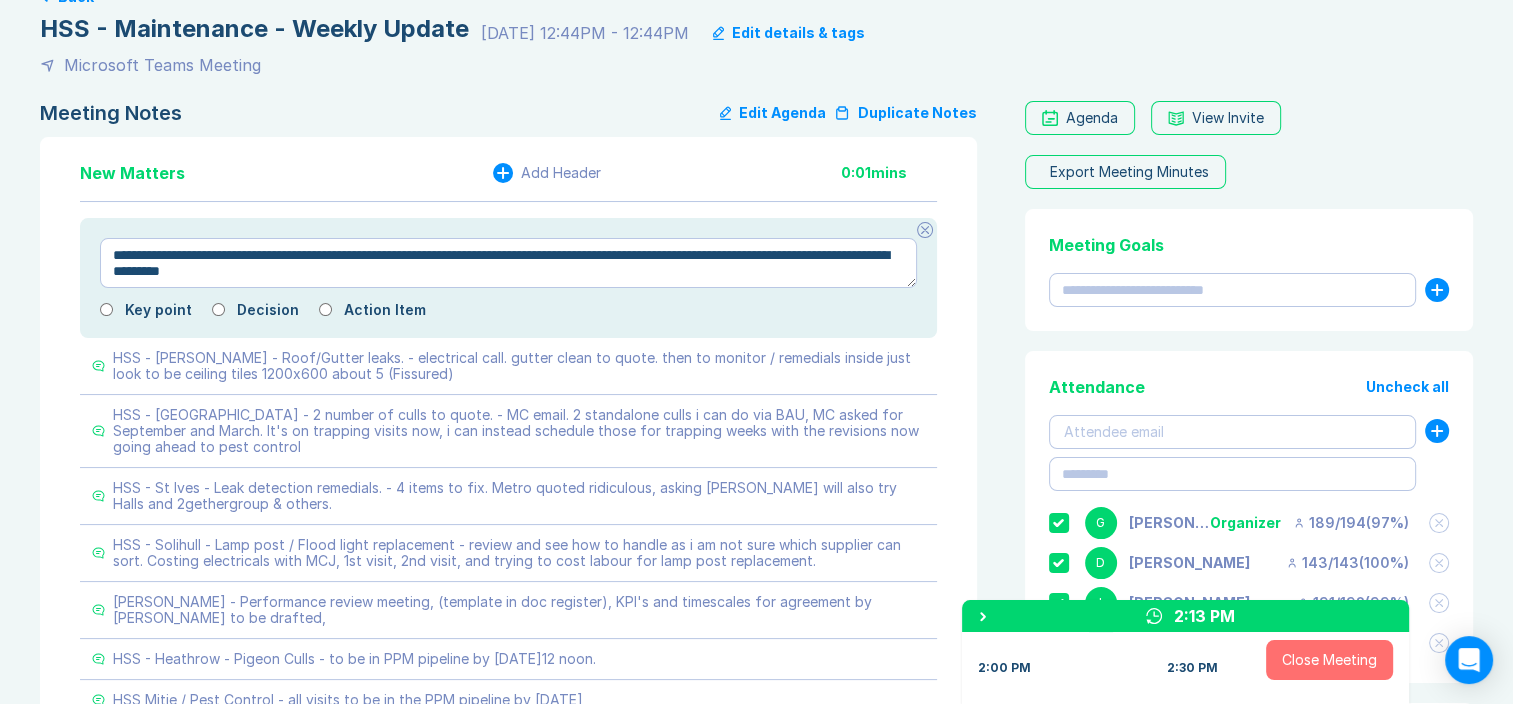 type on "*" 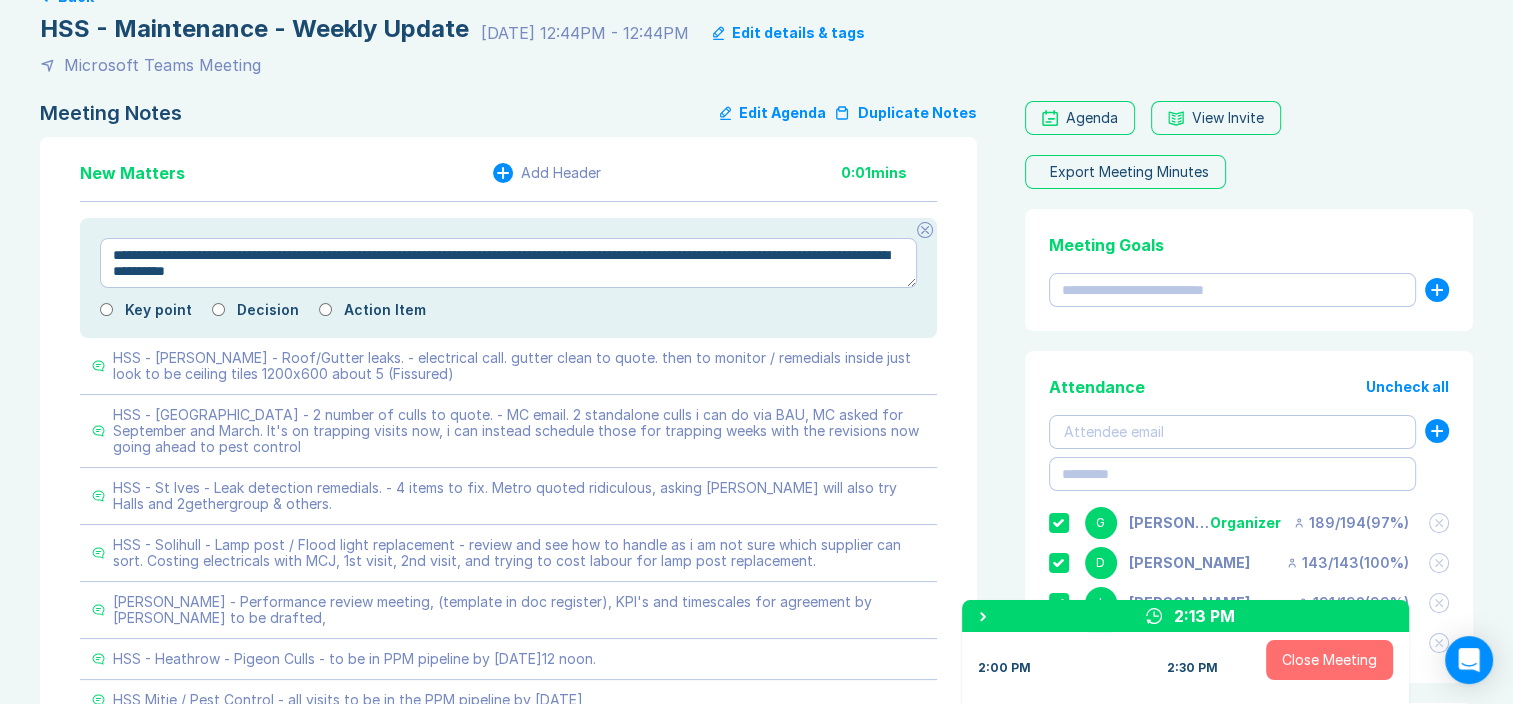 type on "*" 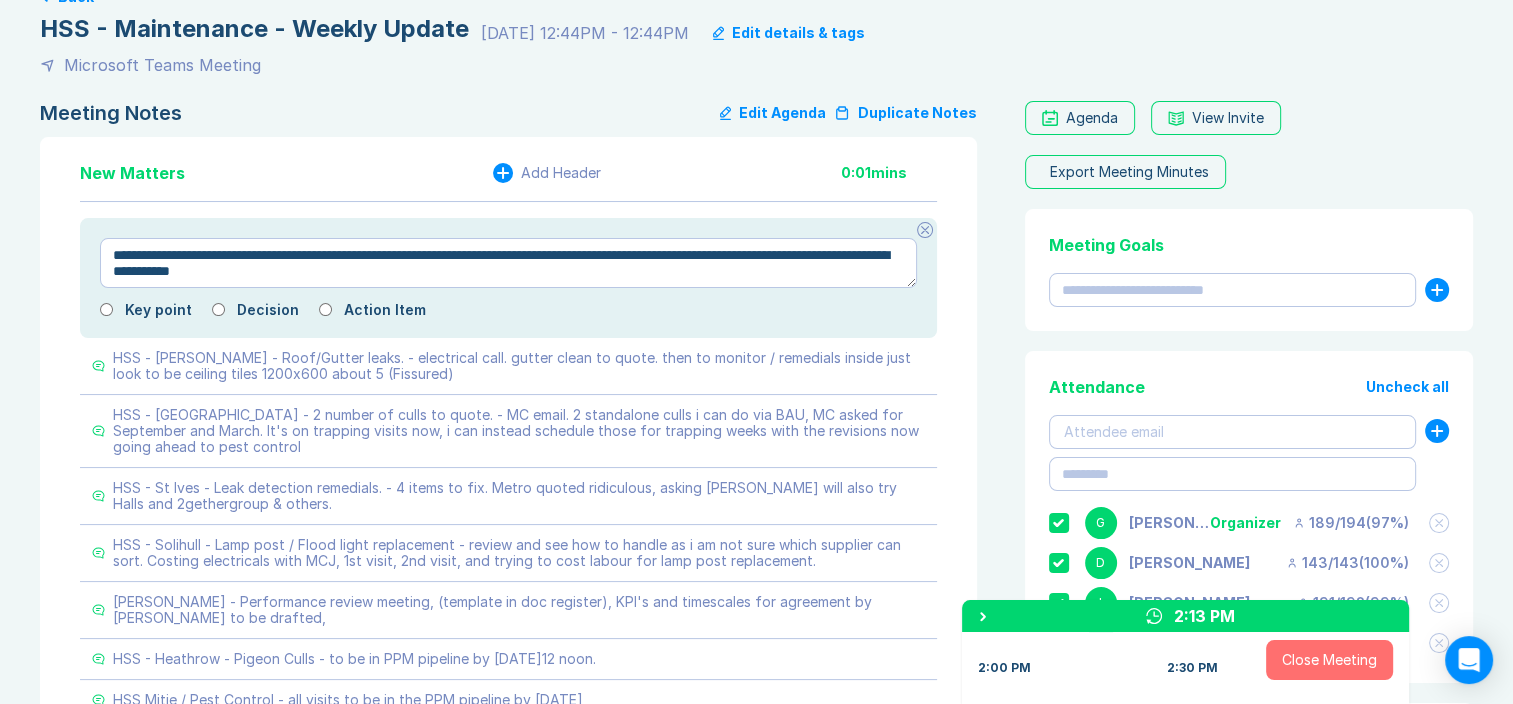 type on "*" 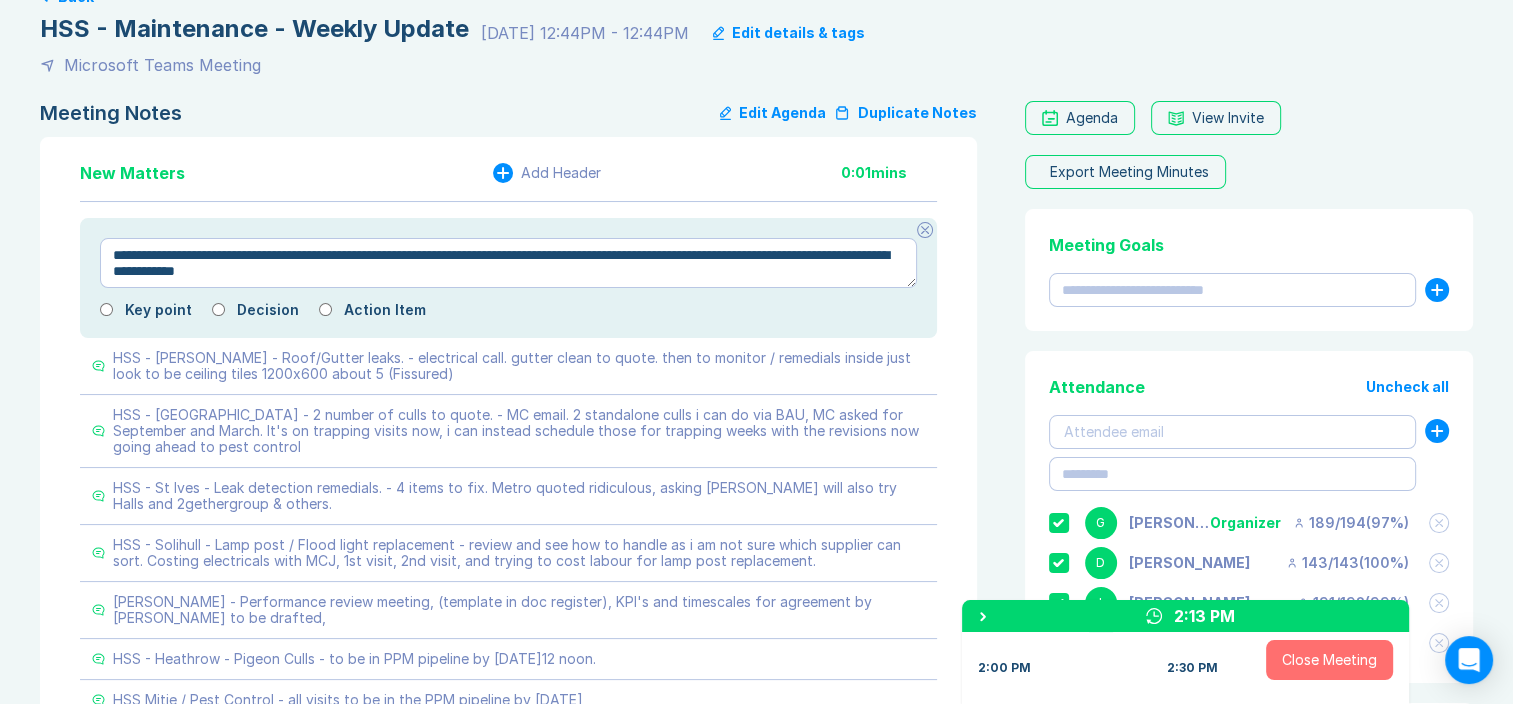 type on "*" 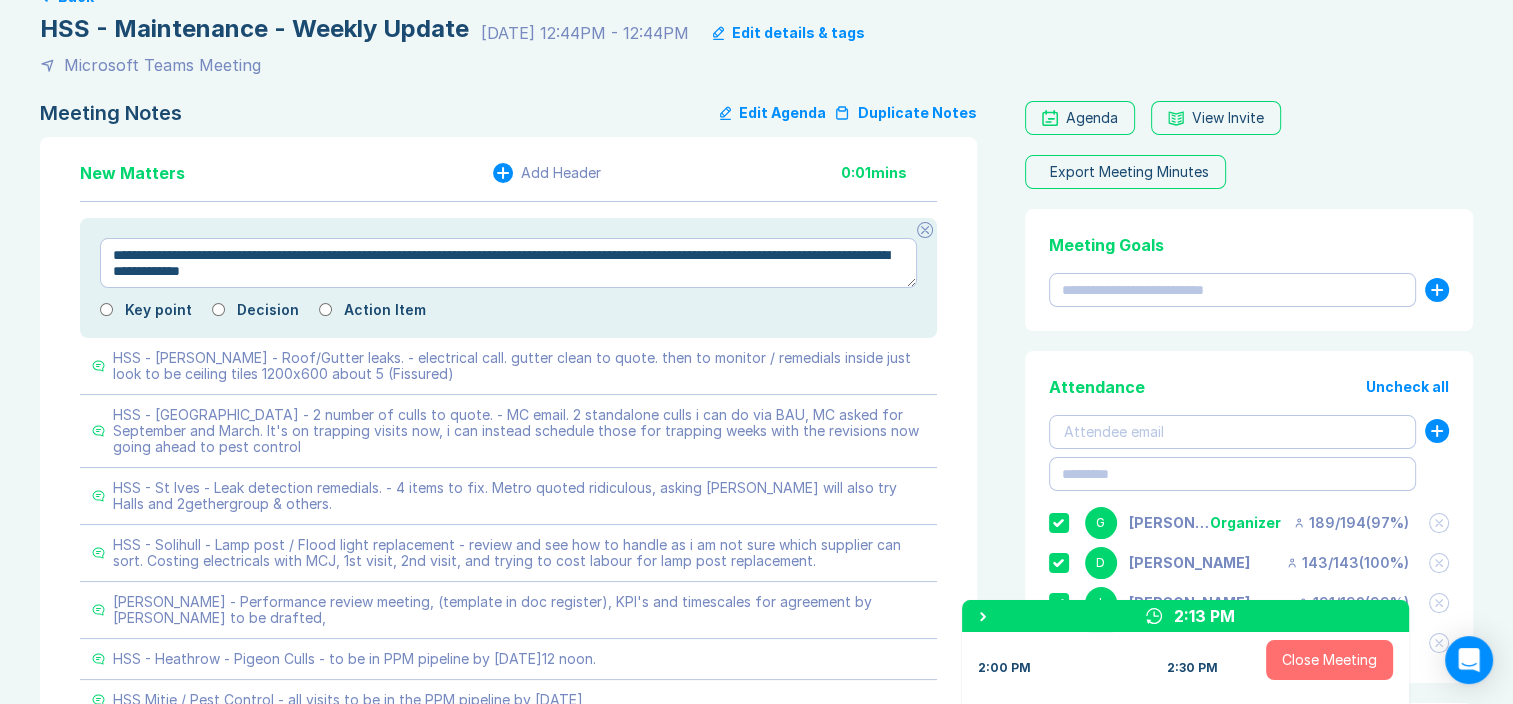 type on "*" 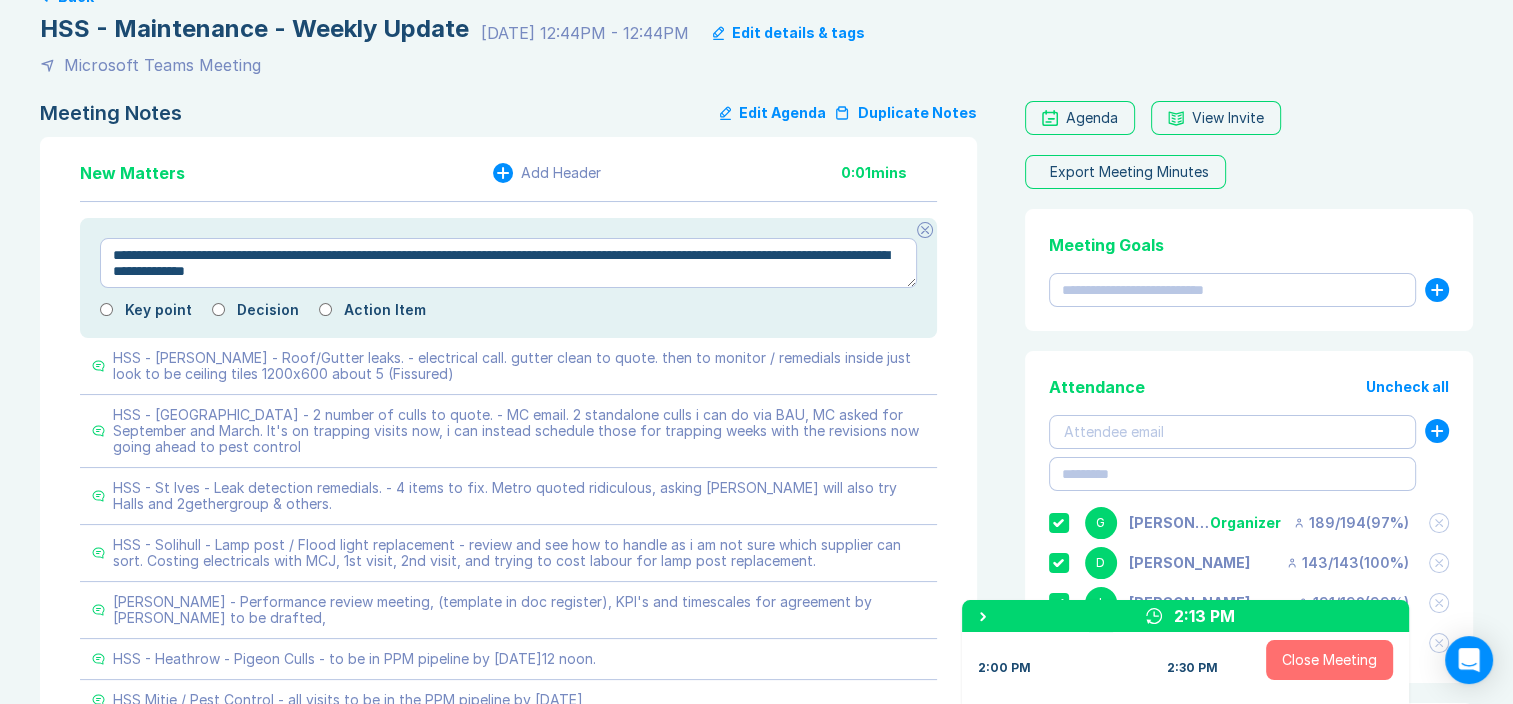 type on "*" 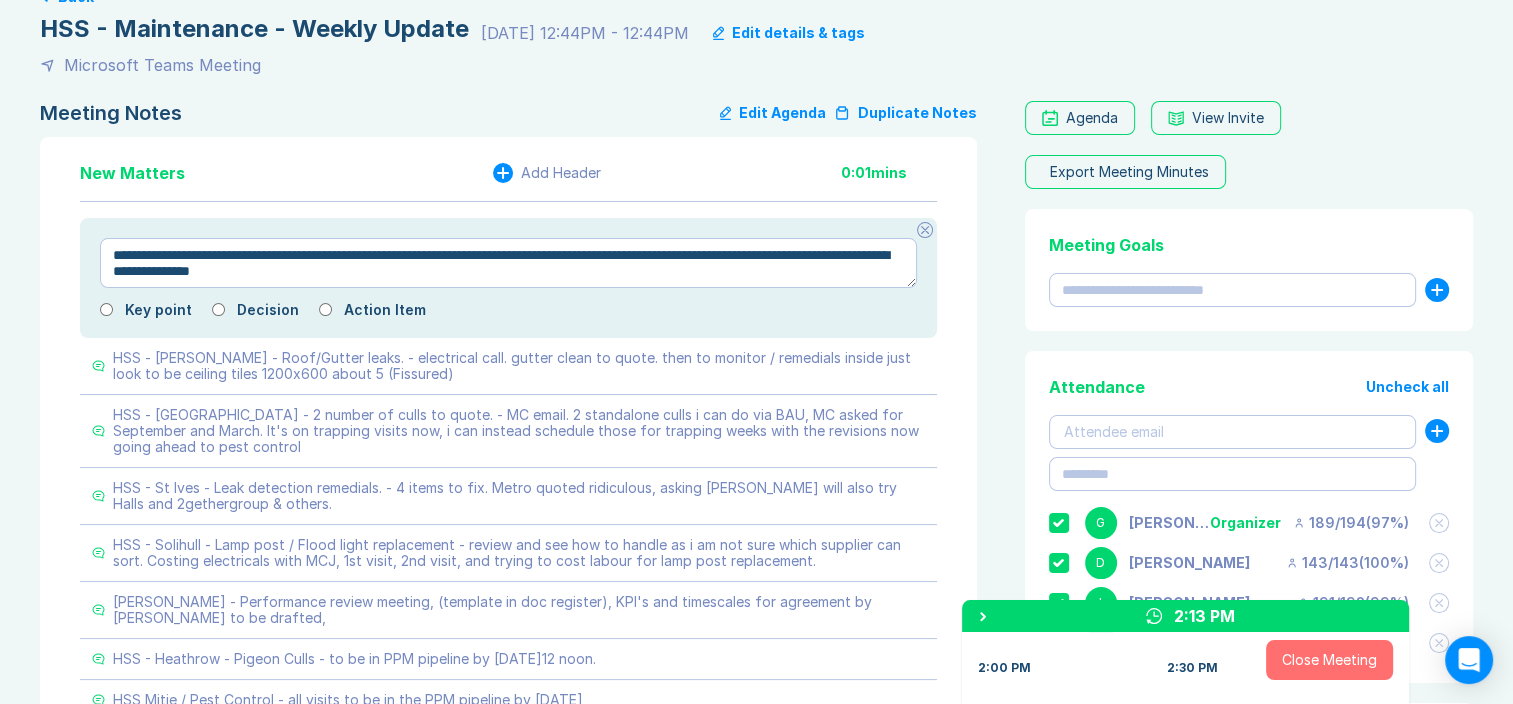 type on "*" 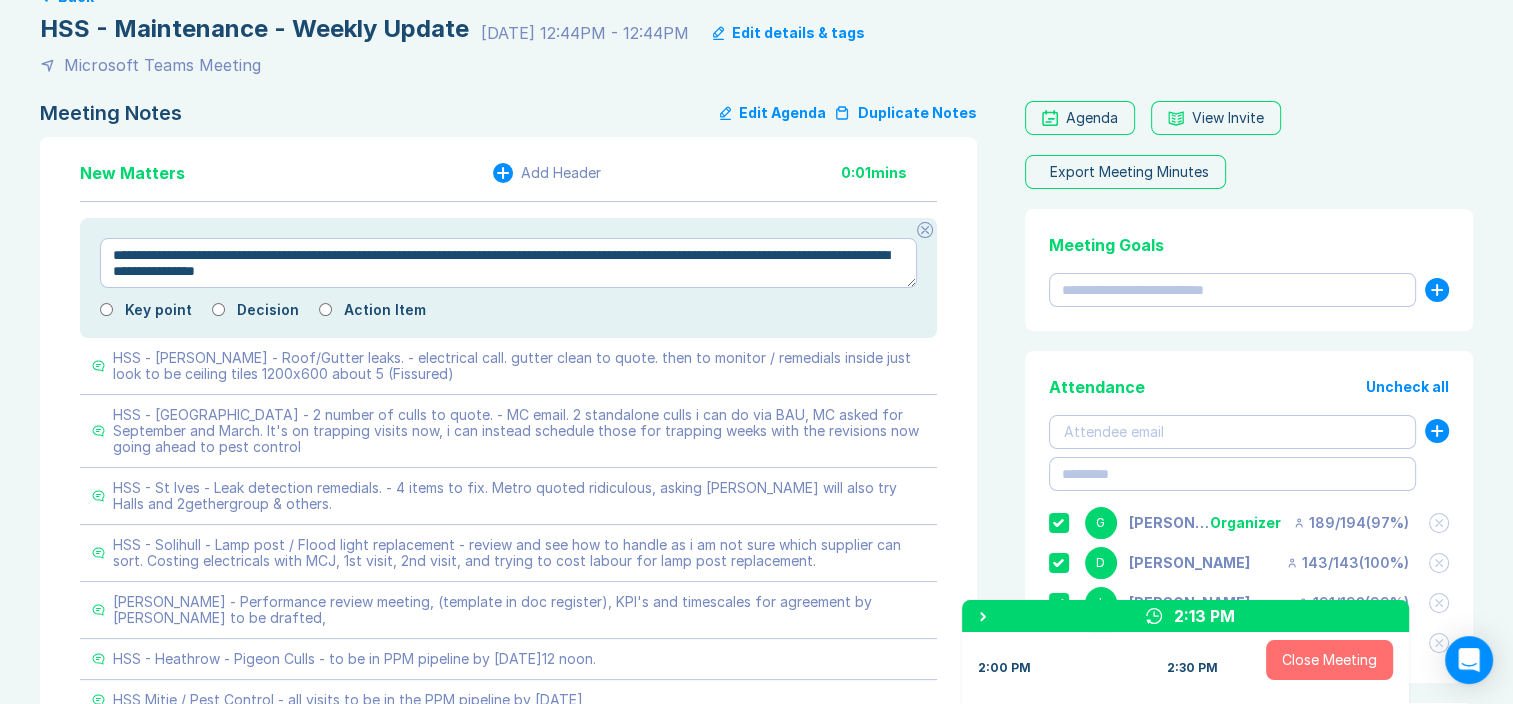 type on "*" 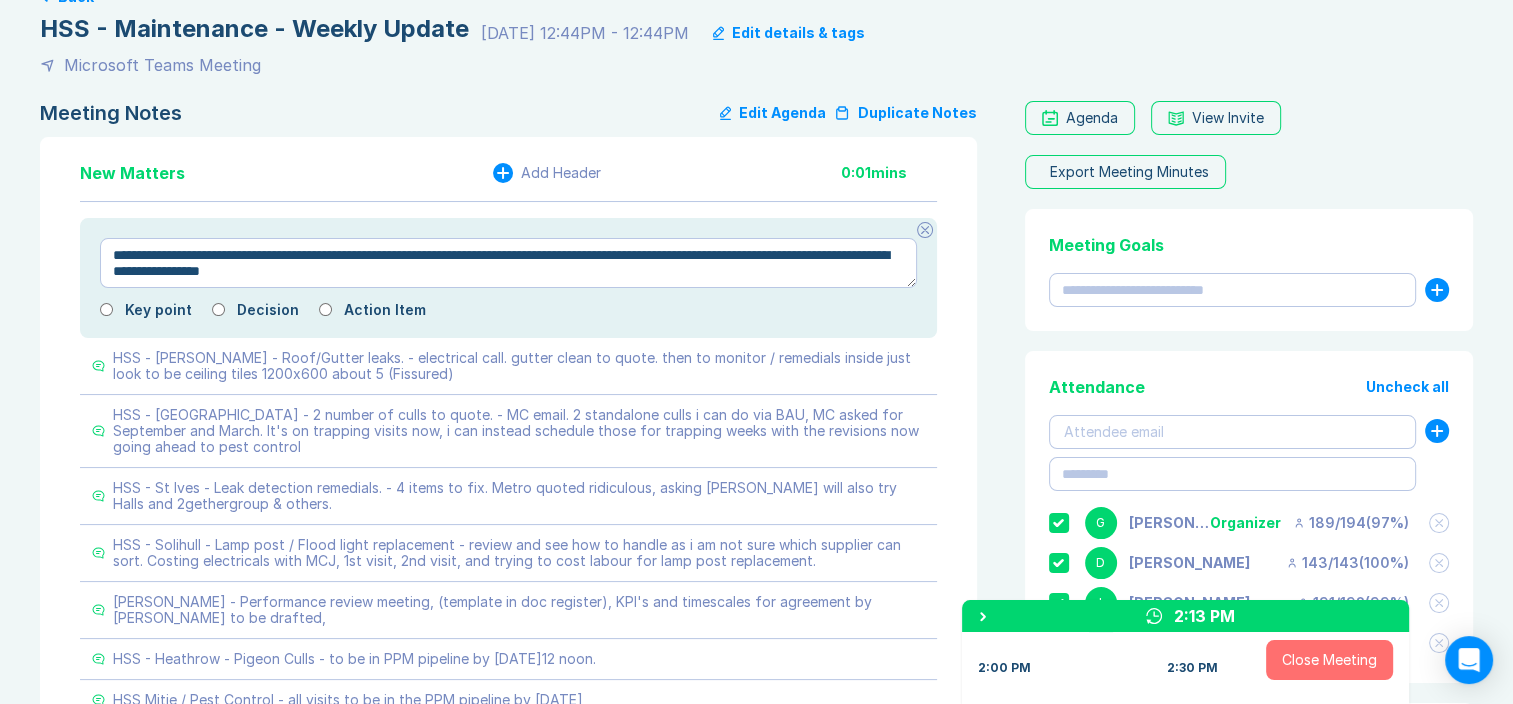 type on "*" 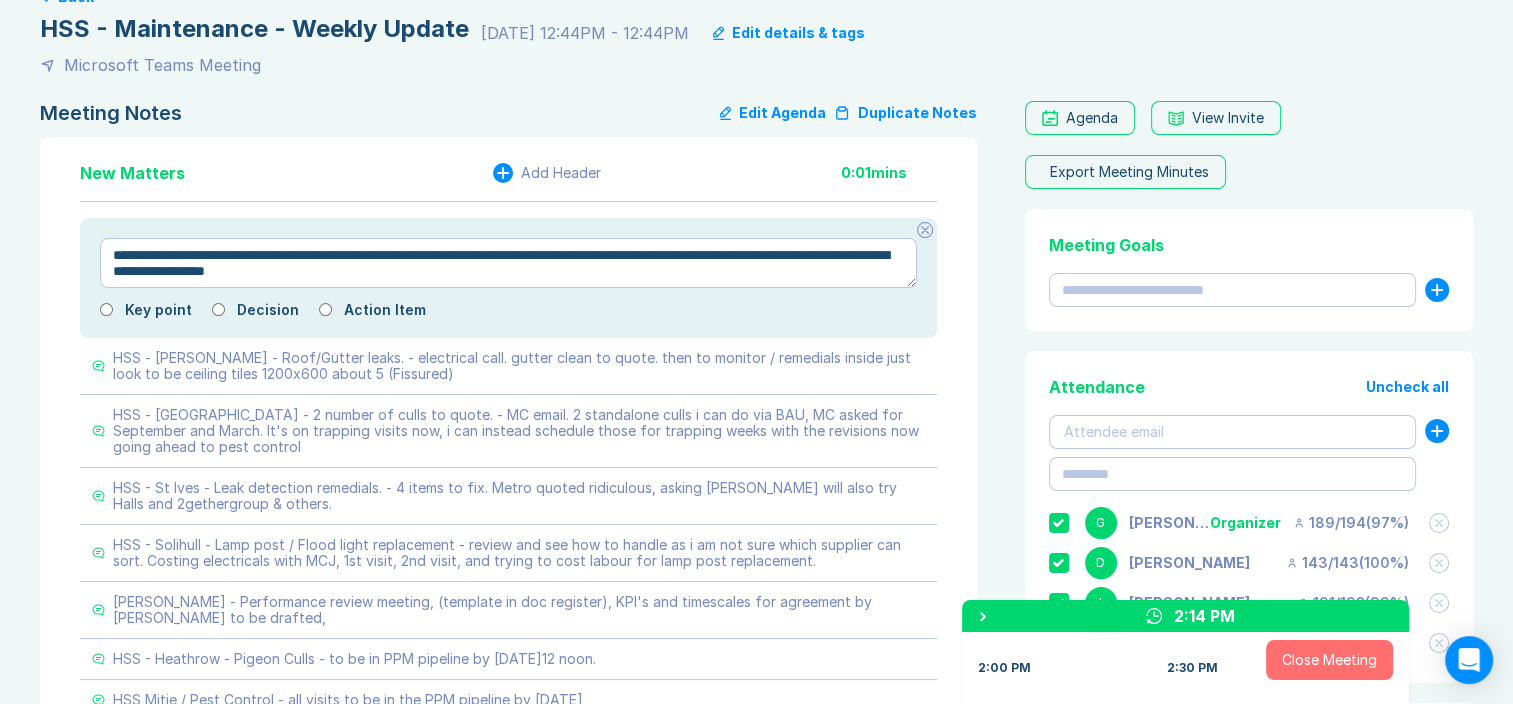 type on "*" 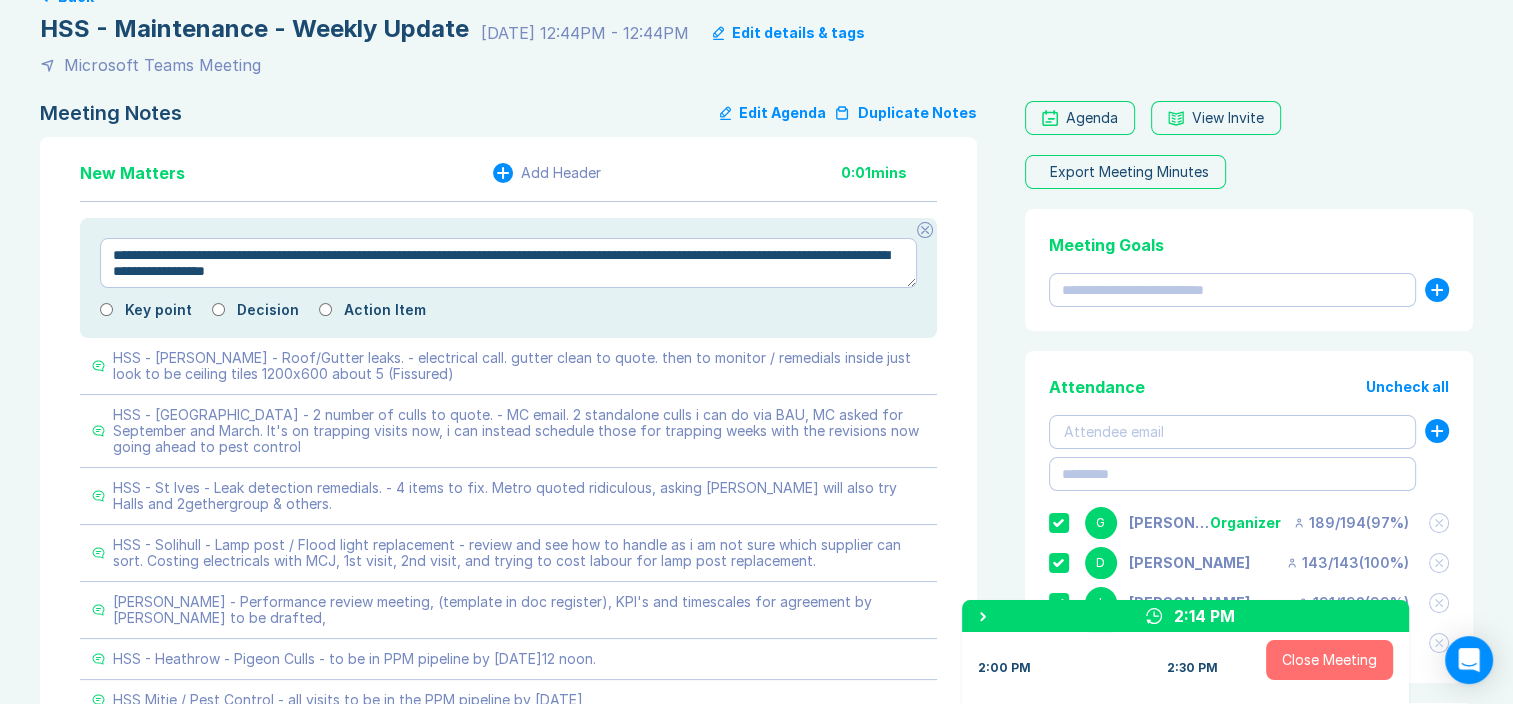 type on "**********" 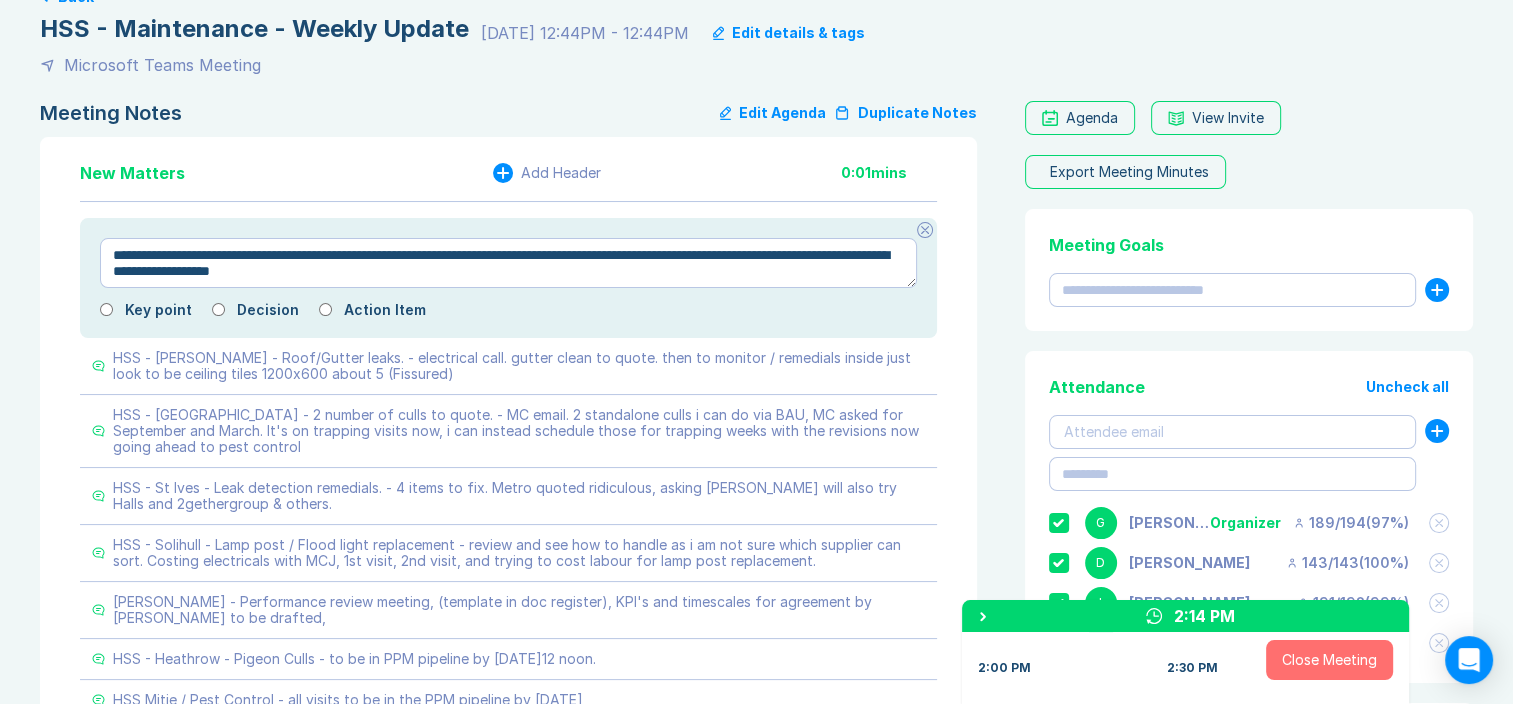 type on "*" 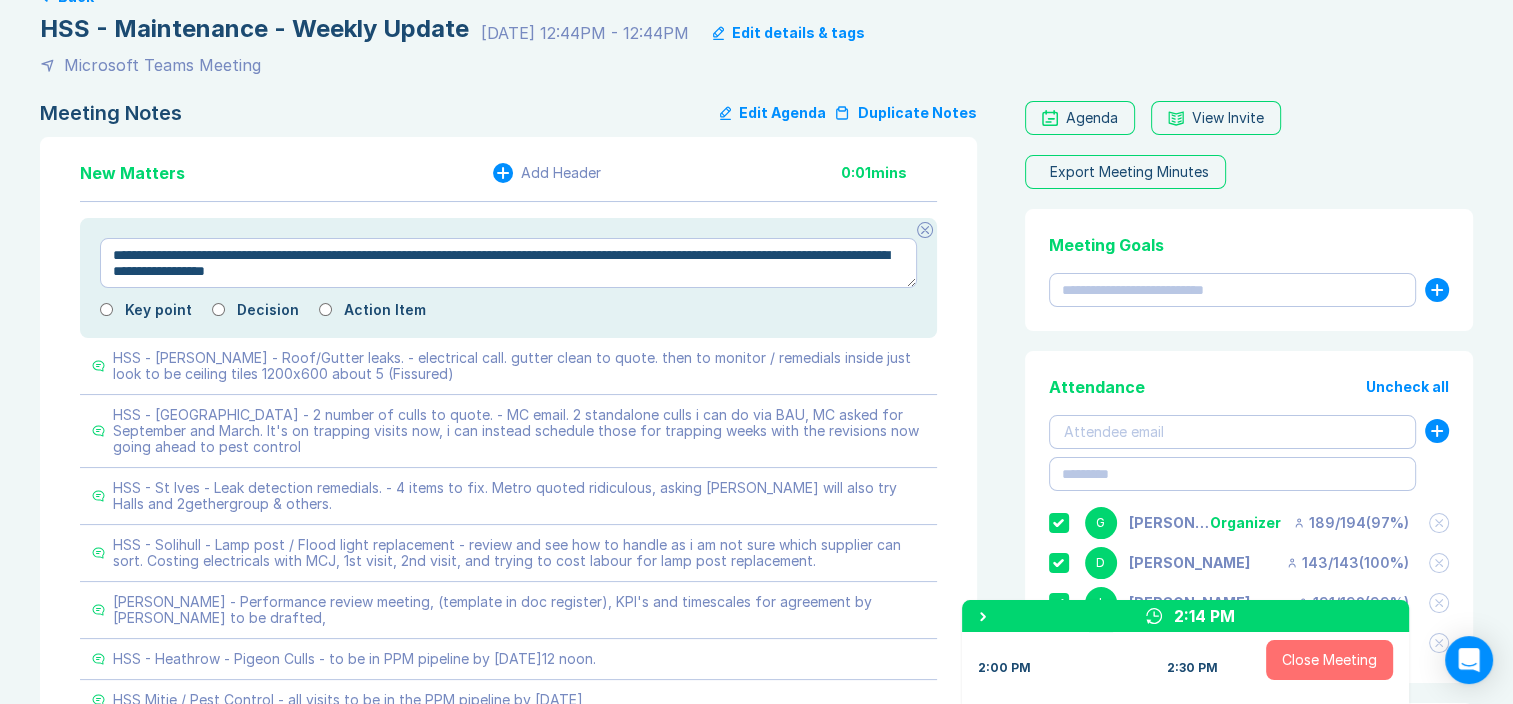 type on "*" 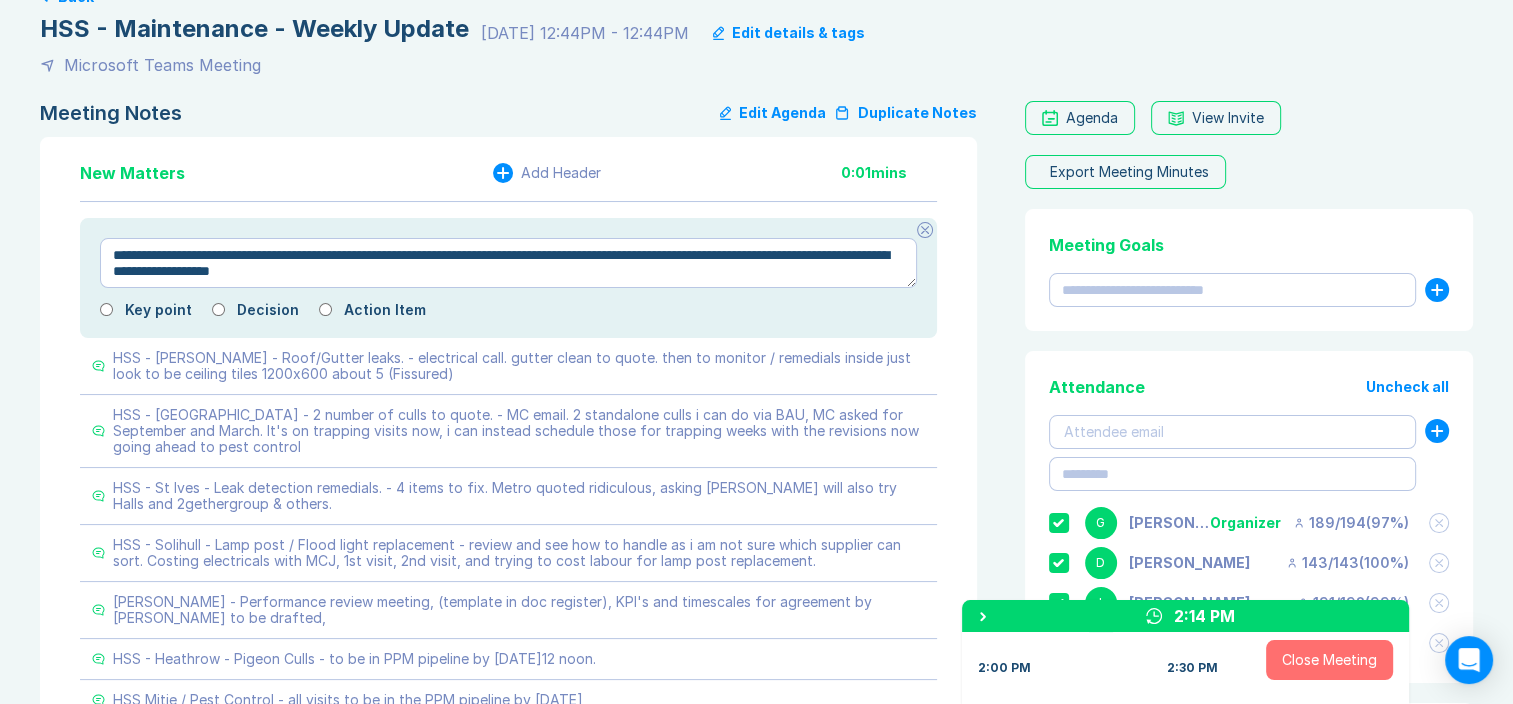 type on "*" 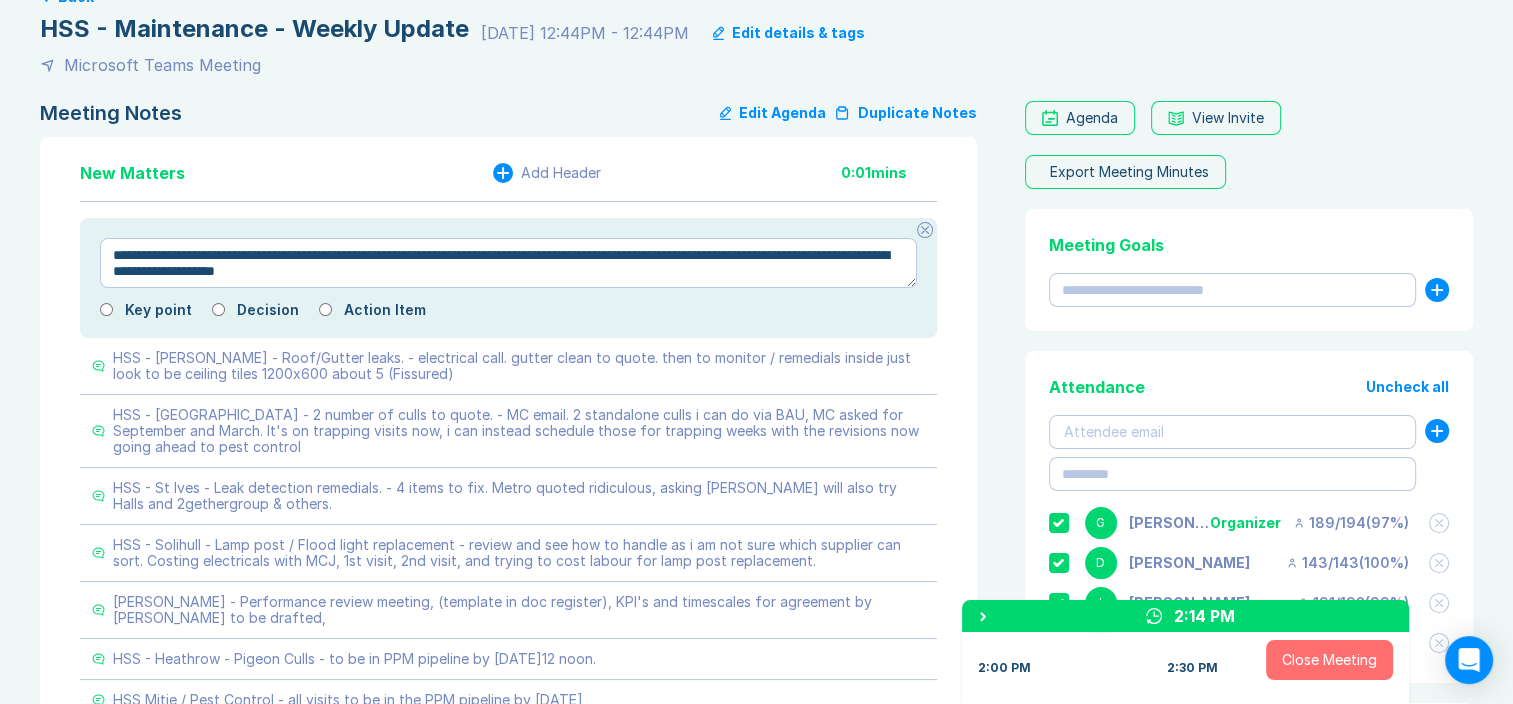 type 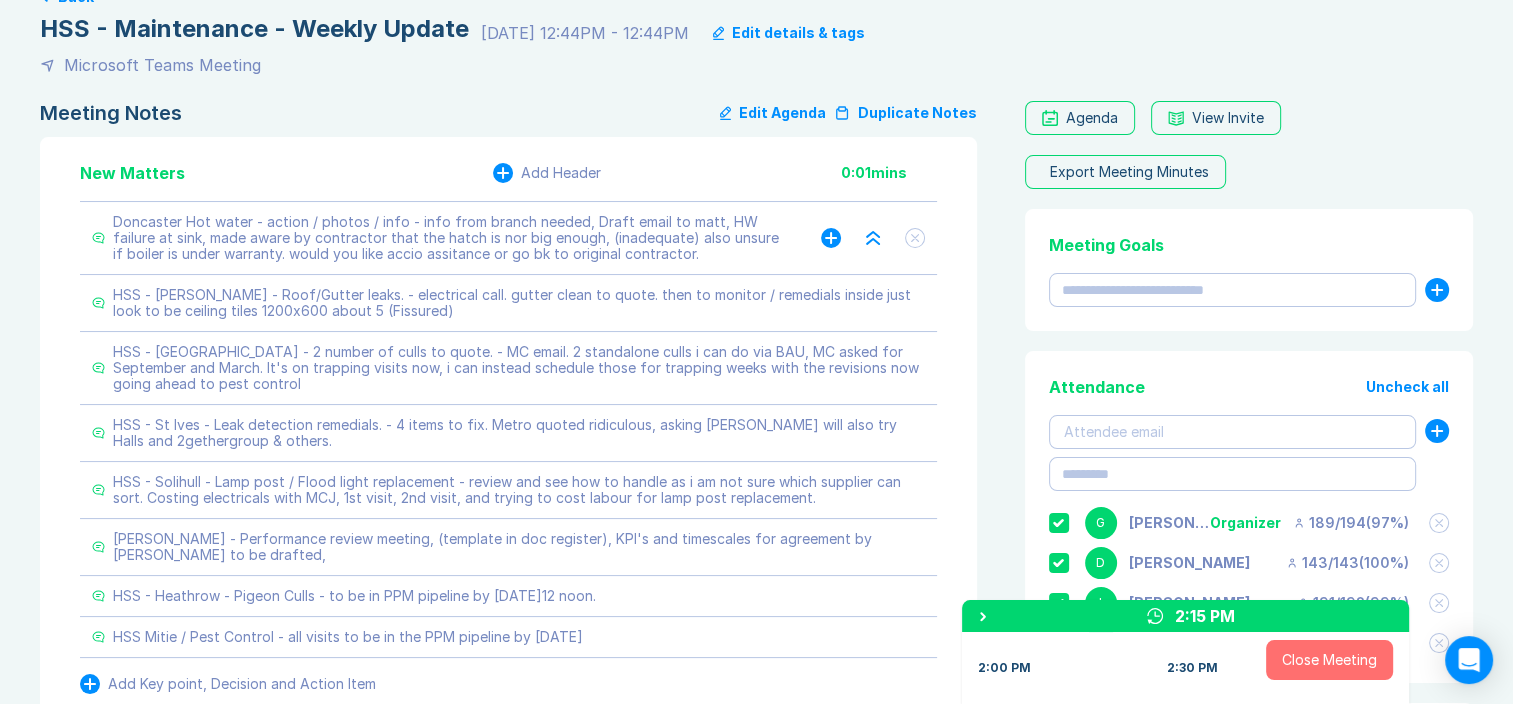click on "Doncaster Hot water - action / photos / info - info from branch needed, Draft email to matt,  HW failure at sink, made aware by contractor that the hatch is nor big enough, (inadequate) also unsure if boiler is under warranty. would you like accio assitance or go bk to original contractor." at bounding box center [447, 238] 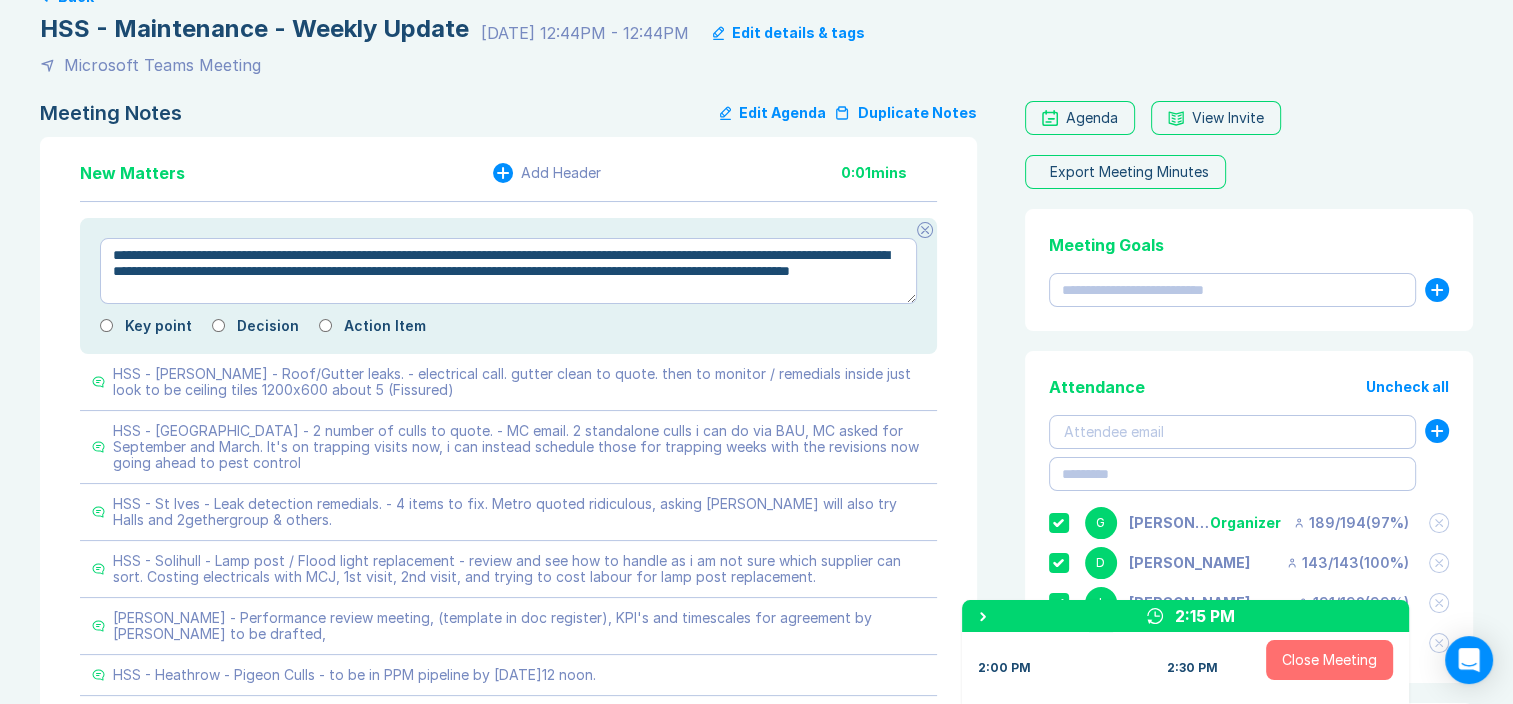 click on "**********" at bounding box center [508, 271] 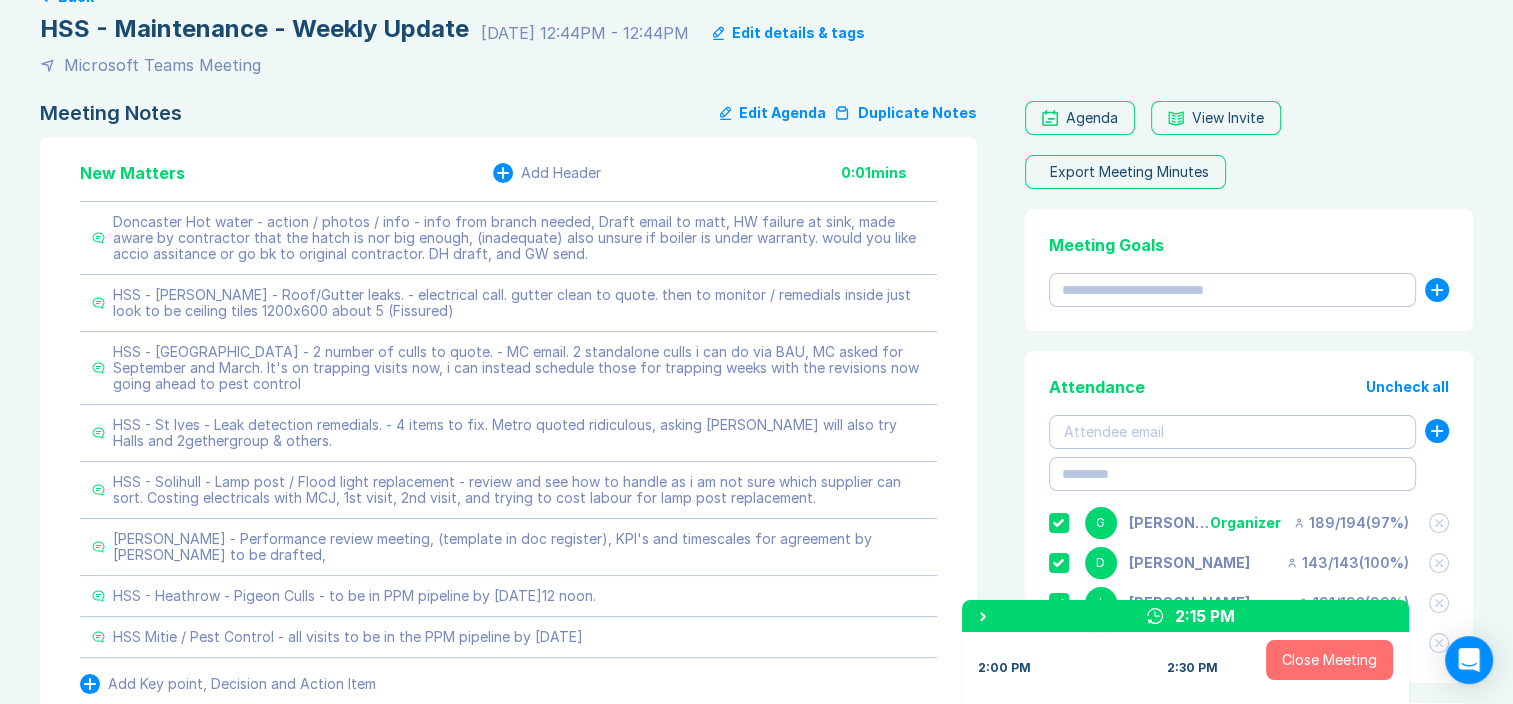 click on "Meeting Notes Edit Agenda Duplicate Notes New Matters Add Header 0:01  mins Doncaster Hot water - action / photos / info - info from branch needed, Draft email to matt,  HW failure at sink, made aware by contractor that the hatch is nor big enough, (inadequate) also unsure if boiler is under warranty. would you like accio assitance or go bk to original contractor. DH draft, and GW send. HSS - [PERSON_NAME] - Roof/Gutter leaks. - electrical call. gutter clean to quote. then to monitor / remedials inside just look to be ceiling tiles 1200x600 about 5 (Fissured) HSS - [GEOGRAPHIC_DATA] - 2 number of culls to quote. - MC email. 2 standalone culls i can do via BAU, MC asked for September and March. It's on trapping visits now, i can instead schedule those for trapping weeks with the revisions now going ahead to pest control HSS - St Ives - Leak detection remedials.   -   4 items to fix. Metro quoted ridiculous, asking [PERSON_NAME] will also try Halls and 2gethergroup & others. Add Key point, Decision and Action Item Add Header 0 0" at bounding box center [756, 11078] 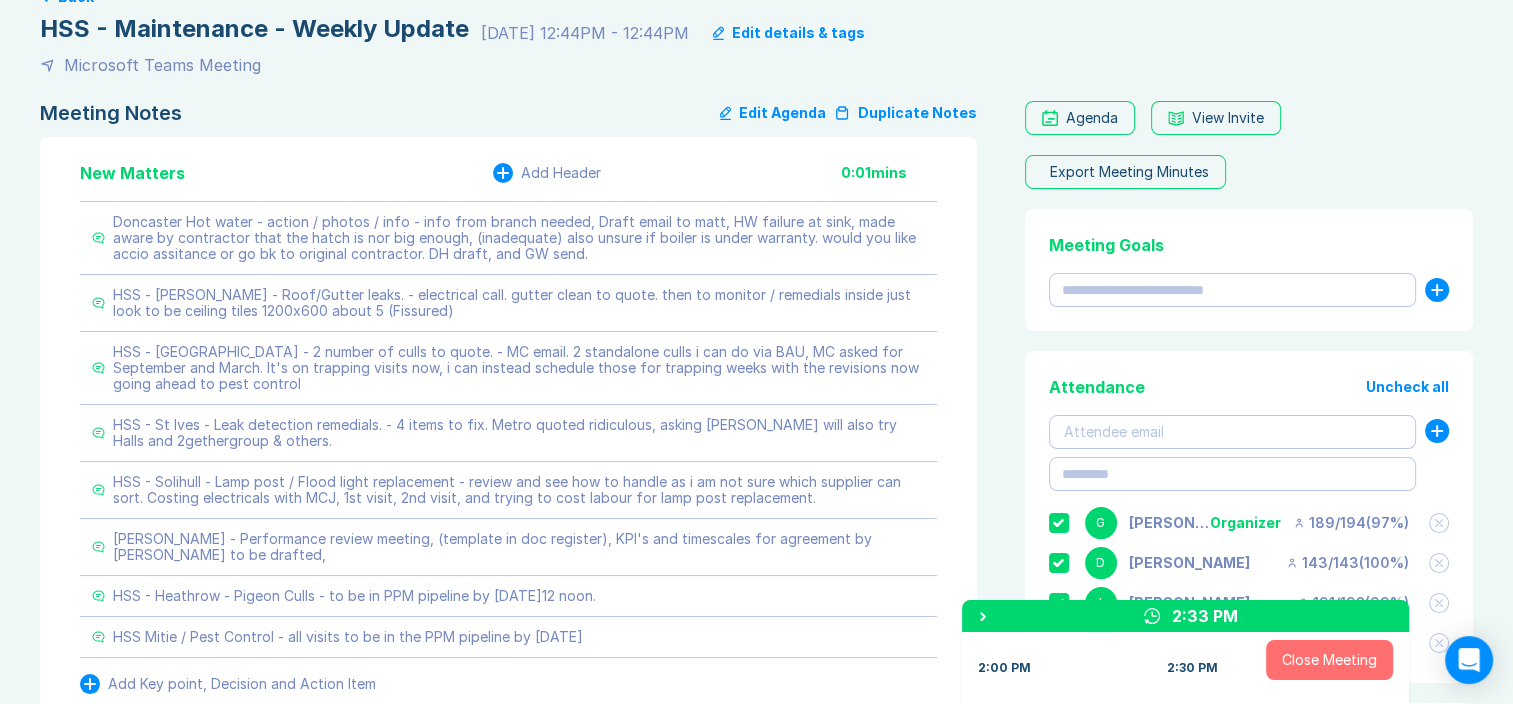 click on "Meeting Notes Edit Agenda Duplicate Notes New Matters Add Header 0:01  mins Doncaster Hot water - action / photos / info - info from branch needed, Draft email to matt,  HW failure at sink, made aware by contractor that the hatch is nor big enough, (inadequate) also unsure if boiler is under warranty. would you like accio assitance or go bk to original contractor. DH draft, and GW send. HSS - [PERSON_NAME] - Roof/Gutter leaks. - electrical call. gutter clean to quote. then to monitor / remedials inside just look to be ceiling tiles 1200x600 about 5 (Fissured) HSS - [GEOGRAPHIC_DATA] - 2 number of culls to quote. - MC email. 2 standalone culls i can do via BAU, MC asked for September and March. It's on trapping visits now, i can instead schedule those for trapping weeks with the revisions now going ahead to pest control HSS - St Ives - Leak detection remedials.   -   4 items to fix. Metro quoted ridiculous, asking [PERSON_NAME] will also try Halls and 2gethergroup & others. Add Key point, Decision and Action Item Add Header 0 0" at bounding box center [756, 11078] 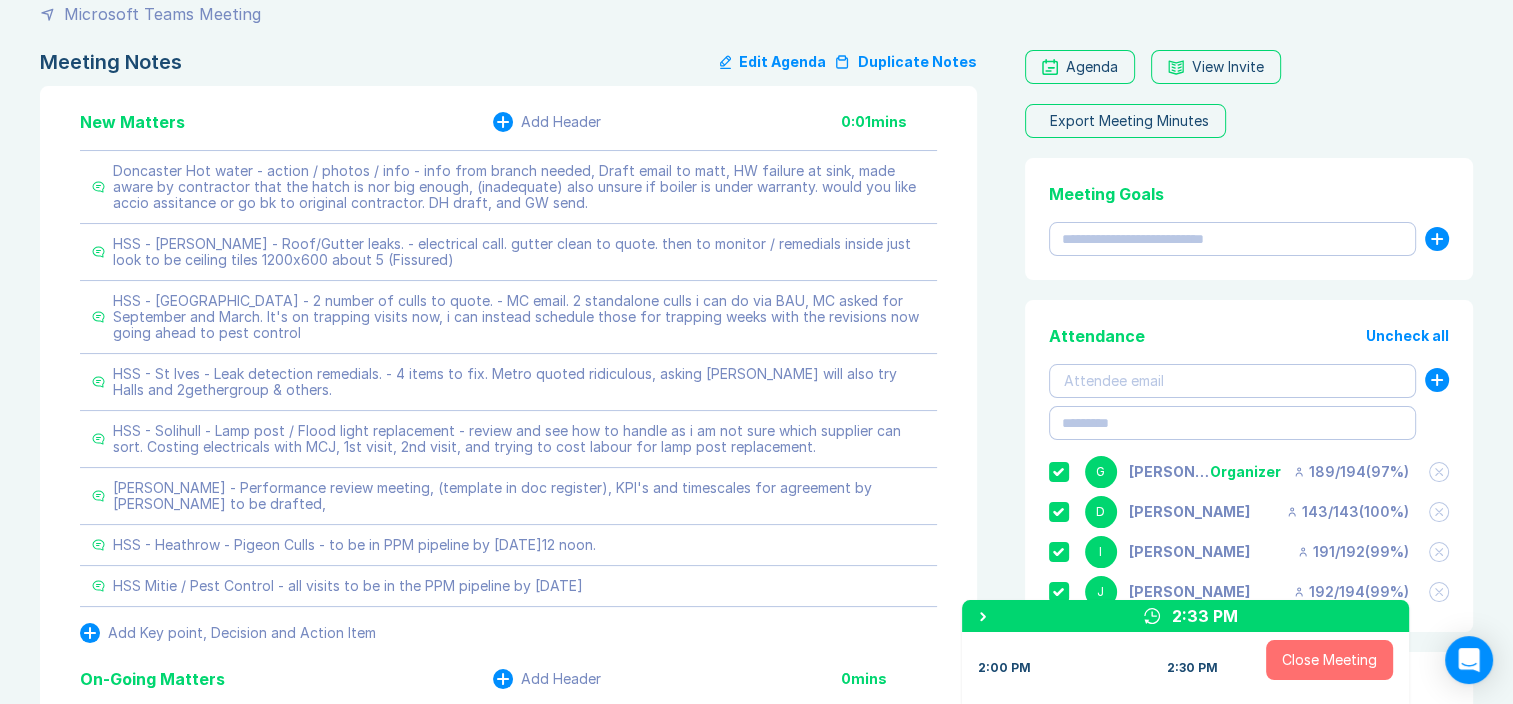scroll, scrollTop: 200, scrollLeft: 0, axis: vertical 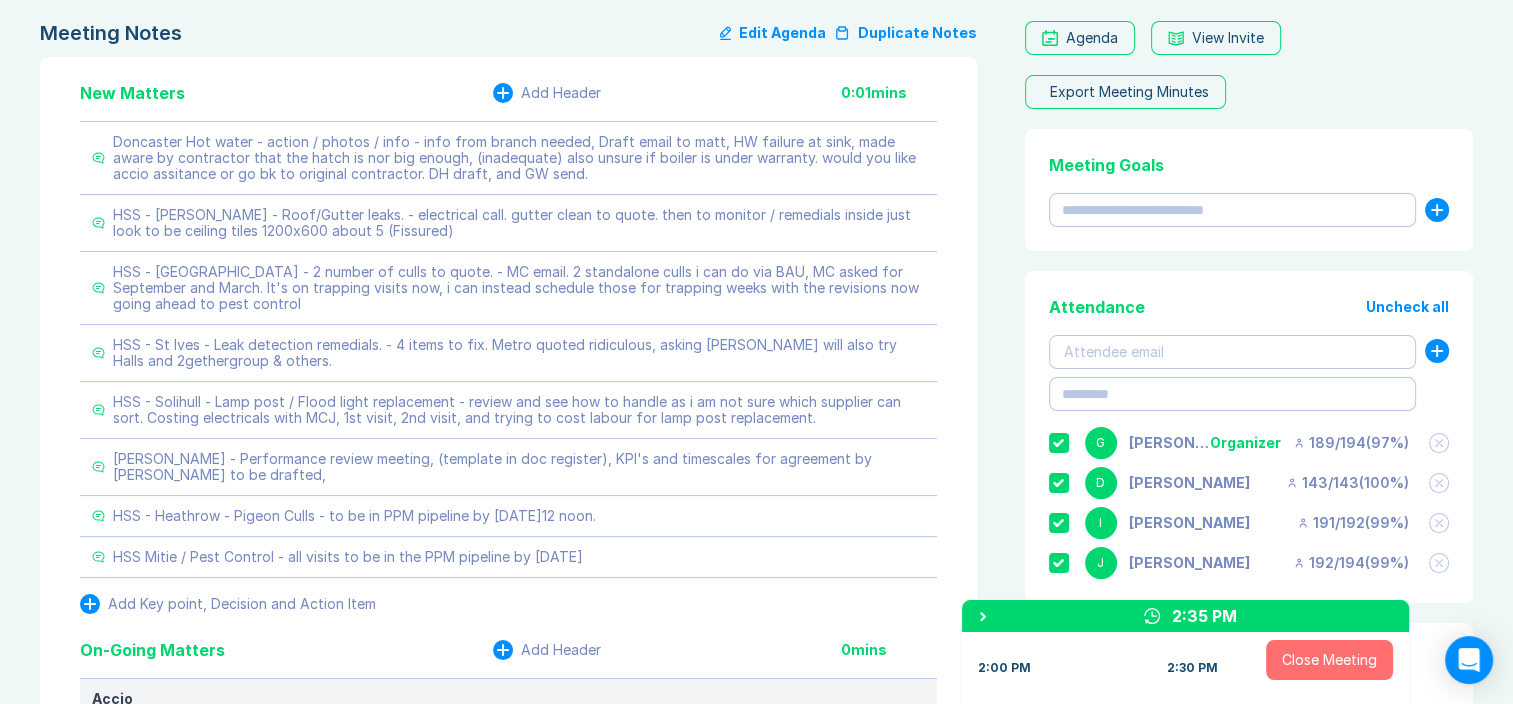 click on "Meeting Notes Edit Agenda Duplicate Notes New Matters Add Header 0:01  mins Doncaster Hot water - action / photos / info - info from branch needed, Draft email to matt,  HW failure at sink, made aware by contractor that the hatch is nor big enough, (inadequate) also unsure if boiler is under warranty. would you like accio assitance or go bk to original contractor. DH draft, and GW send. HSS - [PERSON_NAME] - Roof/Gutter leaks. - electrical call. gutter clean to quote. then to monitor / remedials inside just look to be ceiling tiles 1200x600 about 5 (Fissured) HSS - [GEOGRAPHIC_DATA] - 2 number of culls to quote. - MC email. 2 standalone culls i can do via BAU, MC asked for September and March. It's on trapping visits now, i can instead schedule those for trapping weeks with the revisions now going ahead to pest control HSS - St Ives - Leak detection remedials.   -   4 items to fix. Metro quoted ridiculous, asking [PERSON_NAME] will also try Halls and 2gethergroup & others. Add Key point, Decision and Action Item Add Header 0 0" at bounding box center (756, 10998) 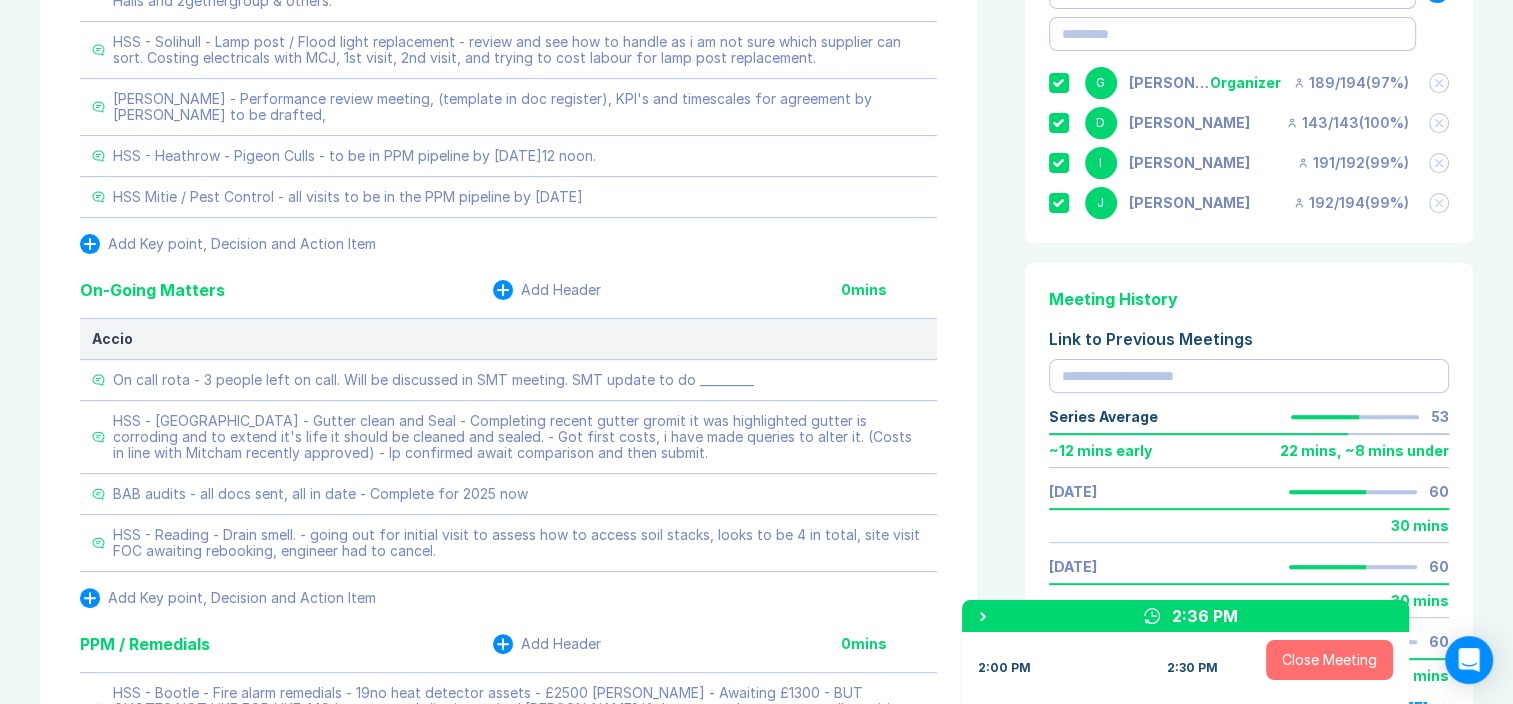 scroll, scrollTop: 600, scrollLeft: 0, axis: vertical 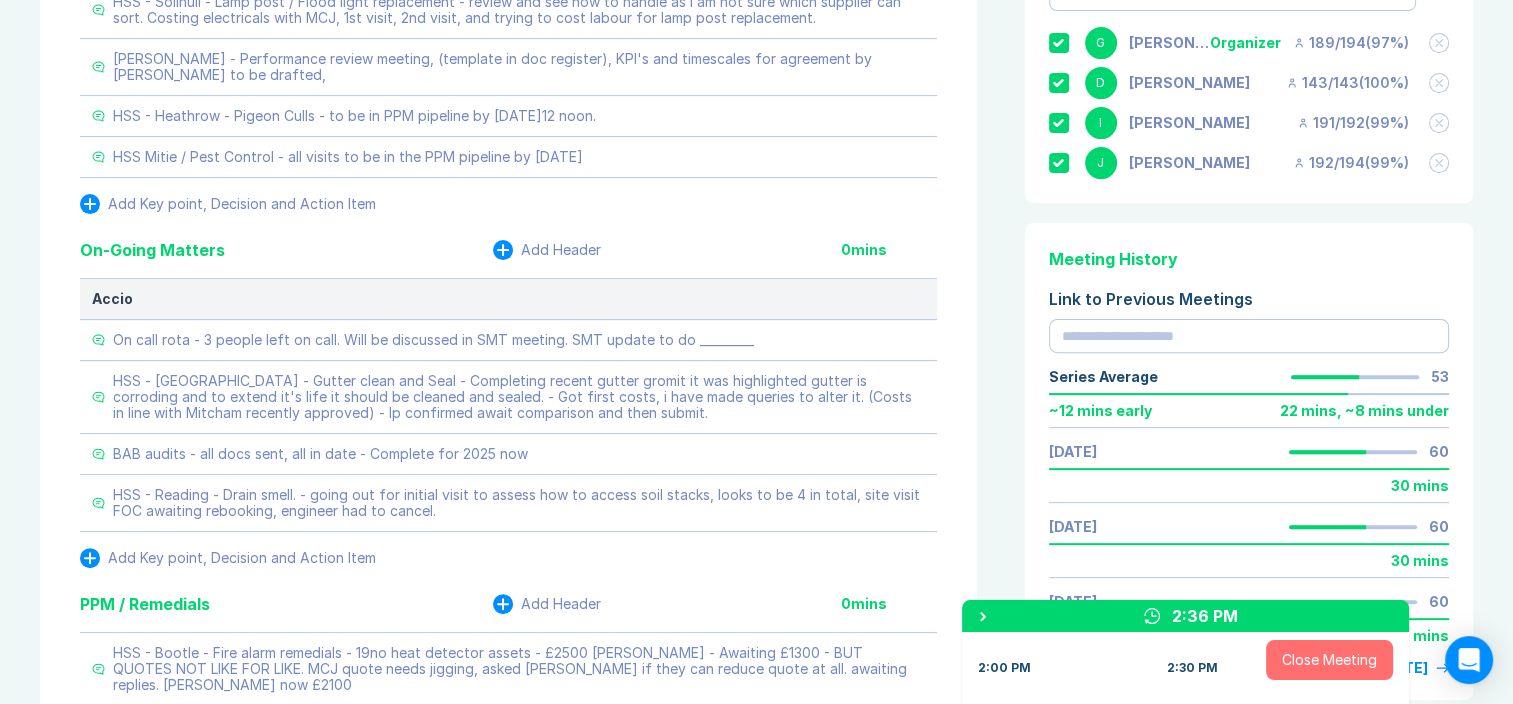 click on "Meeting Notes Edit Agenda Duplicate Notes New Matters Add Header 0:01  mins Doncaster Hot water - action / photos / info - info from branch needed, Draft email to matt,  HW failure at sink, made aware by contractor that the hatch is nor big enough, (inadequate) also unsure if boiler is under warranty. would you like accio assitance or go bk to original contractor. DH draft, and GW send. HSS - [PERSON_NAME] - Roof/Gutter leaks. - electrical call. gutter clean to quote. then to monitor / remedials inside just look to be ceiling tiles 1200x600 about 5 (Fissured) HSS - [GEOGRAPHIC_DATA] - 2 number of culls to quote. - MC email. 2 standalone culls i can do via BAU, MC asked for September and March. It's on trapping visits now, i can instead schedule those for trapping weeks with the revisions now going ahead to pest control HSS - St Ives - Leak detection remedials.   -   4 items to fix. Metro quoted ridiculous, asking [PERSON_NAME] will also try Halls and 2gethergroup & others. Add Key point, Decision and Action Item Add Header 0 0" at bounding box center [756, 10598] 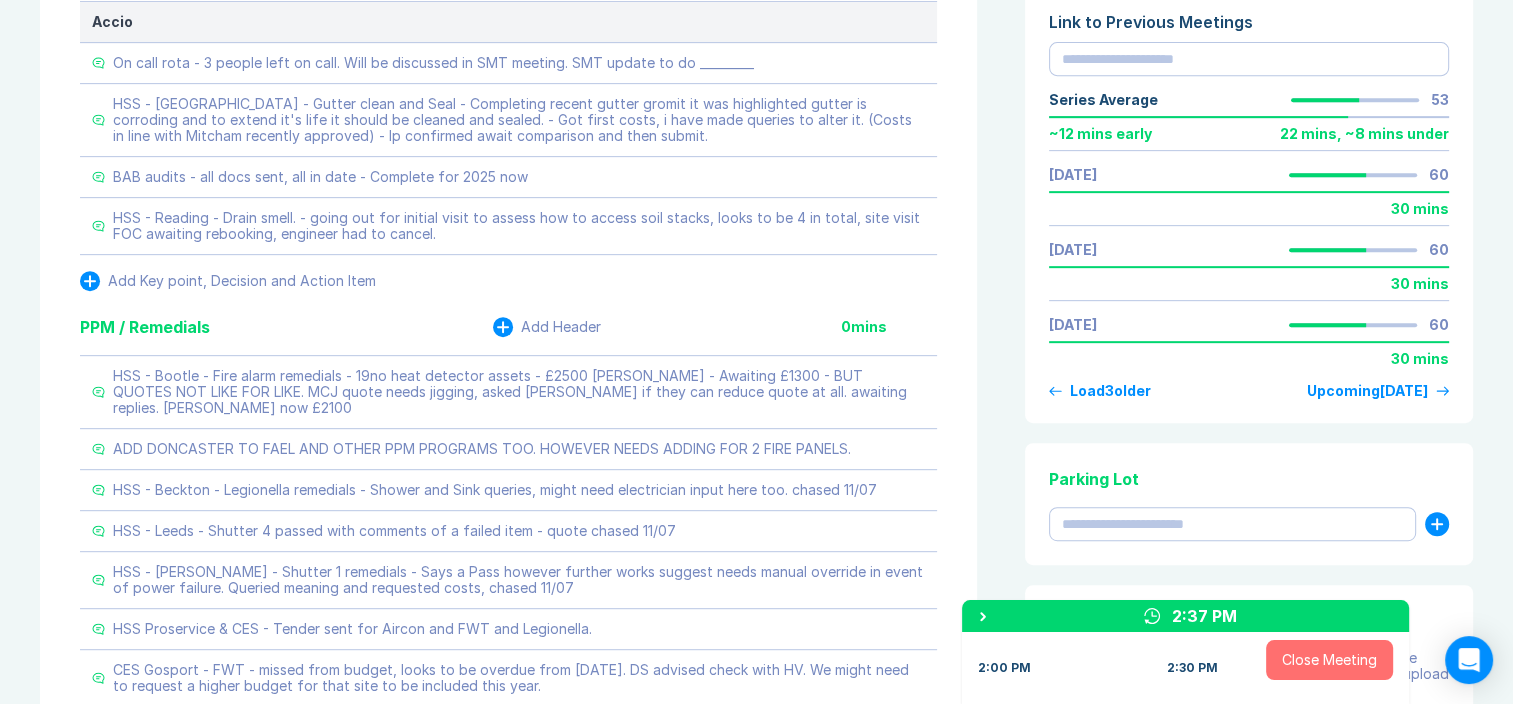scroll, scrollTop: 880, scrollLeft: 0, axis: vertical 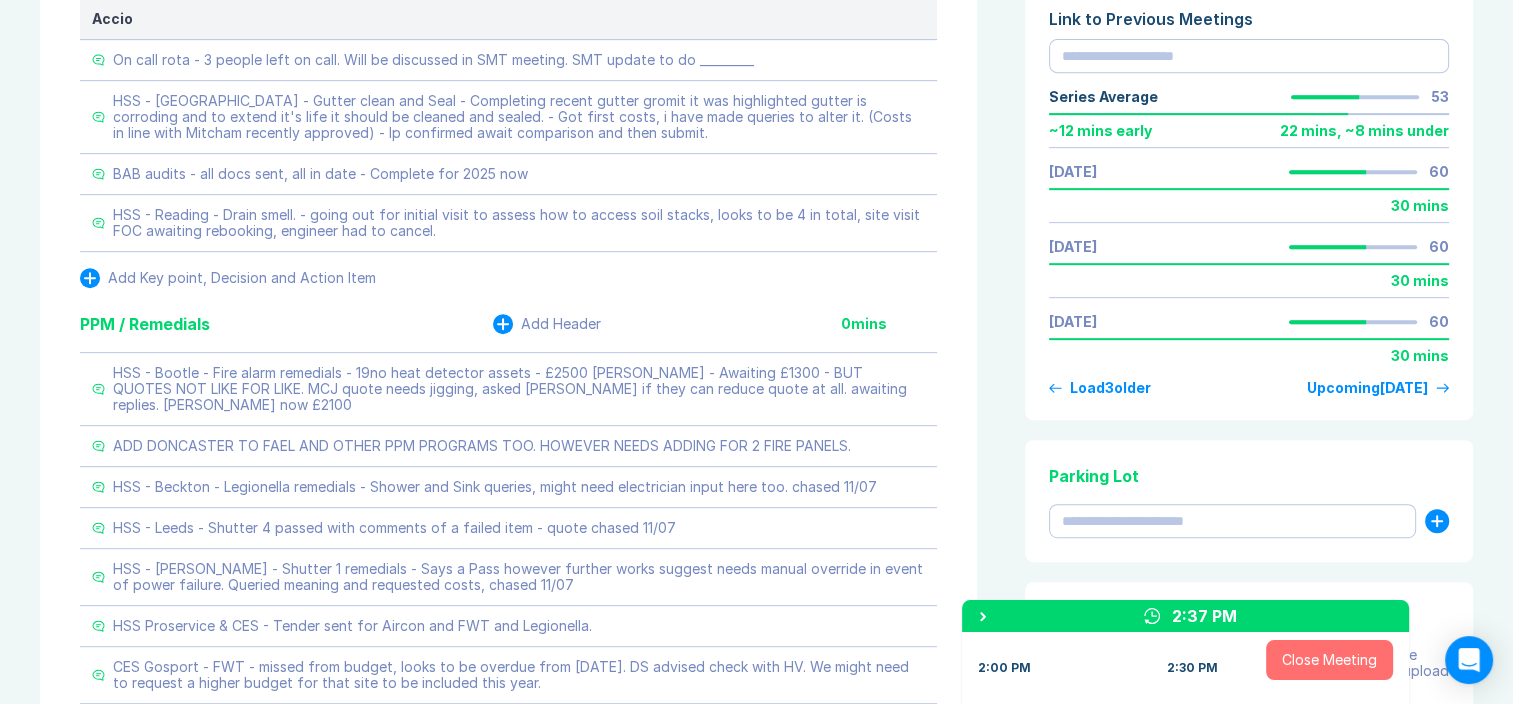 click on "Meeting Notes Edit Agenda Duplicate Notes New Matters Add Header 0:01  mins Doncaster Hot water - action / photos / info - info from branch needed, Draft email to matt,  HW failure at sink, made aware by contractor that the hatch is nor big enough, (inadequate) also unsure if boiler is under warranty. would you like accio assitance or go bk to original contractor. DH draft, and GW send. HSS - [PERSON_NAME] - Roof/Gutter leaks. - electrical call. gutter clean to quote. then to monitor / remedials inside just look to be ceiling tiles 1200x600 about 5 (Fissured) HSS - [GEOGRAPHIC_DATA] - 2 number of culls to quote. - MC email. 2 standalone culls i can do via BAU, MC asked for September and March. It's on trapping visits now, i can instead schedule those for trapping weeks with the revisions now going ahead to pest control HSS - St Ives - Leak detection remedials.   -   4 items to fix. Metro quoted ridiculous, asking [PERSON_NAME] will also try Halls and 2gethergroup & others. Add Key point, Decision and Action Item Add Header 0 0" at bounding box center [756, 10318] 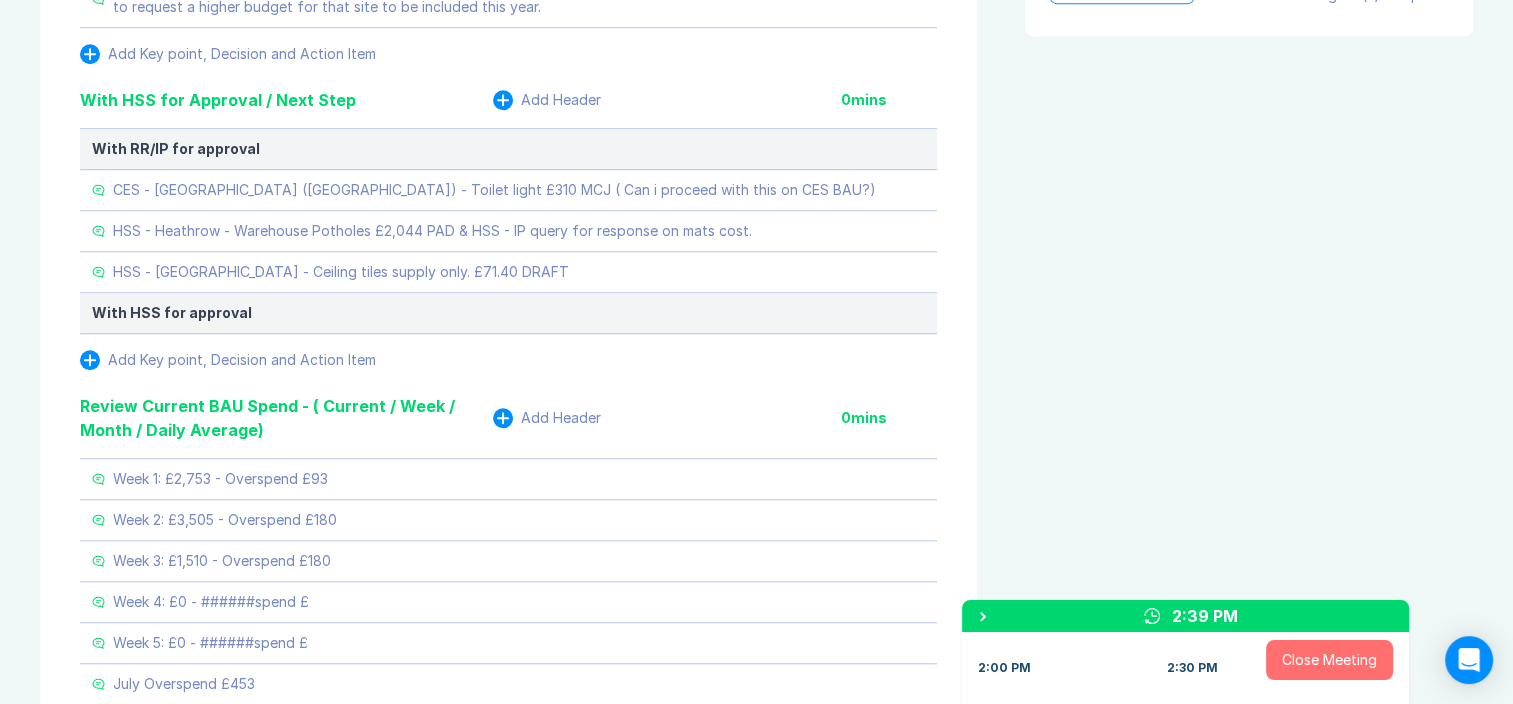 scroll, scrollTop: 1560, scrollLeft: 0, axis: vertical 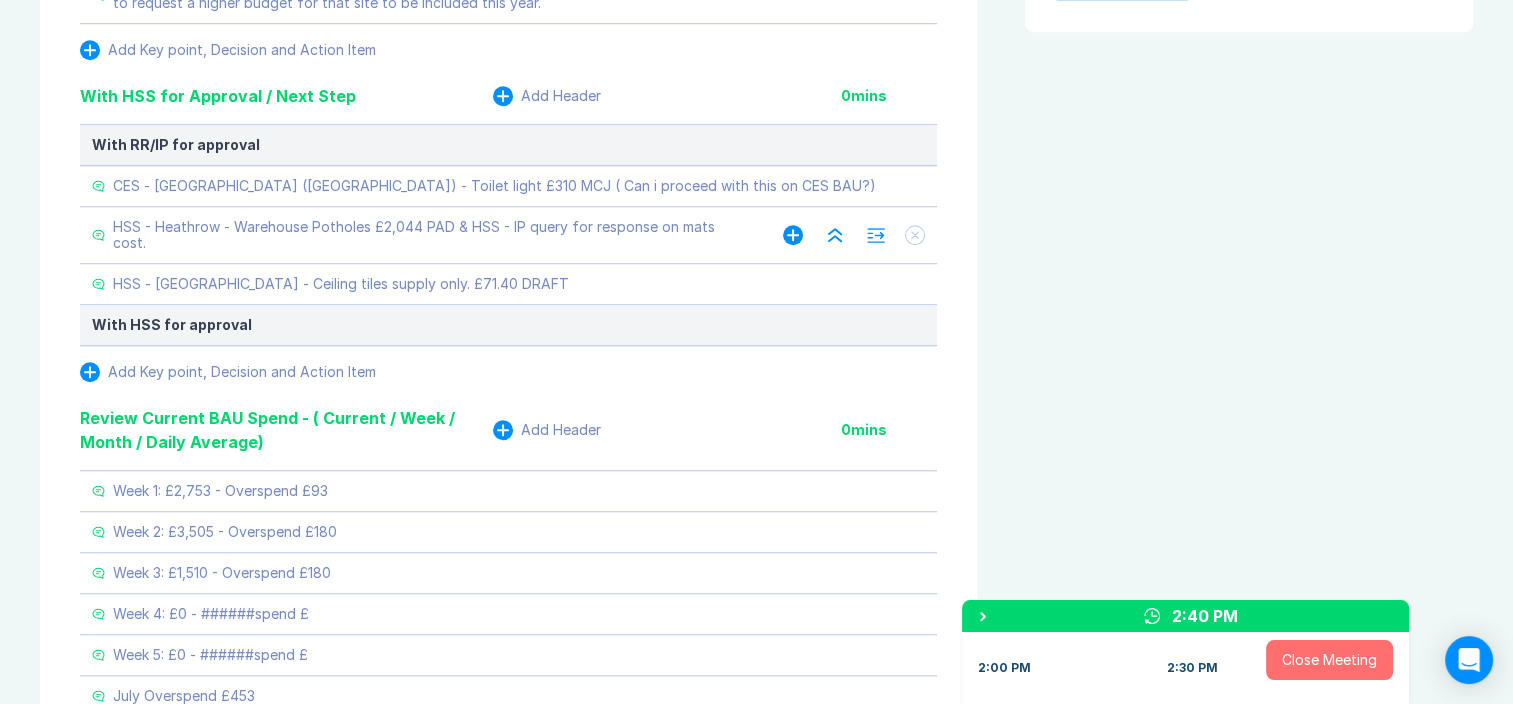 click on "HSS - Heathrow - Warehouse Potholes £2,044  PAD & HSS  - IP query for response on mats cost." at bounding box center [428, 235] 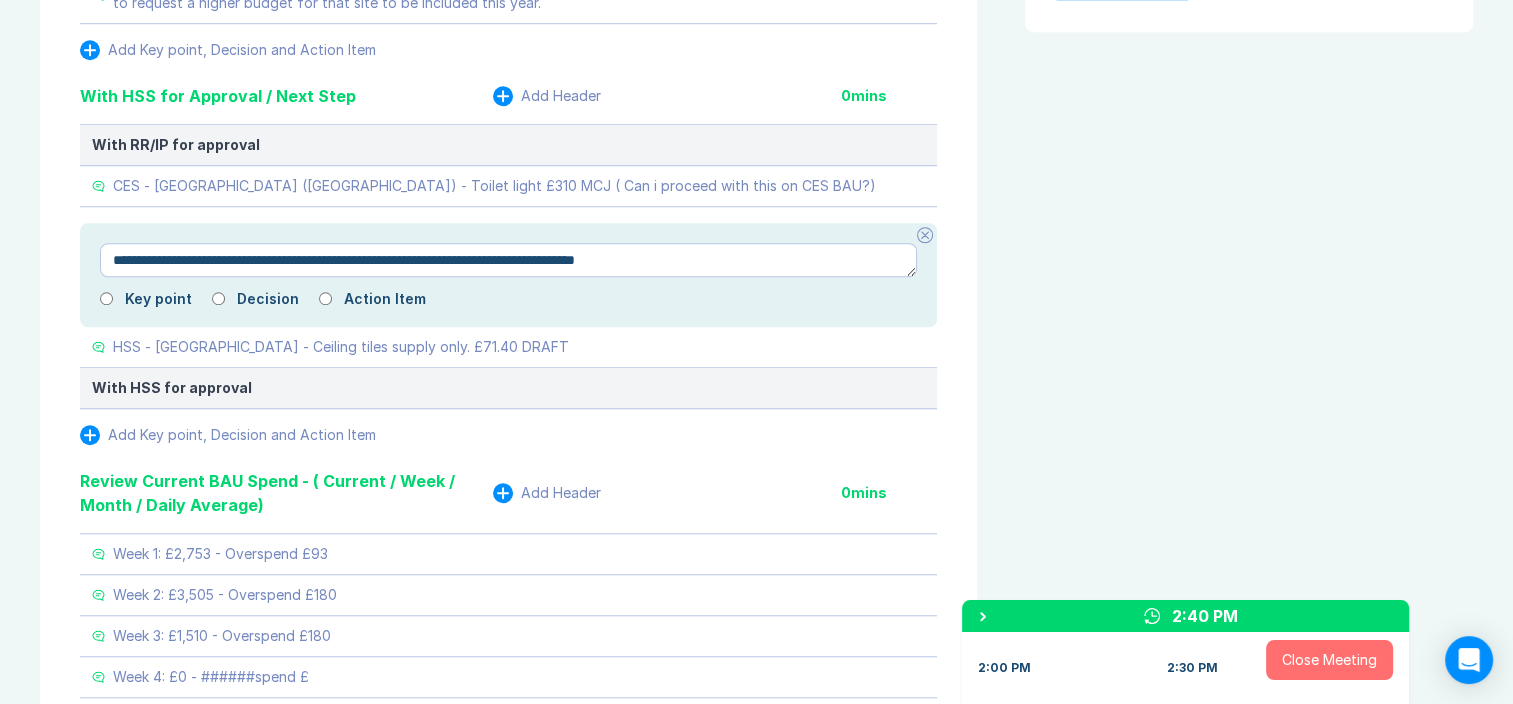 click on "**********" at bounding box center (508, 260) 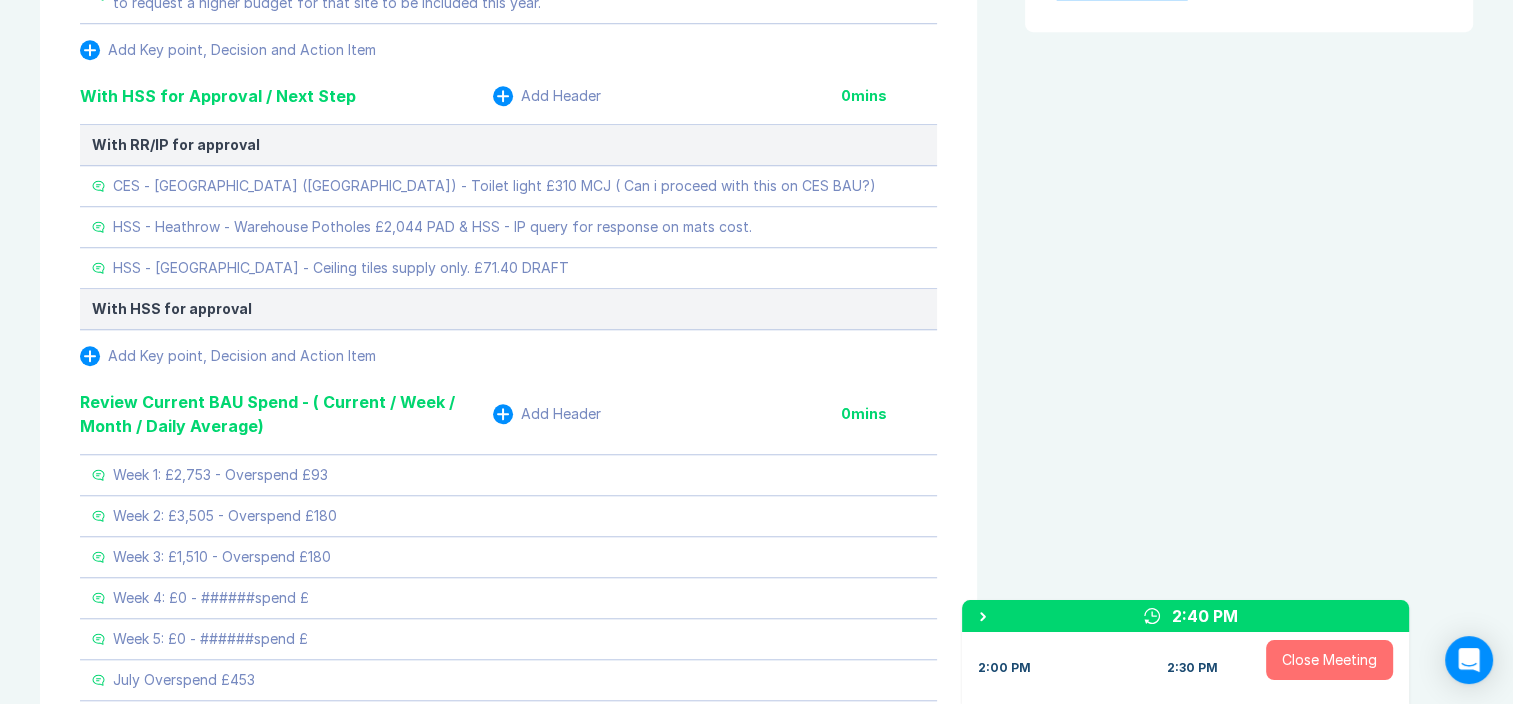 click on "Meeting Notes Edit Agenda Duplicate Notes New Matters Add Header 0:01  mins Doncaster Hot water - action / photos / info - info from branch needed, Draft email to matt,  HW failure at sink, made aware by contractor that the hatch is nor big enough, (inadequate) also unsure if boiler is under warranty. would you like accio assitance or go bk to original contractor. DH draft, and GW send. HSS - [PERSON_NAME] - Roof/Gutter leaks. - electrical call. gutter clean to quote. then to monitor / remedials inside just look to be ceiling tiles 1200x600 about 5 (Fissured) HSS - [GEOGRAPHIC_DATA] - 2 number of culls to quote. - MC email. 2 standalone culls i can do via BAU, MC asked for September and March. It's on trapping visits now, i can instead schedule those for trapping weeks with the revisions now going ahead to pest control HSS - St Ives - Leak detection remedials.   -   4 items to fix. Metro quoted ridiculous, asking [PERSON_NAME] will also try Halls and 2gethergroup & others. Add Key point, Decision and Action Item Add Header 0 0" at bounding box center [756, 9638] 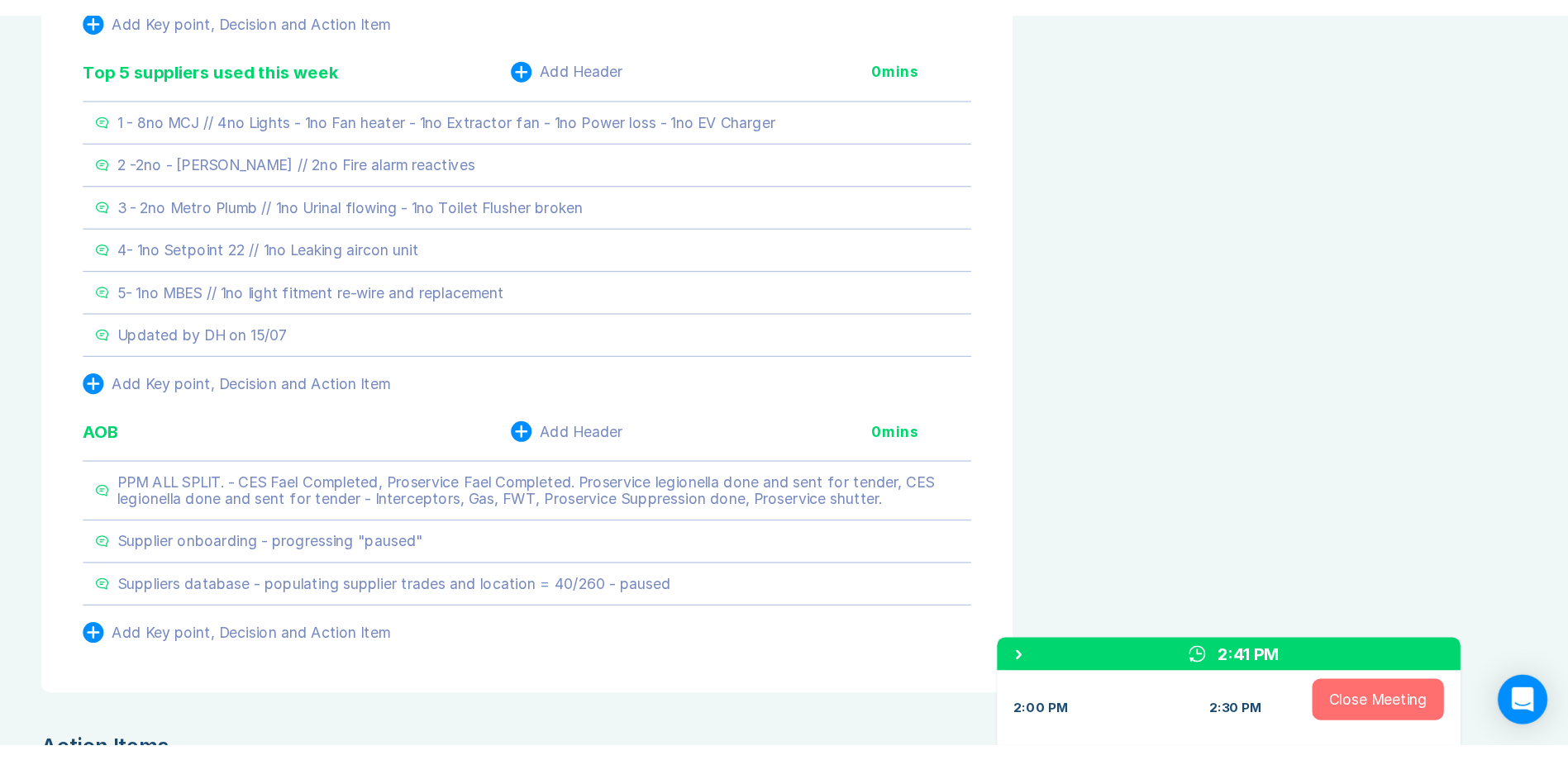 scroll, scrollTop: 3536, scrollLeft: 0, axis: vertical 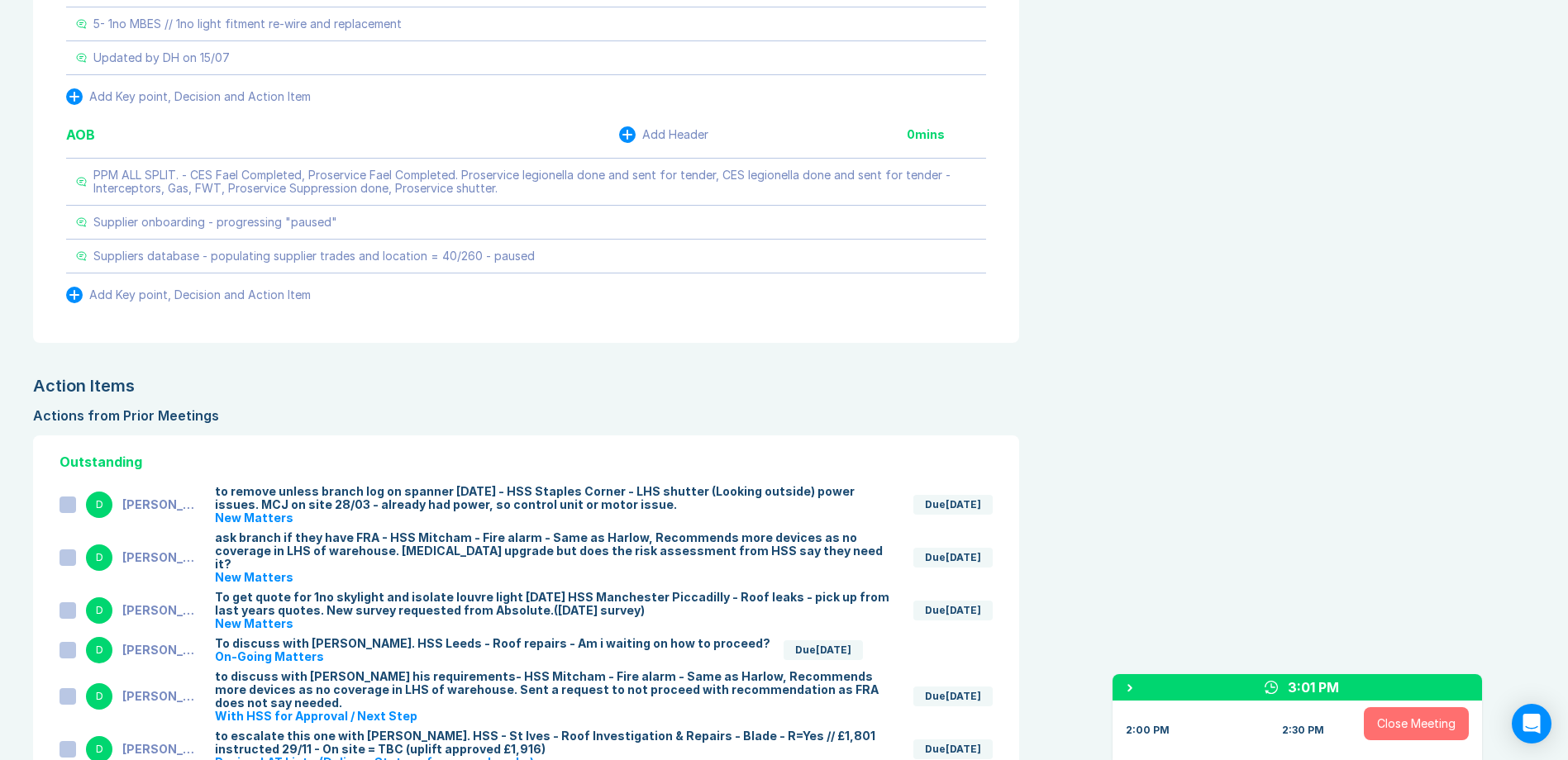 click on "Agenda View Invite Export Meeting Minutes Meeting Goals
To pick up a draggable item, press the space bar.
While dragging, use the arrow keys to move the item.
Press space again to drop the item in its new position, or press escape to cancel.
Attendance Uncheck all Attendee email [PERSON_NAME] Organizer 189 / 194  ( 97 %) D [PERSON_NAME] 143 / 143  ( 100 %) I [PERSON_NAME] 191 / 192  ( 99 %) J [PERSON_NAME] 192 / 194  ( 99 %) Meeting History Link to Previous Meetings Series Average 53 ~ 12 mins early 22 mins , ~ 8 mins under [DATE] 30 mins [DATE] 30 mins [DATE] 30 mins Load  3  older Upcoming  [DATE] Parking Lot Documents & Images  Upload File(s) 4MB max per file Drag file(s) to upload" at bounding box center [1294, 4296] 